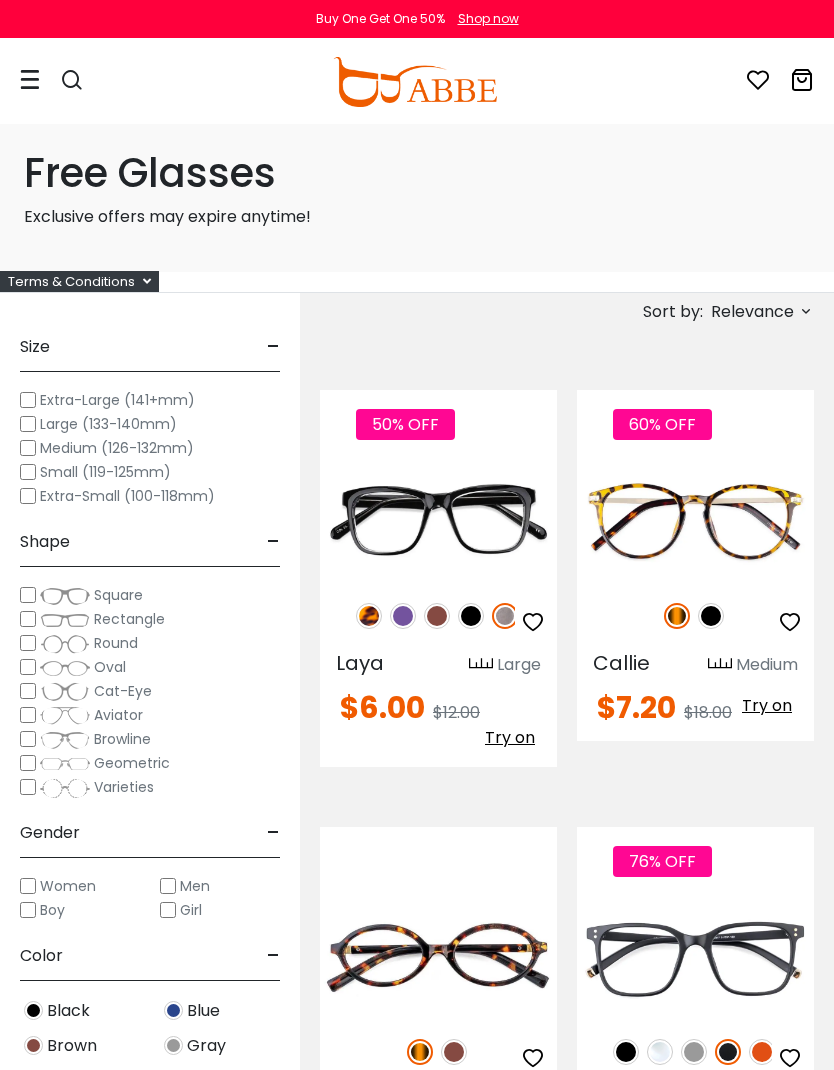 scroll, scrollTop: 0, scrollLeft: 0, axis: both 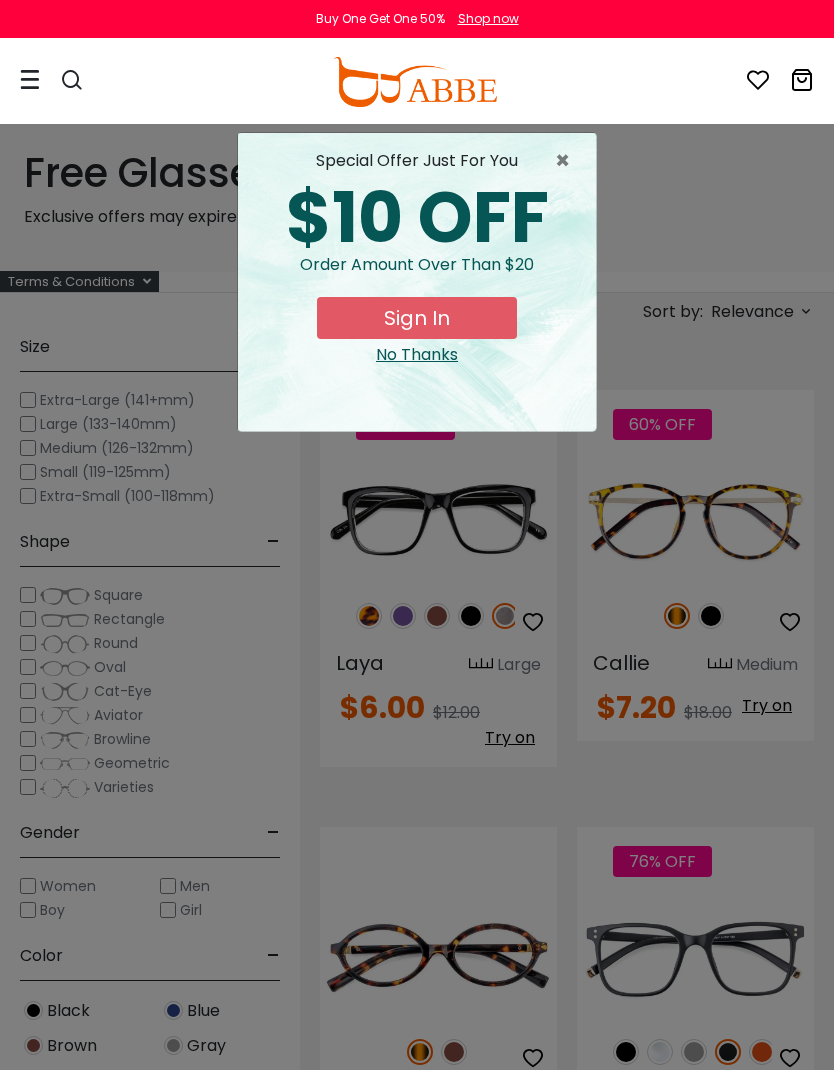 click on "Sign In" at bounding box center [417, 318] 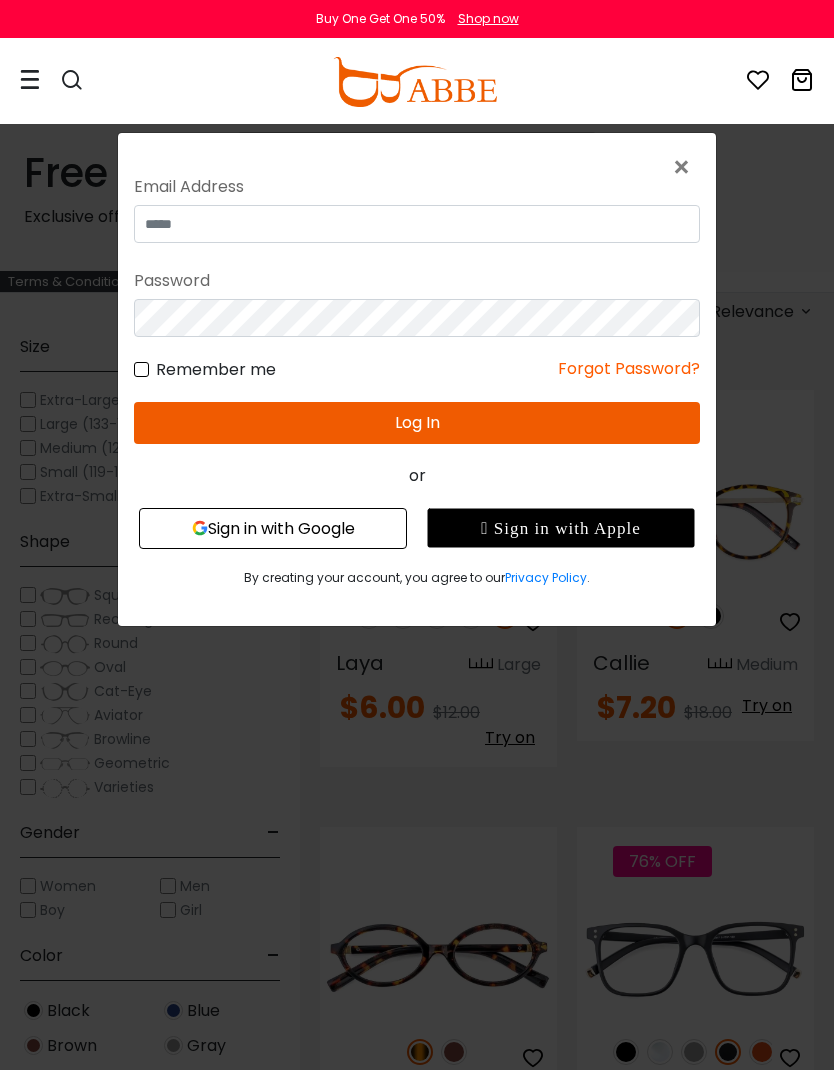 click on "×" at bounding box center (685, 167) 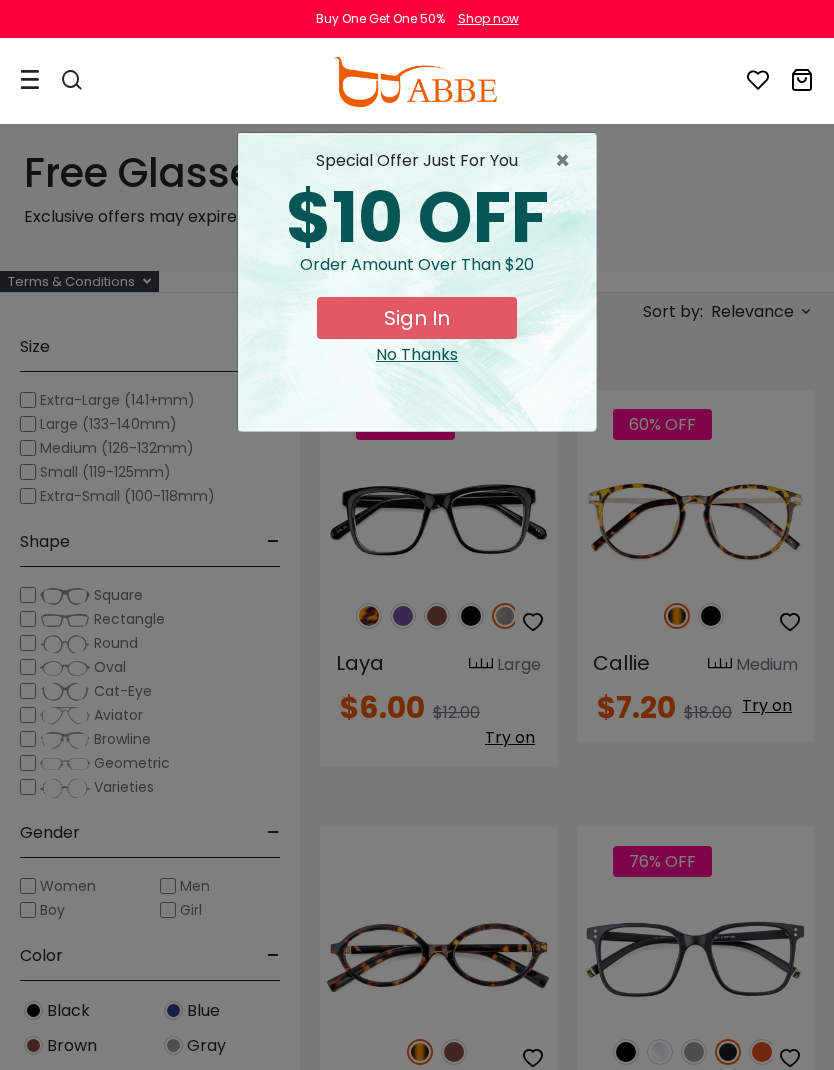 click on "×" at bounding box center (567, 161) 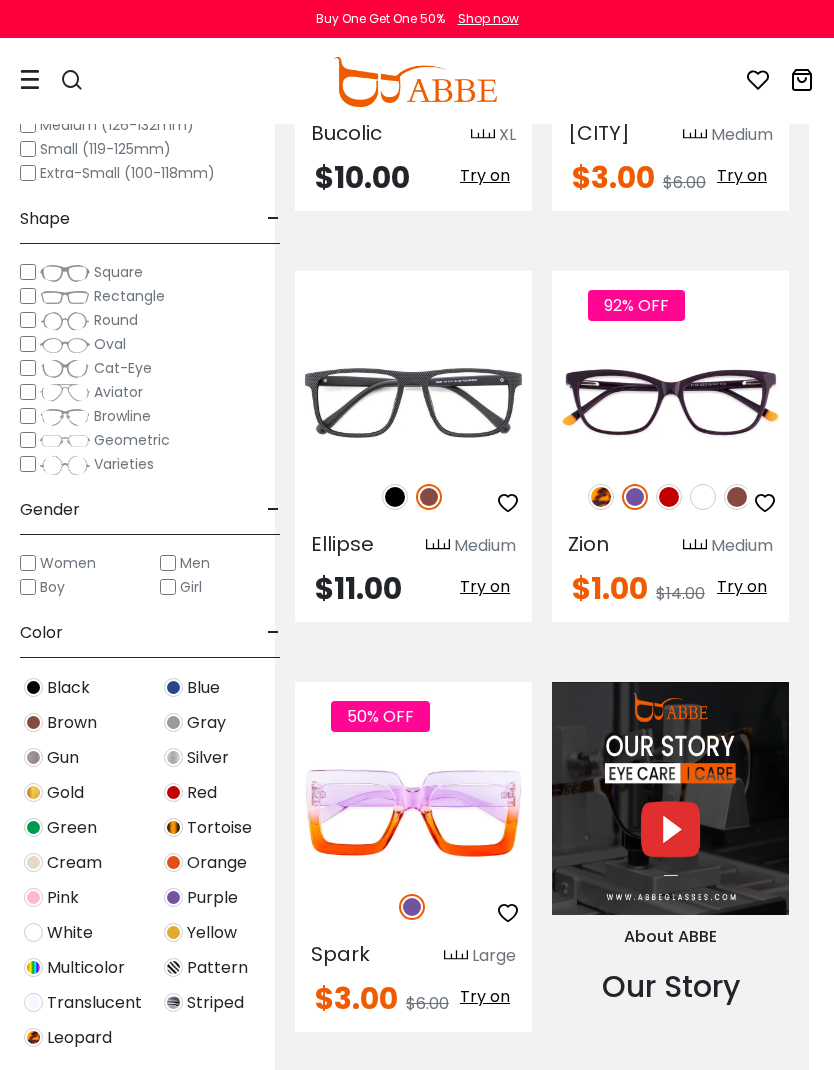 scroll, scrollTop: 1817, scrollLeft: 25, axis: both 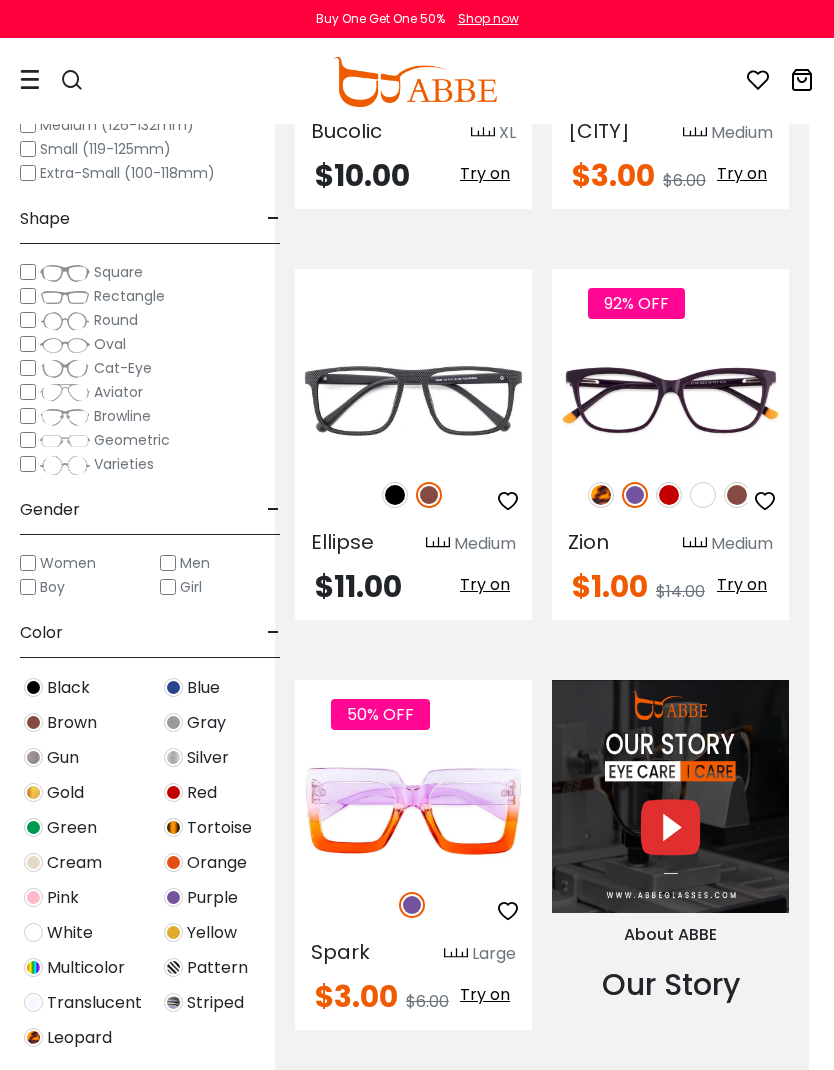 click at bounding box center (0, 0) 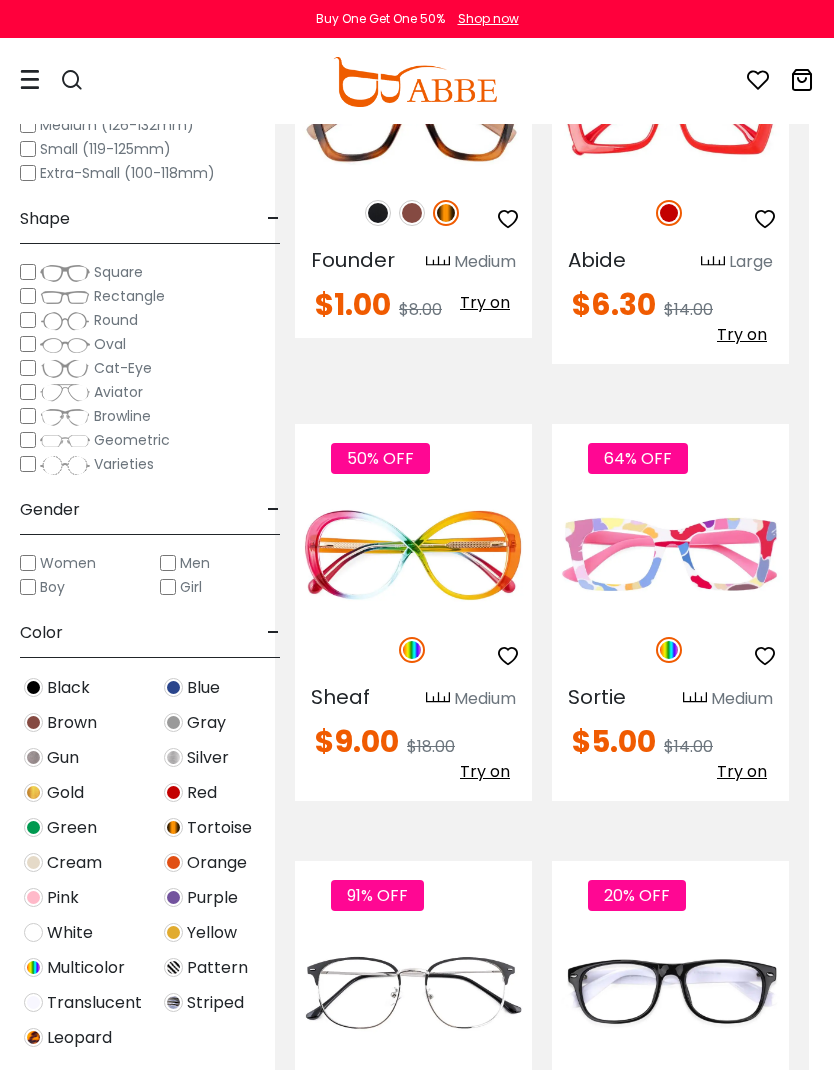 scroll, scrollTop: 4205, scrollLeft: 25, axis: both 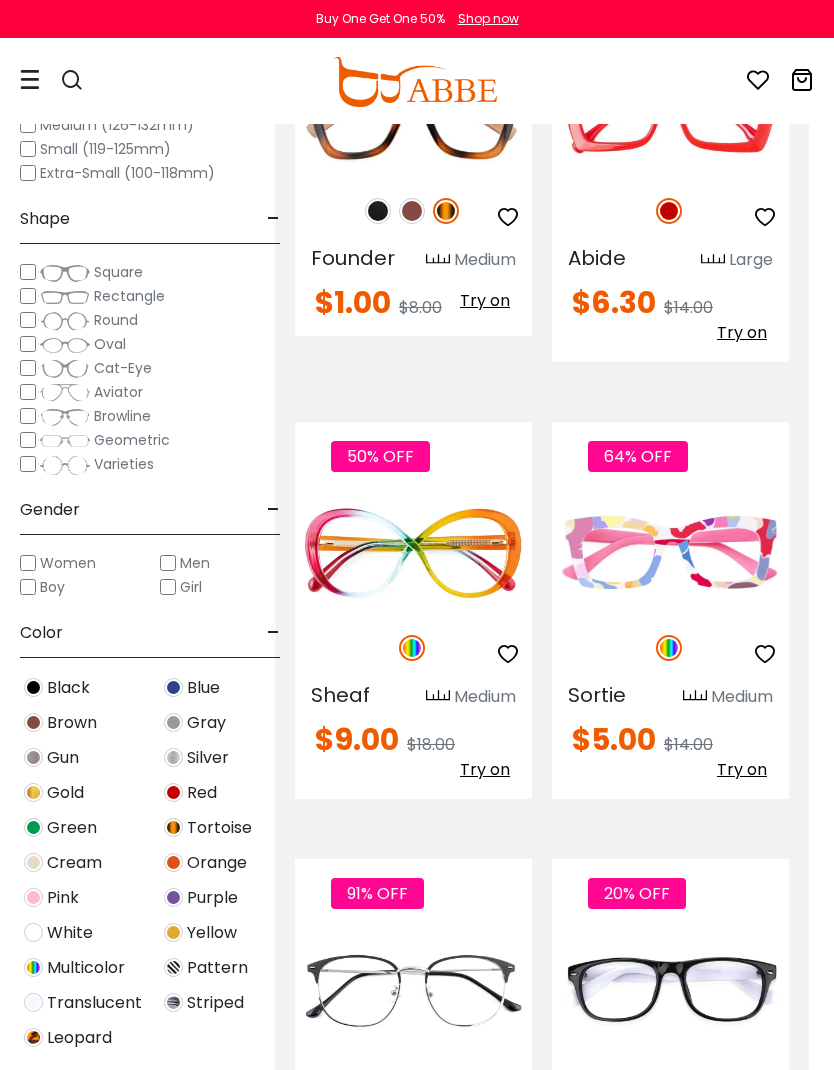 click at bounding box center [0, 0] 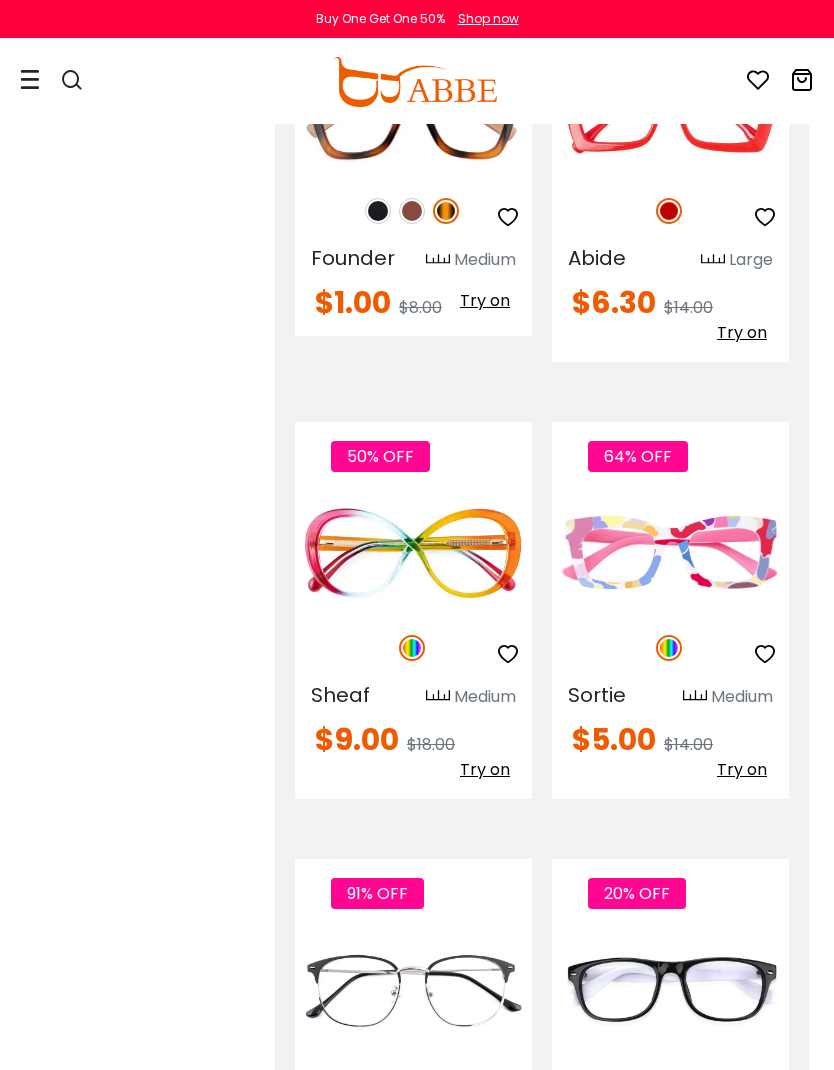 scroll, scrollTop: 4285, scrollLeft: 25, axis: both 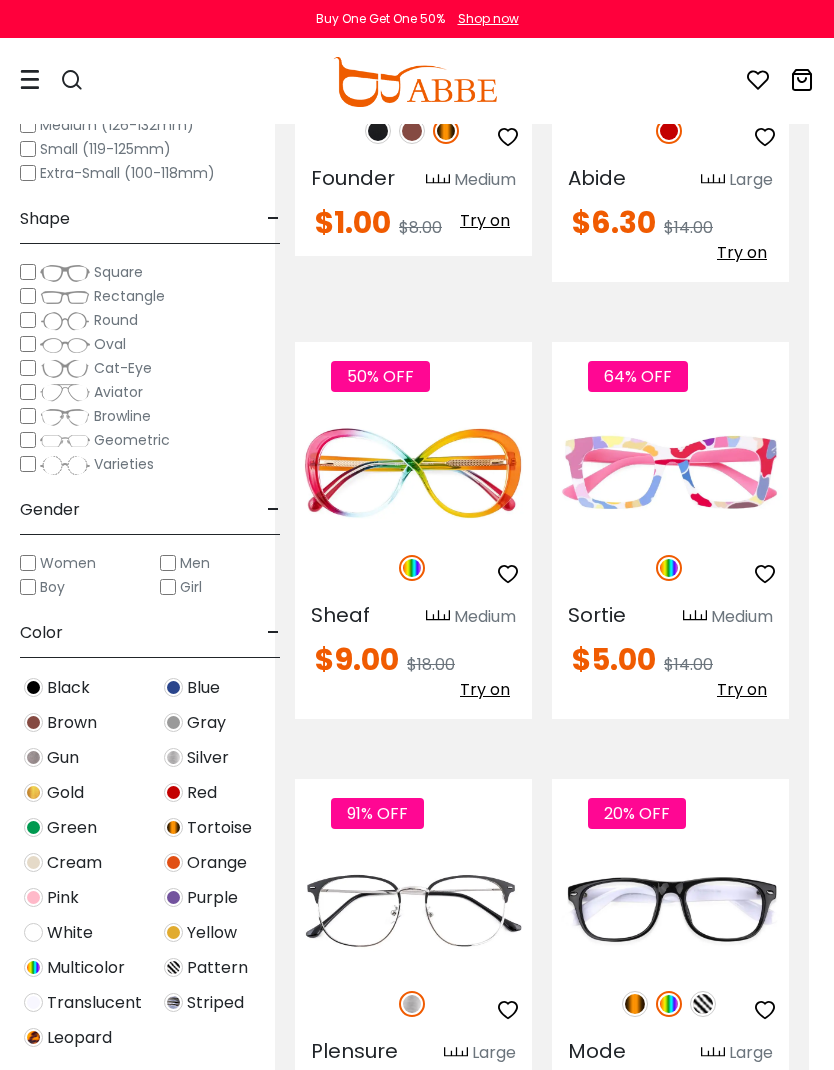 click at bounding box center [0, 0] 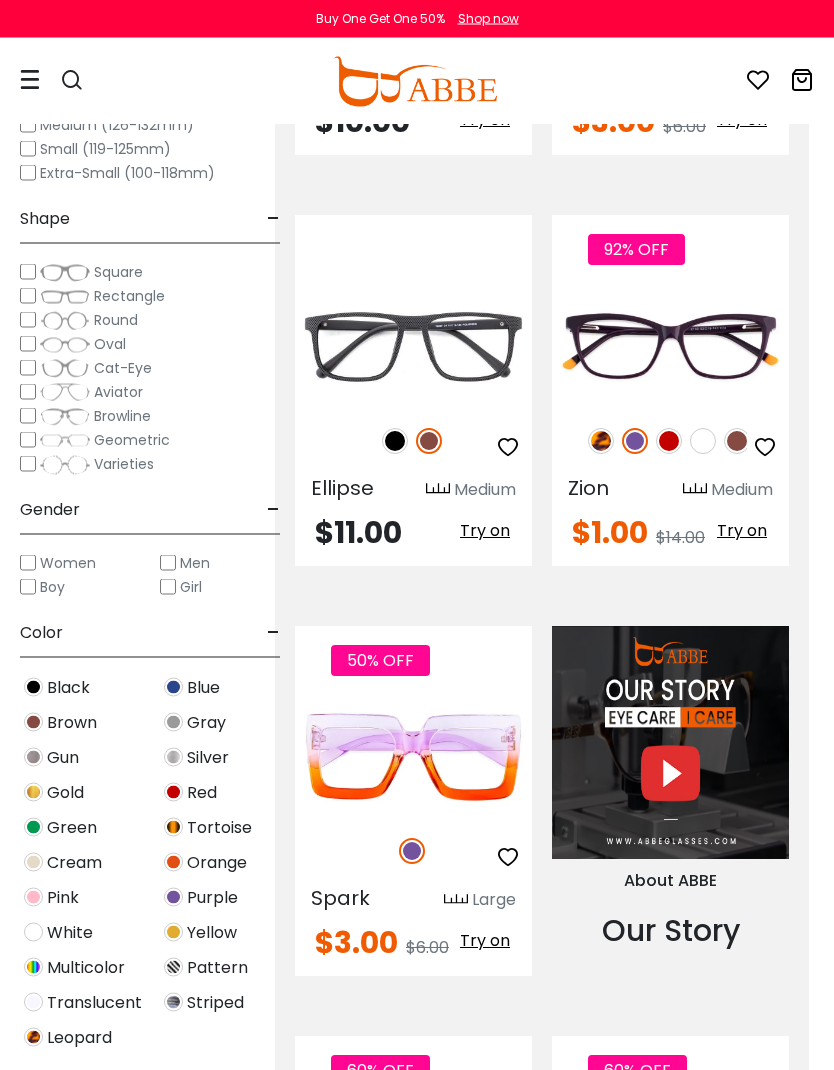 scroll, scrollTop: 1871, scrollLeft: 25, axis: both 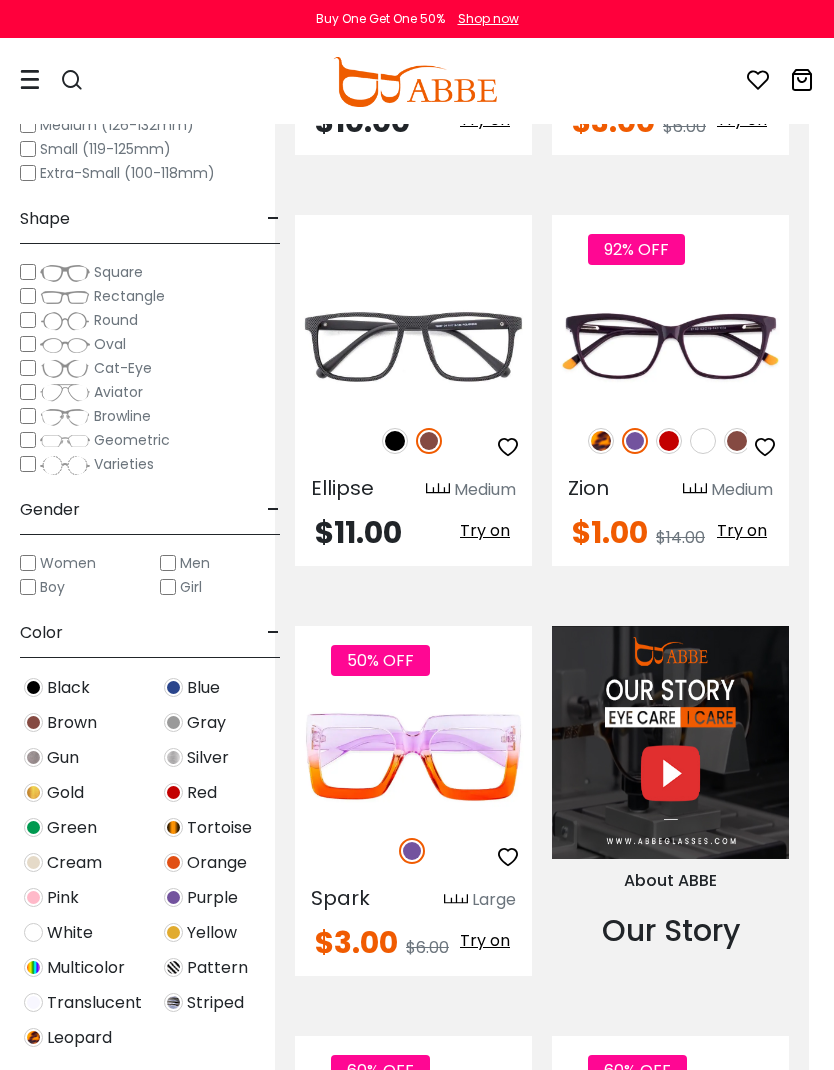 click at bounding box center [0, 0] 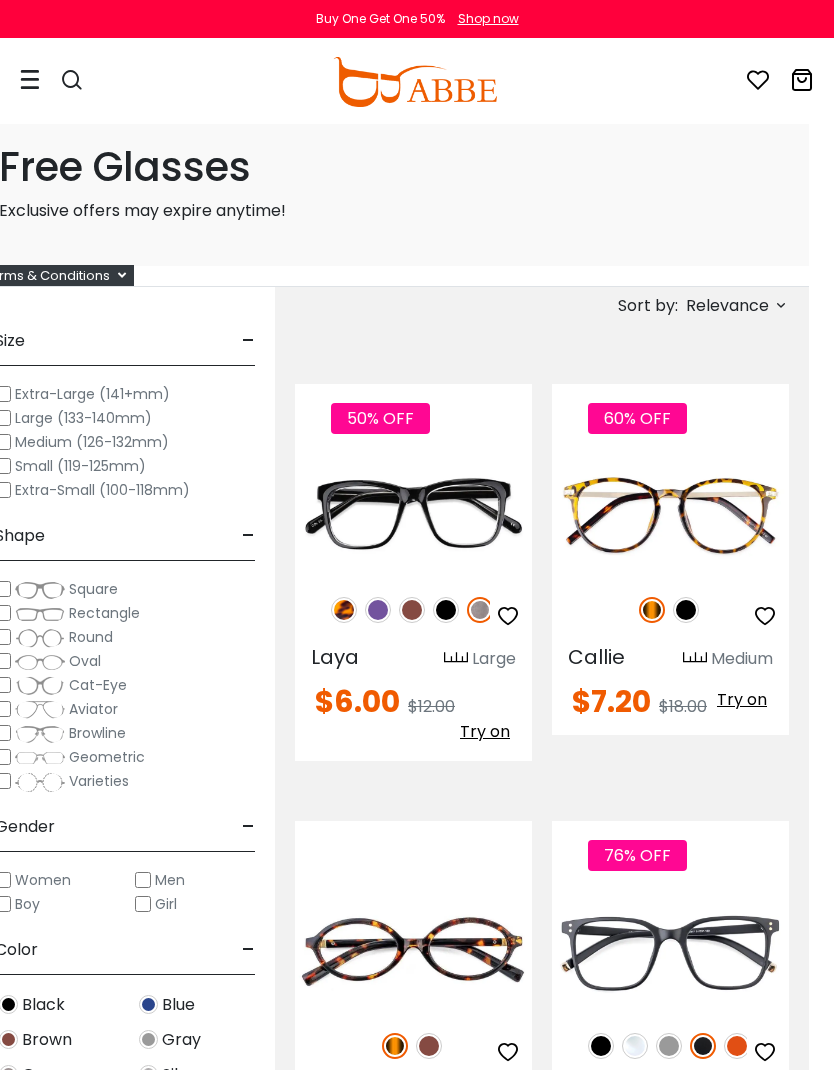 scroll, scrollTop: 0, scrollLeft: 25, axis: horizontal 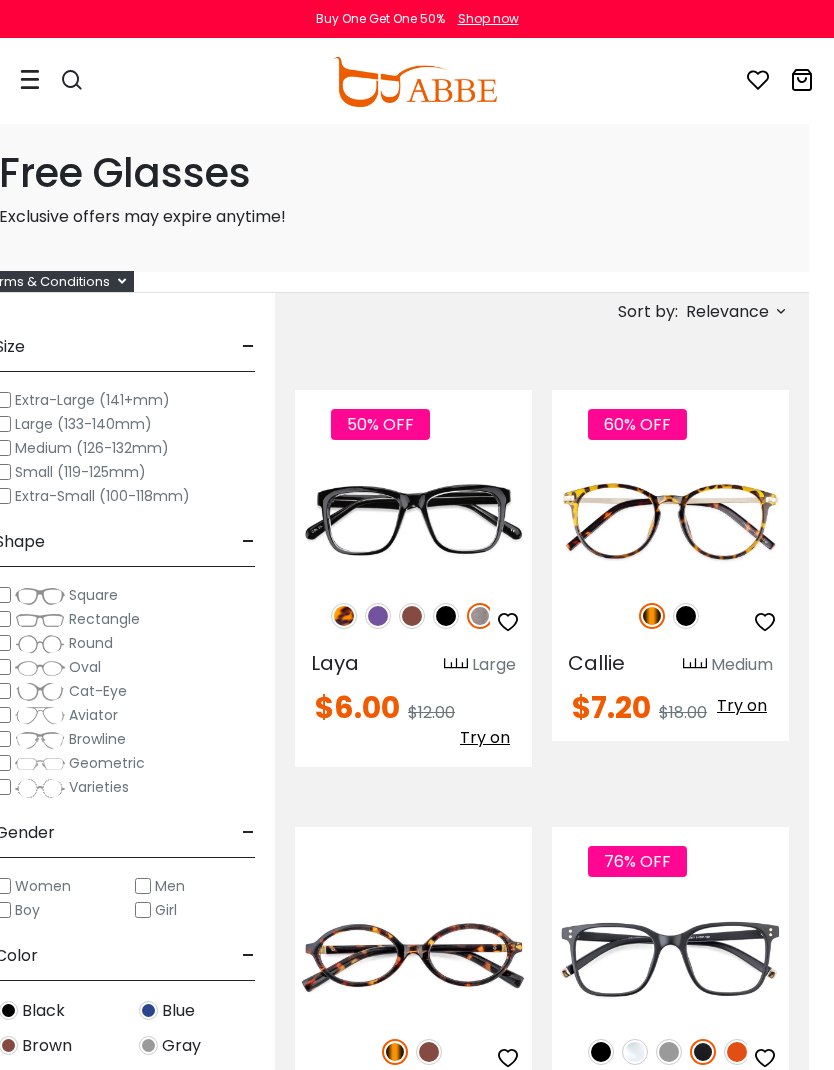click at bounding box center [0, 0] 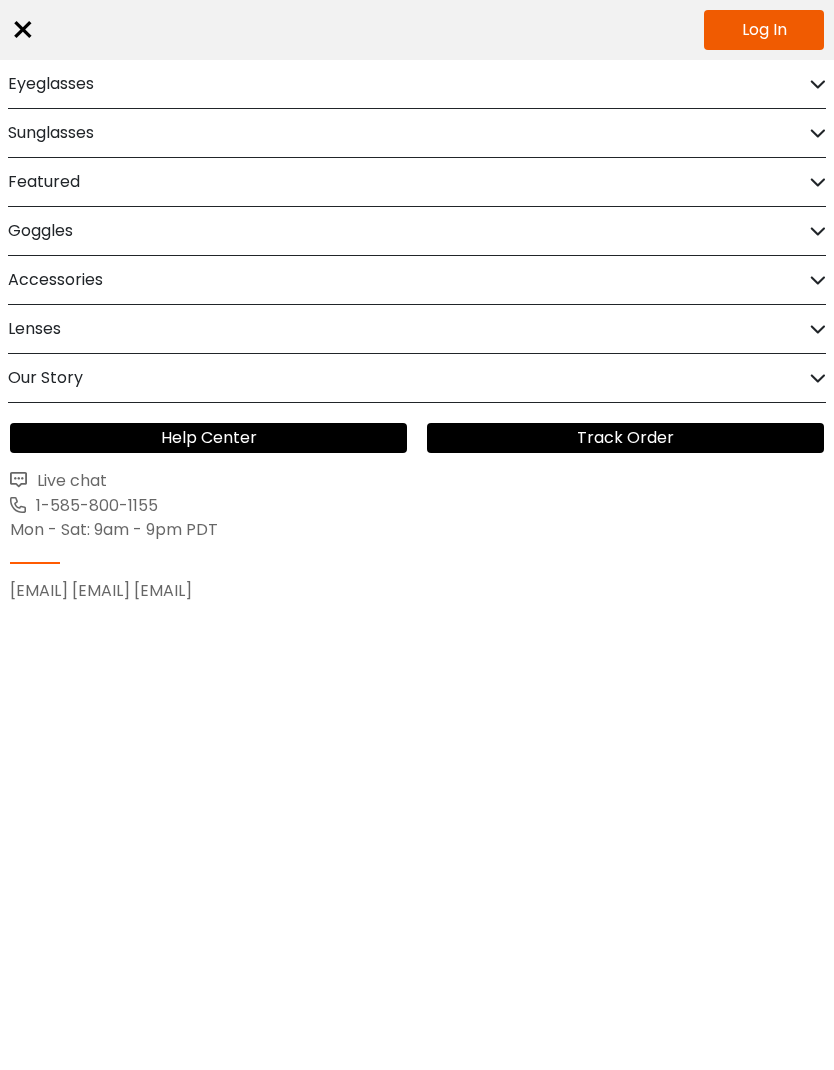 click at bounding box center [818, 84] 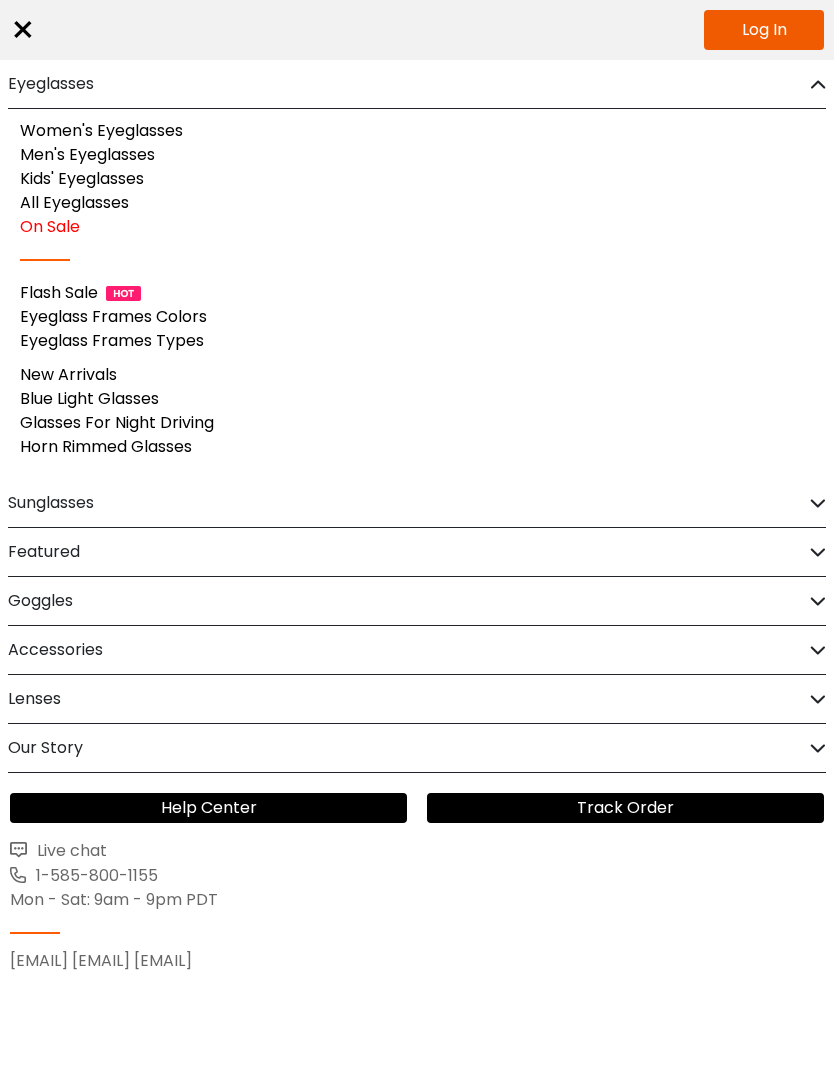 click on "Men's Eyeglasses" at bounding box center [87, 154] 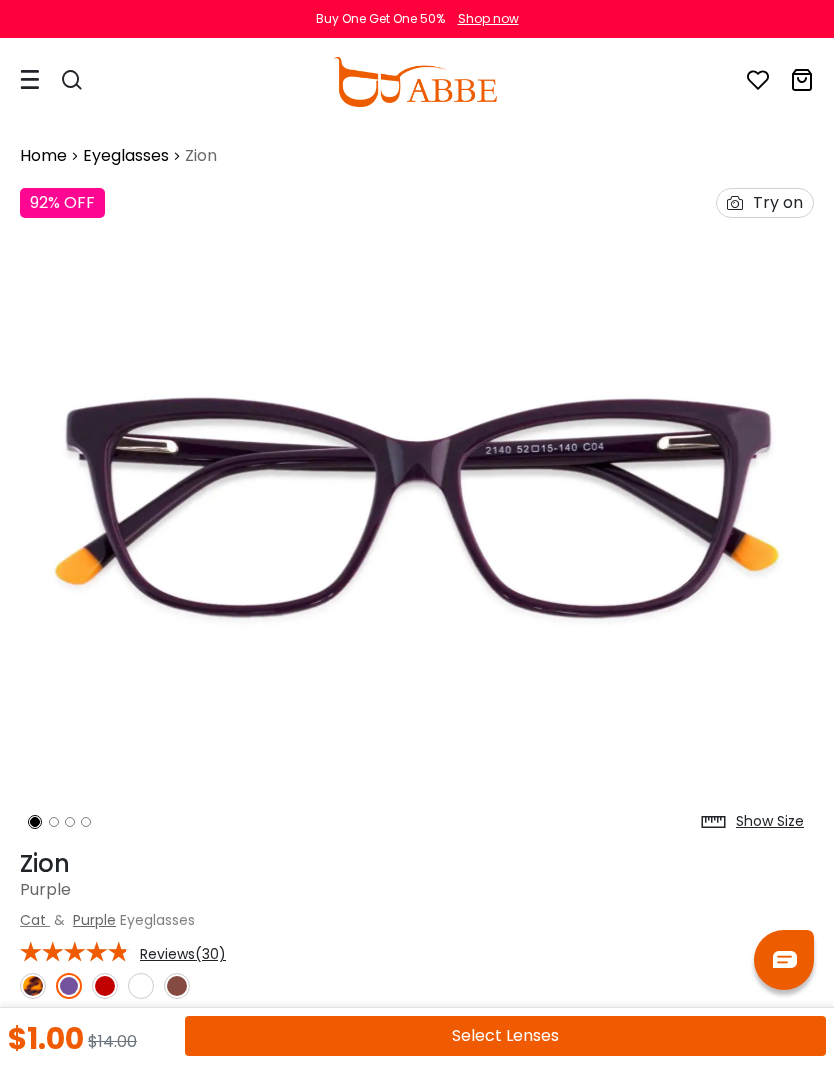 scroll, scrollTop: 0, scrollLeft: 0, axis: both 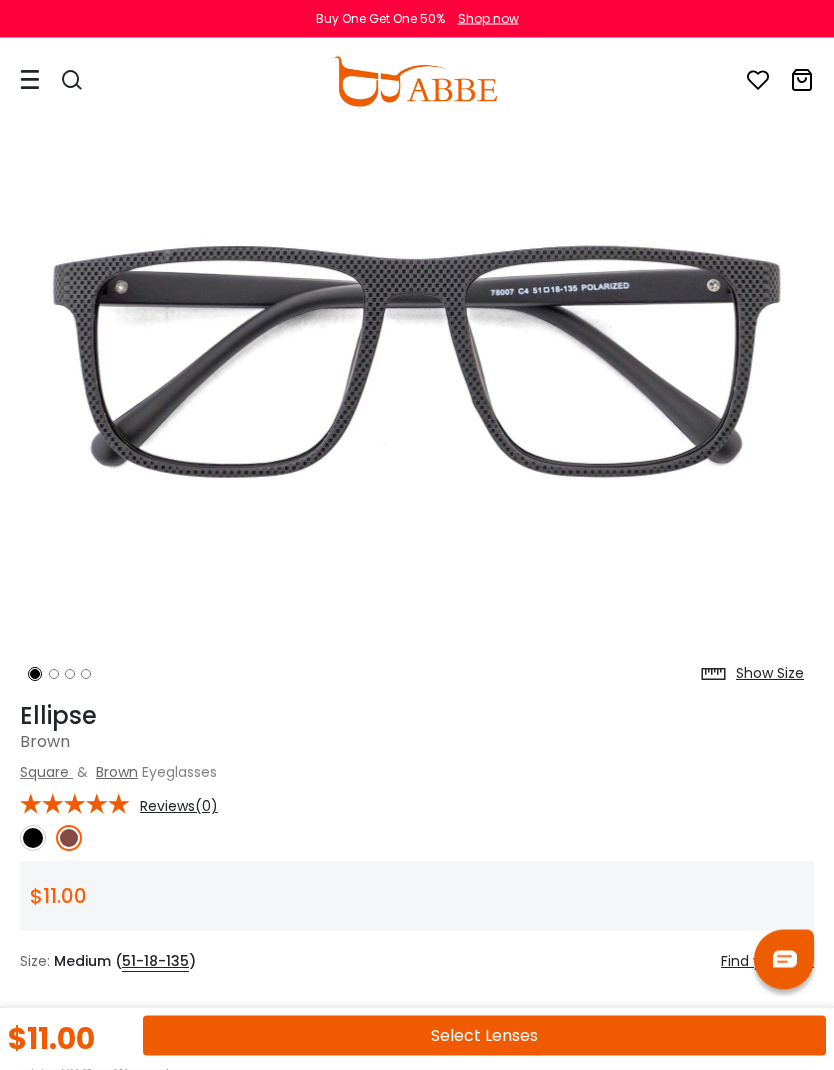 click at bounding box center (33, 839) 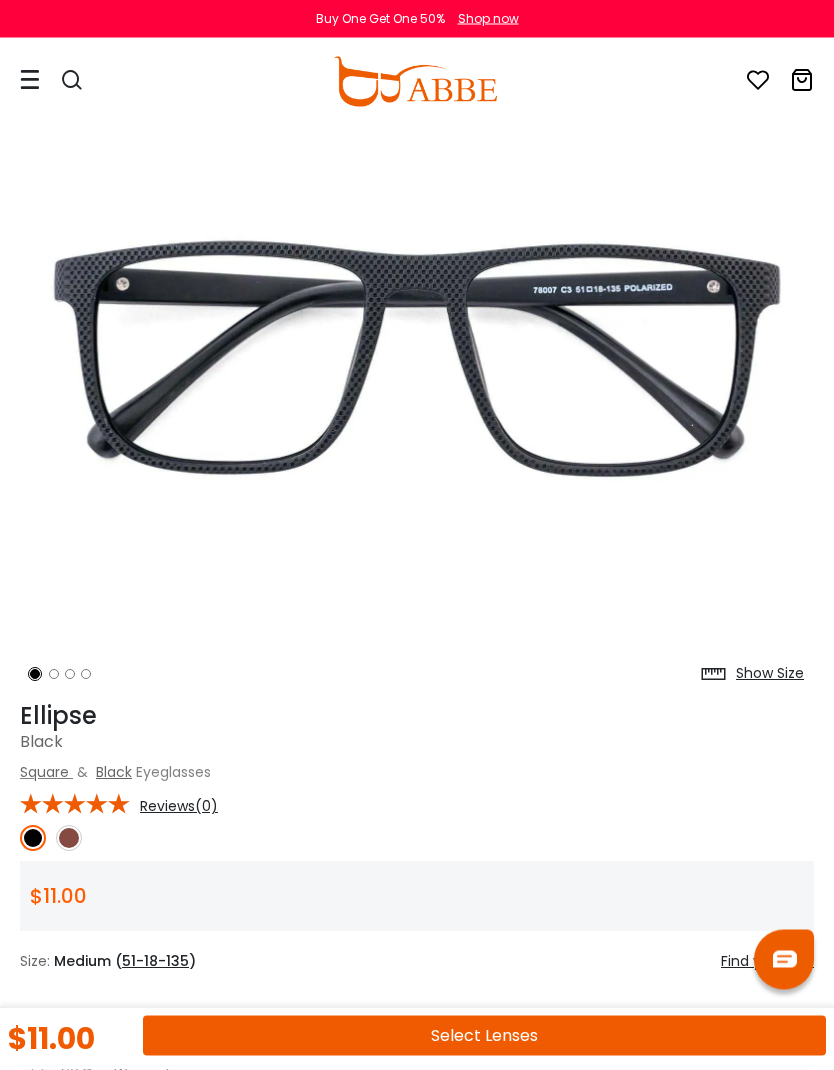 scroll, scrollTop: 148, scrollLeft: 0, axis: vertical 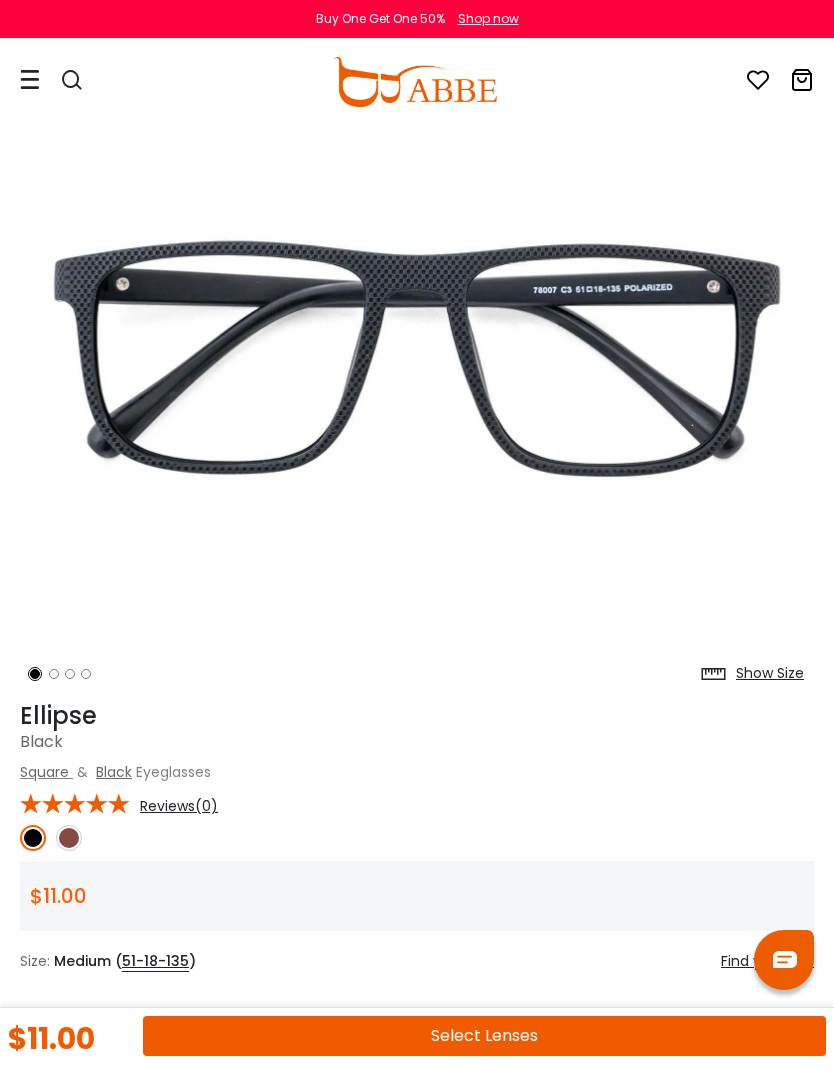click at bounding box center [69, 838] 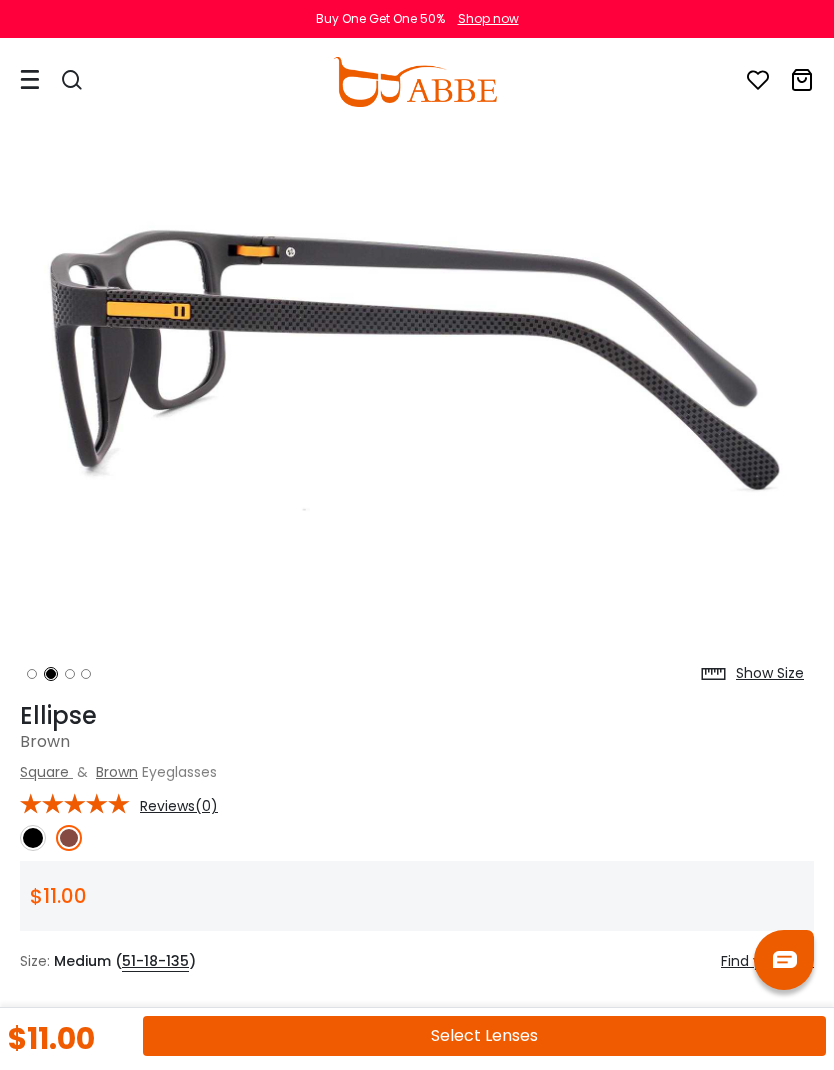 scroll, scrollTop: 0, scrollLeft: 0, axis: both 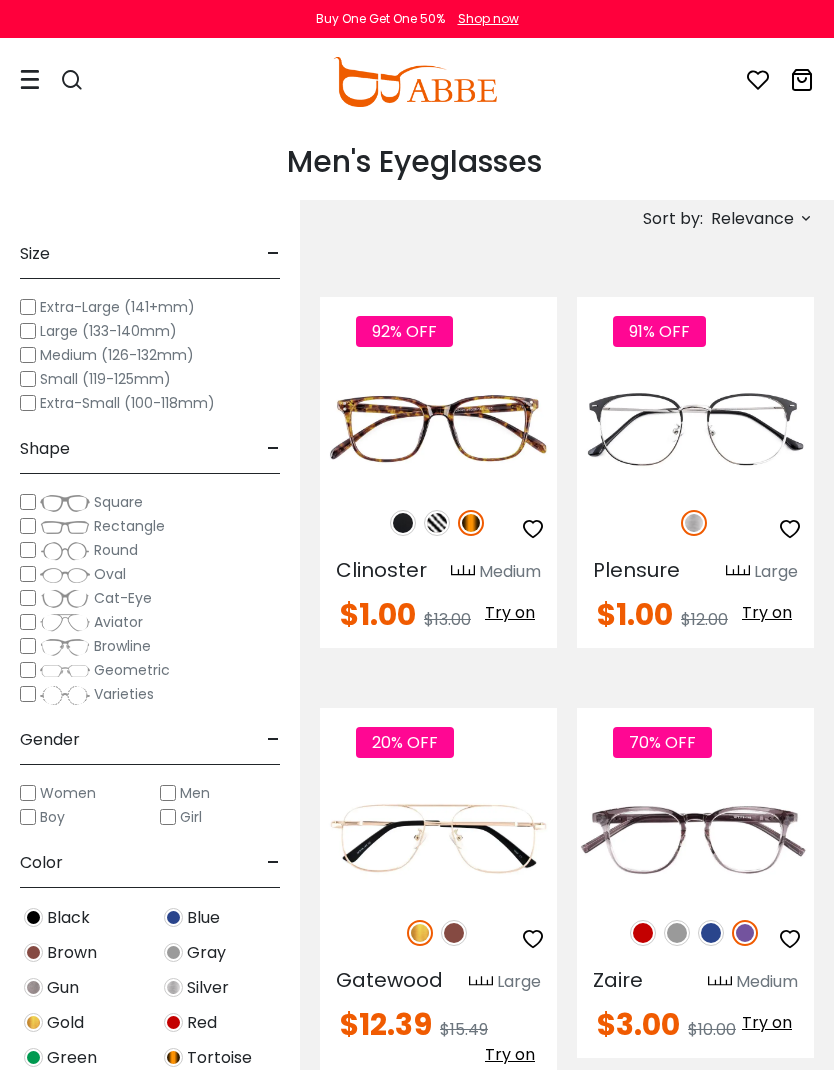 click at bounding box center (0, 0) 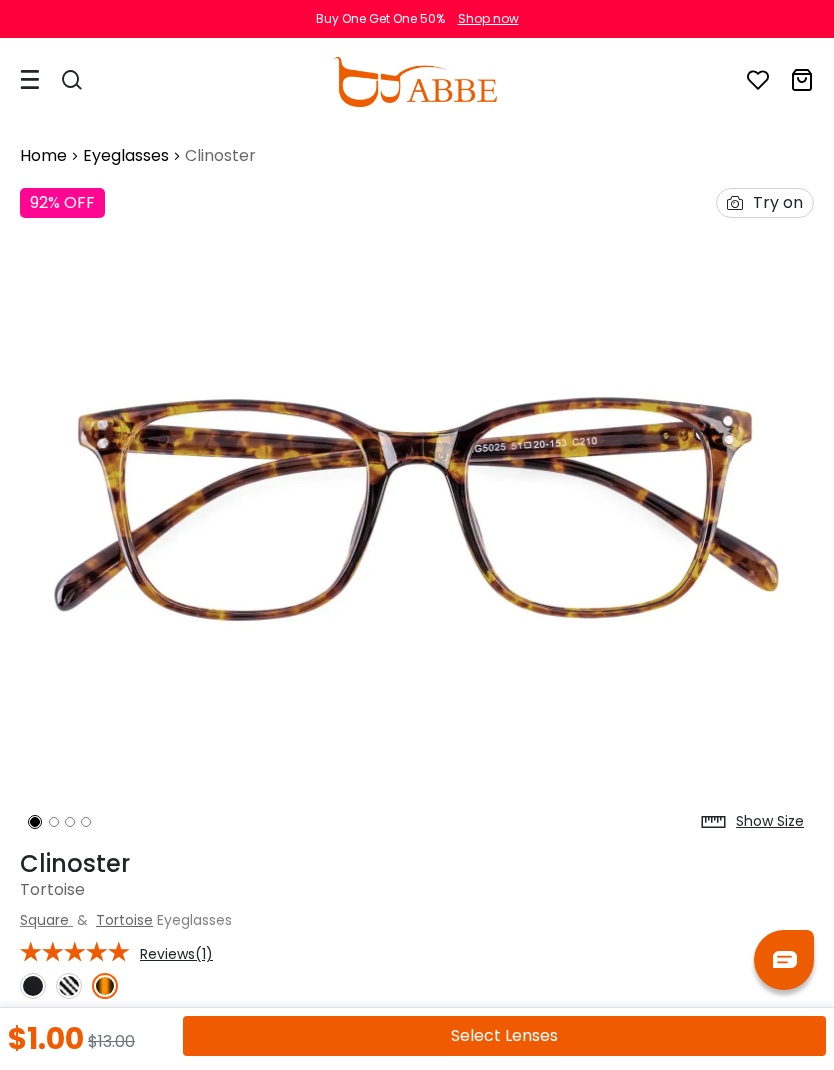 scroll, scrollTop: 0, scrollLeft: 0, axis: both 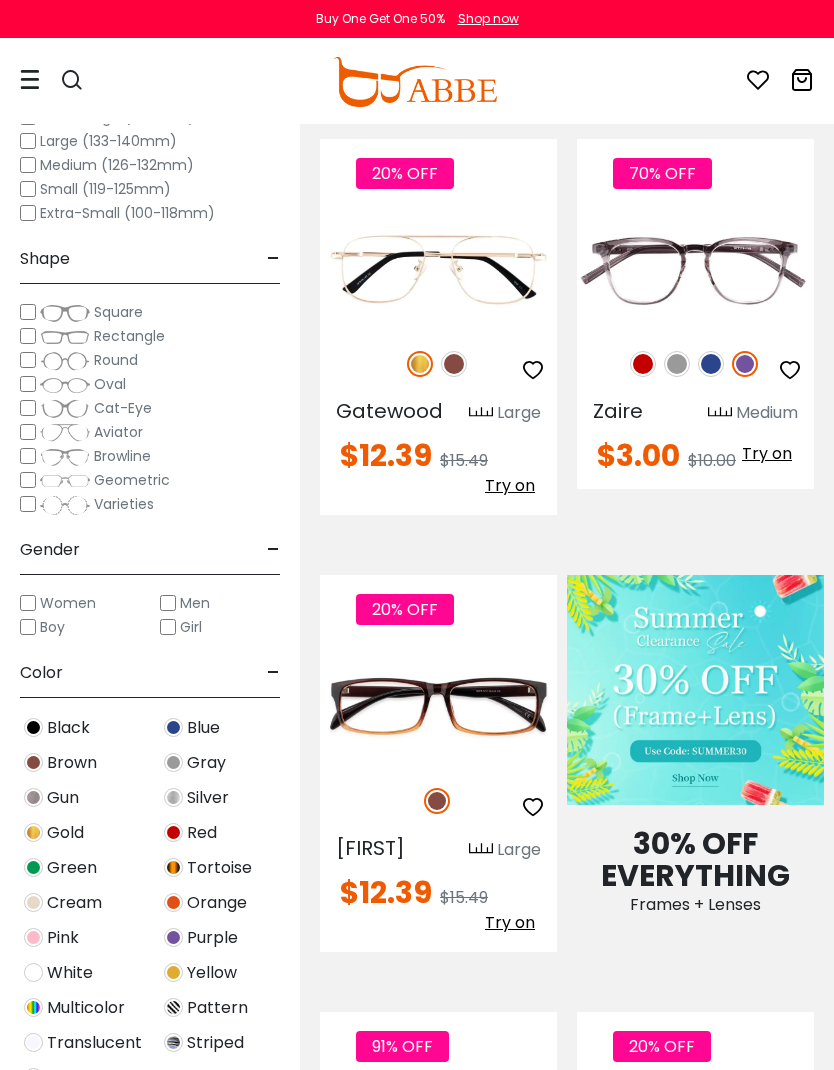 click at bounding box center (0, 0) 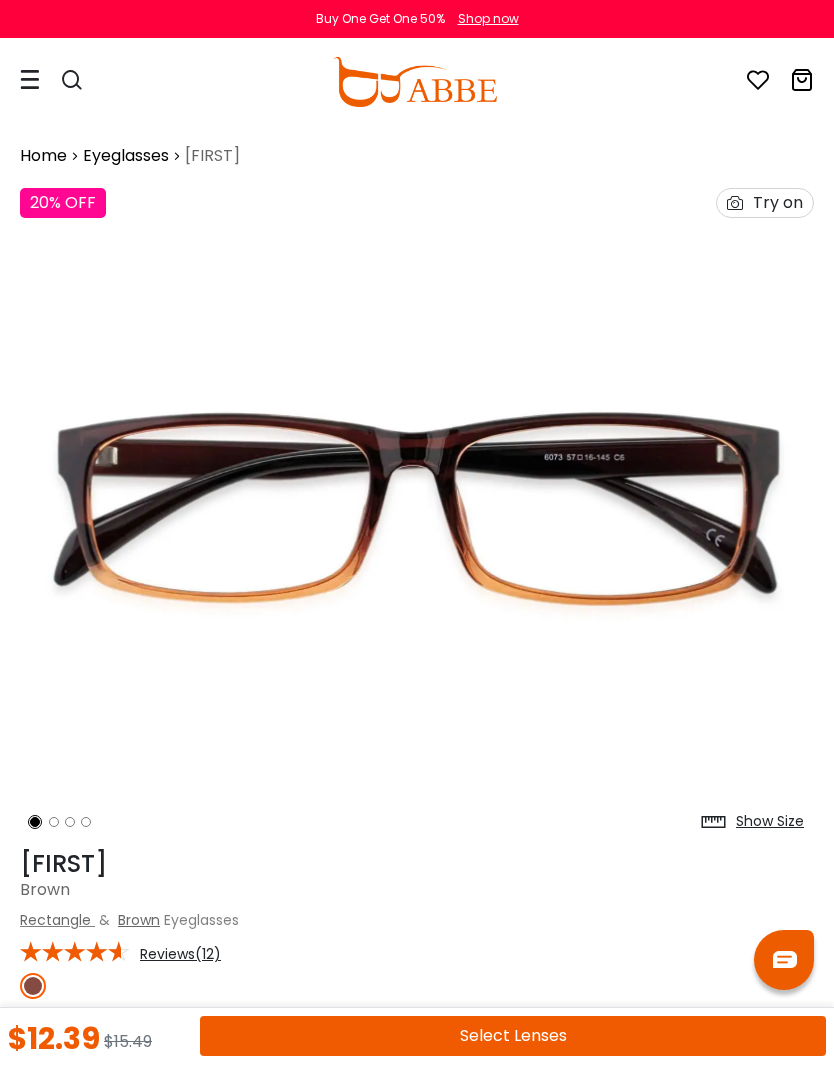 scroll, scrollTop: 0, scrollLeft: 0, axis: both 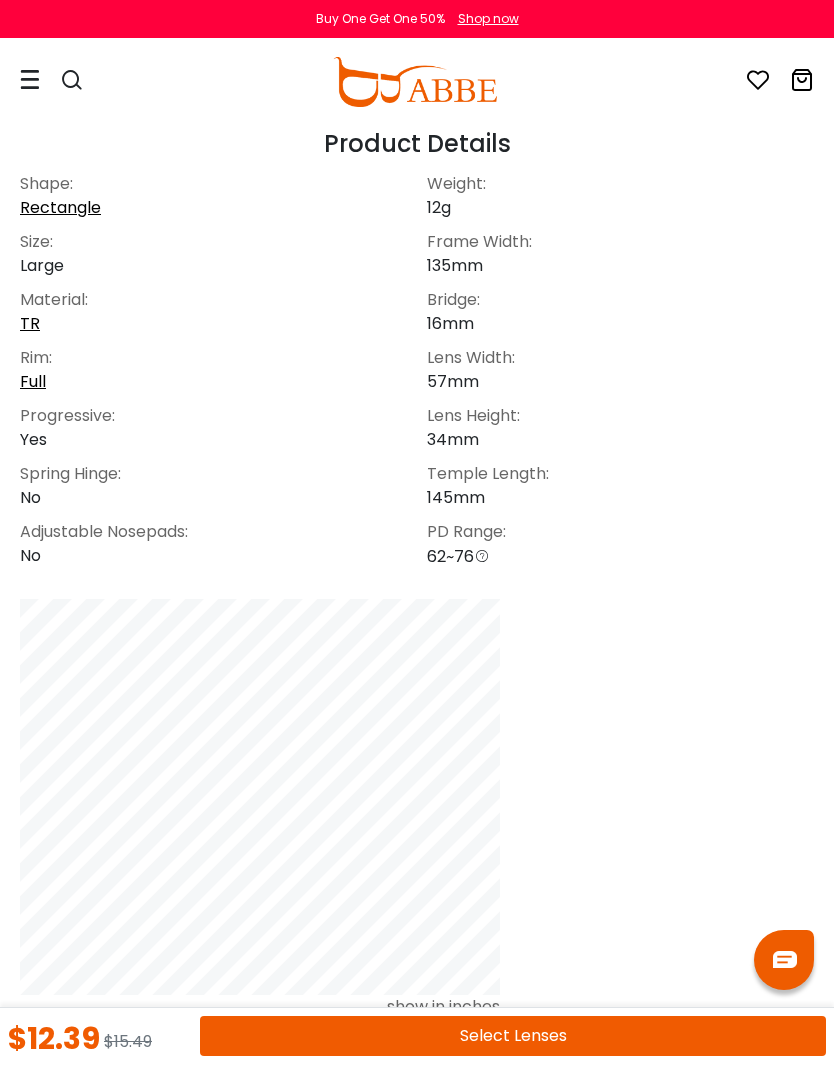 click on "Select Lenses" at bounding box center (513, 1036) 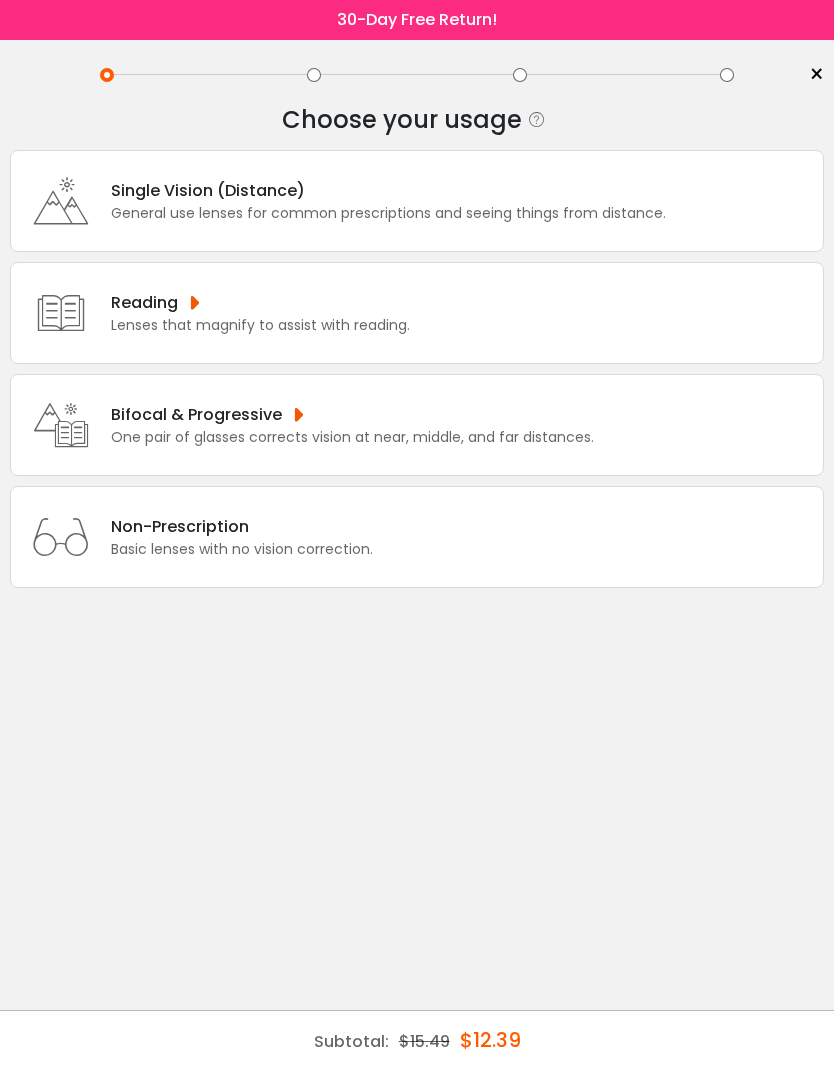 scroll, scrollTop: 0, scrollLeft: 0, axis: both 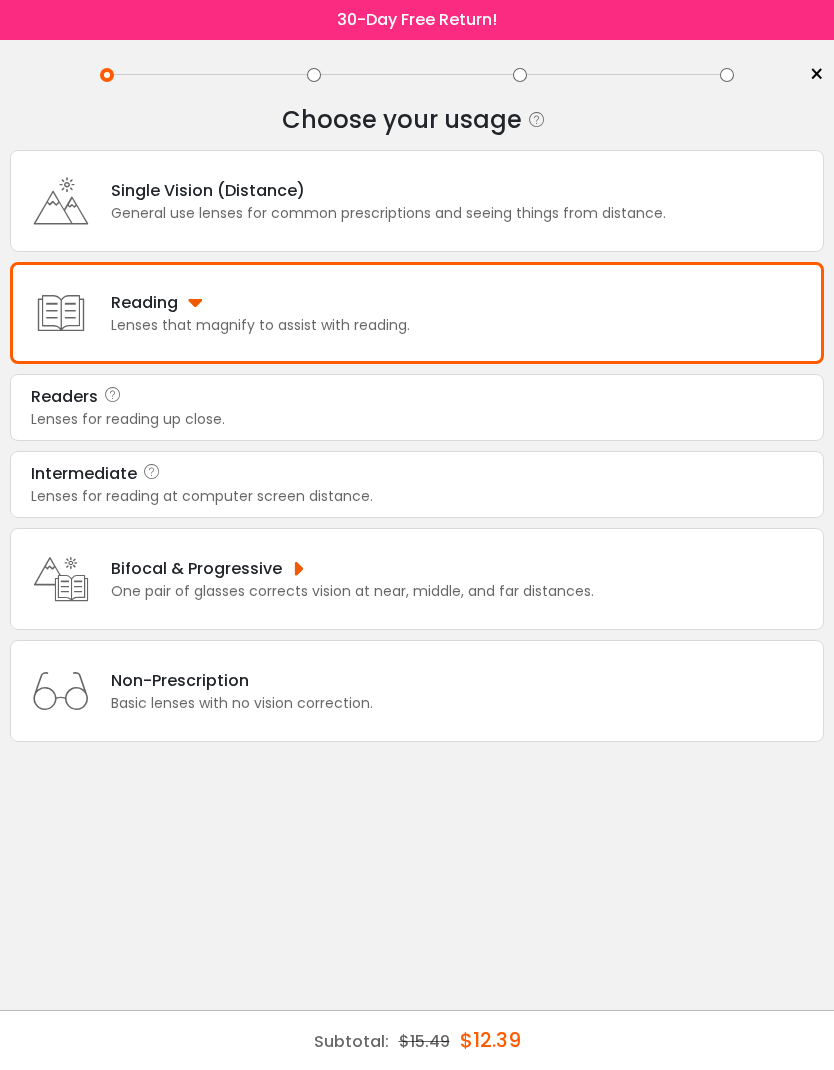 click on "Readers" at bounding box center [417, 397] 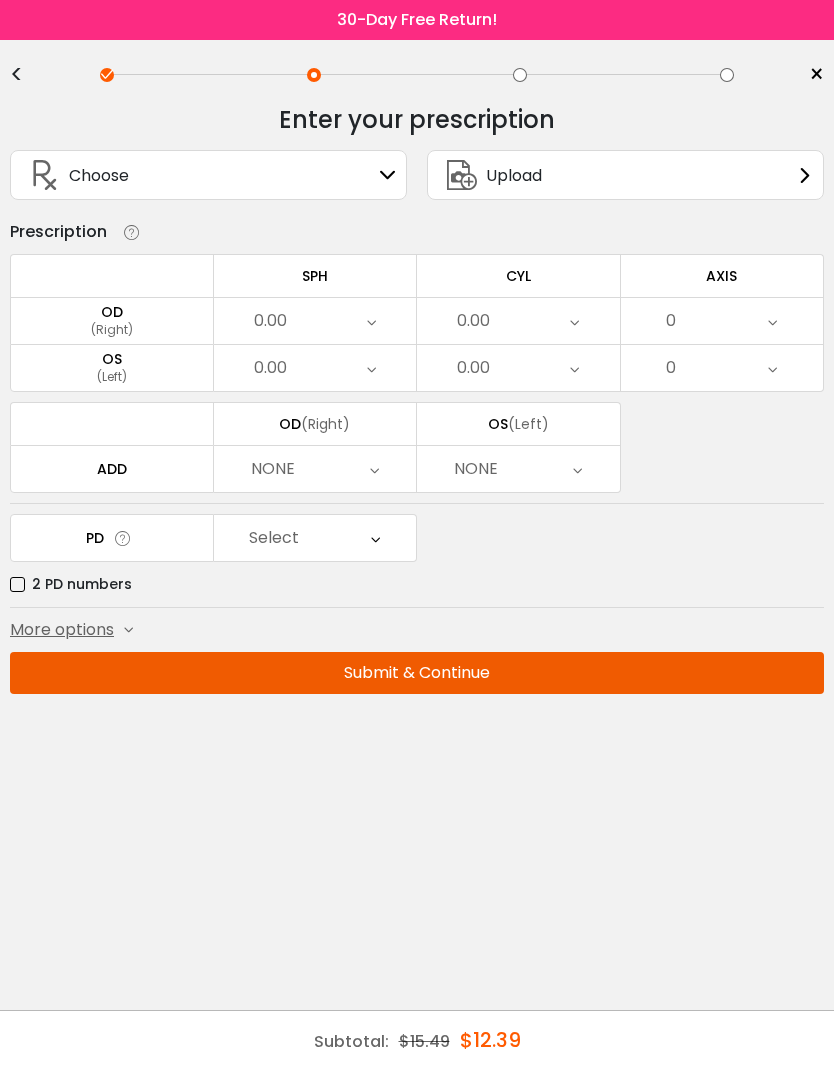 click on "Choose
Sign In" at bounding box center [208, 175] 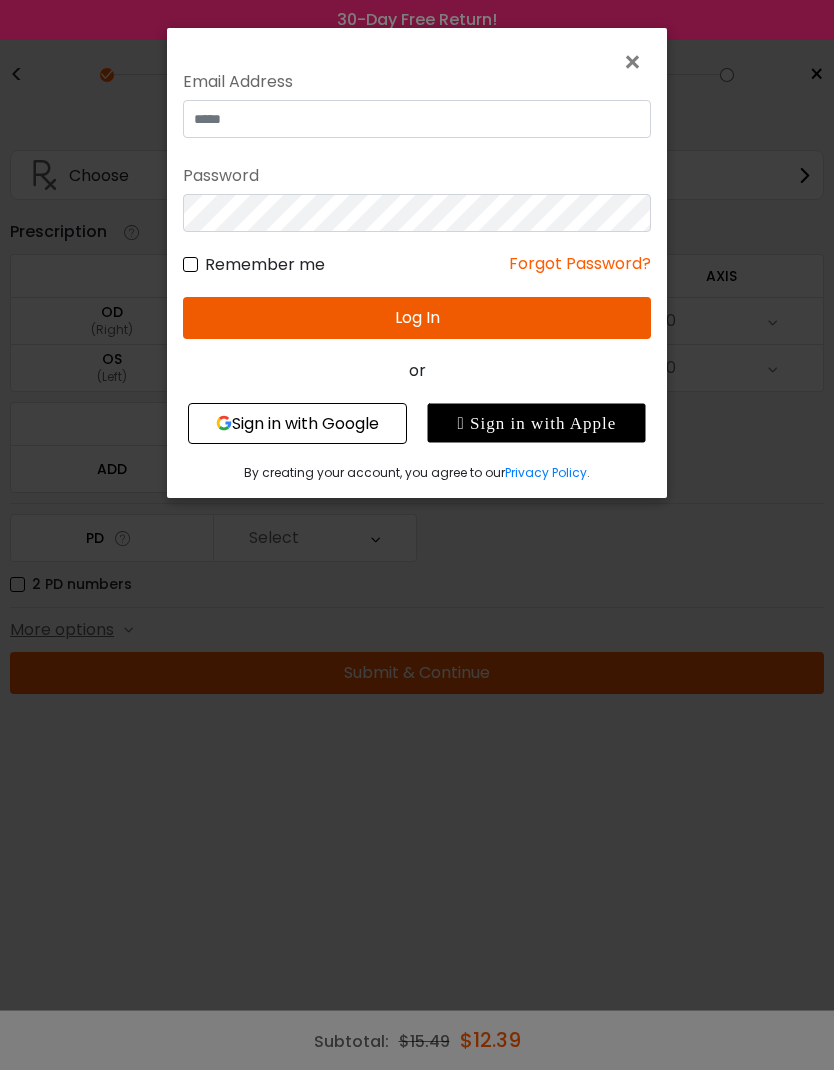 click on "Email Address" at bounding box center [417, 82] 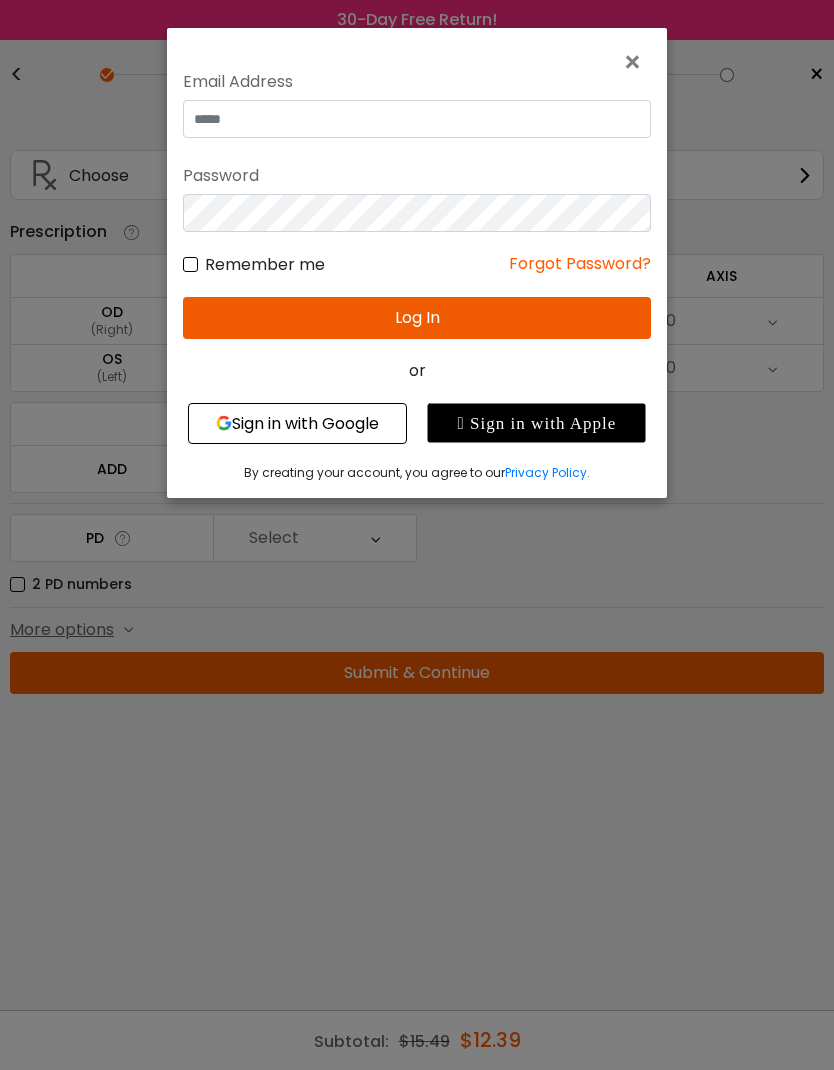 click on "×" at bounding box center (636, 62) 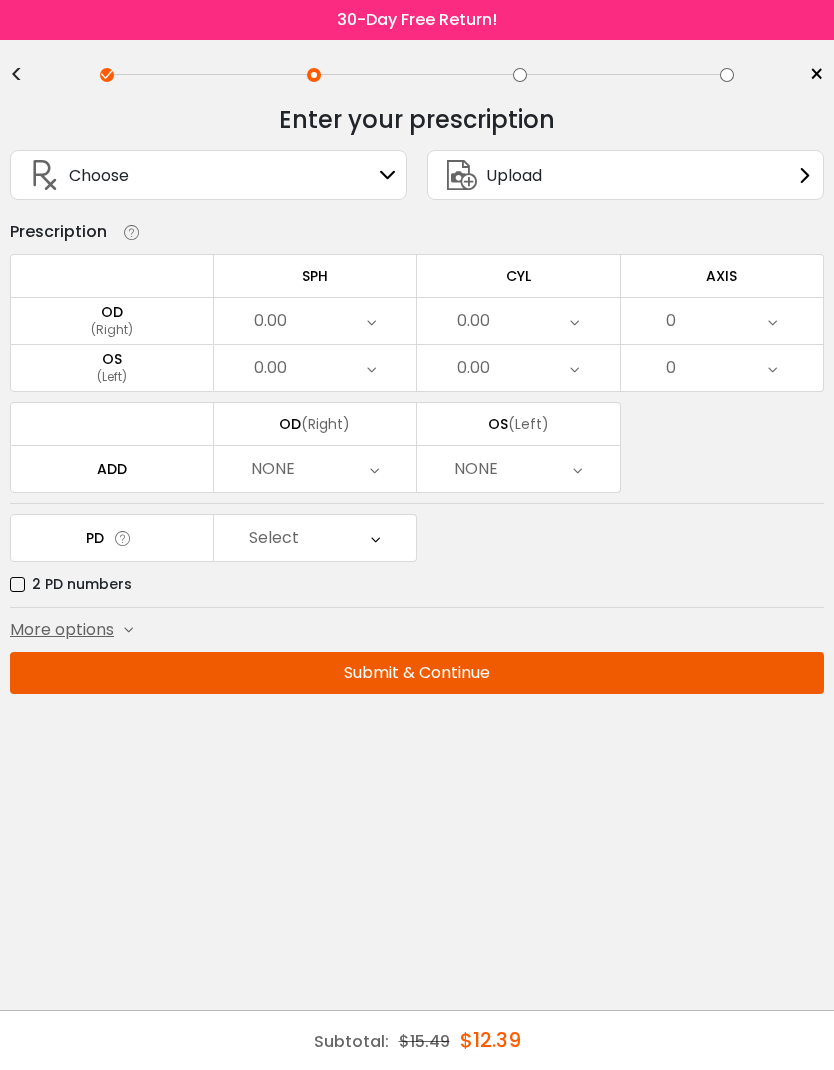 click on "NONE" at bounding box center (315, 469) 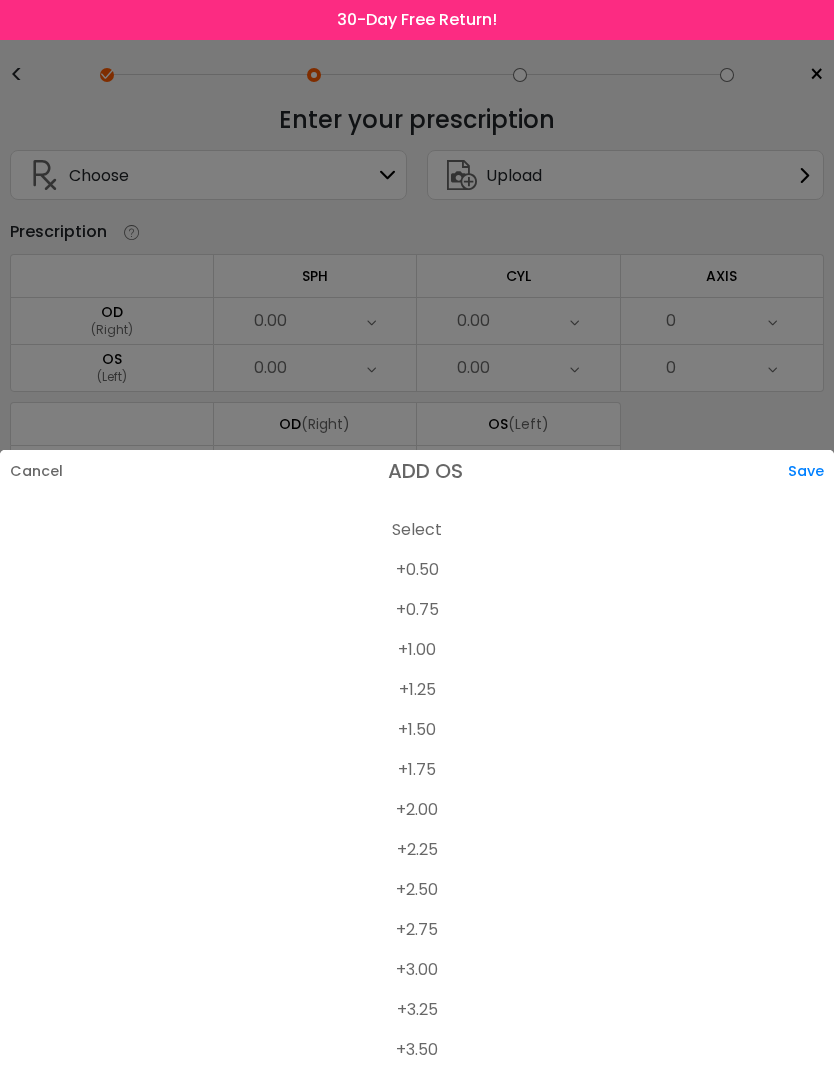click at bounding box center (417, 535) 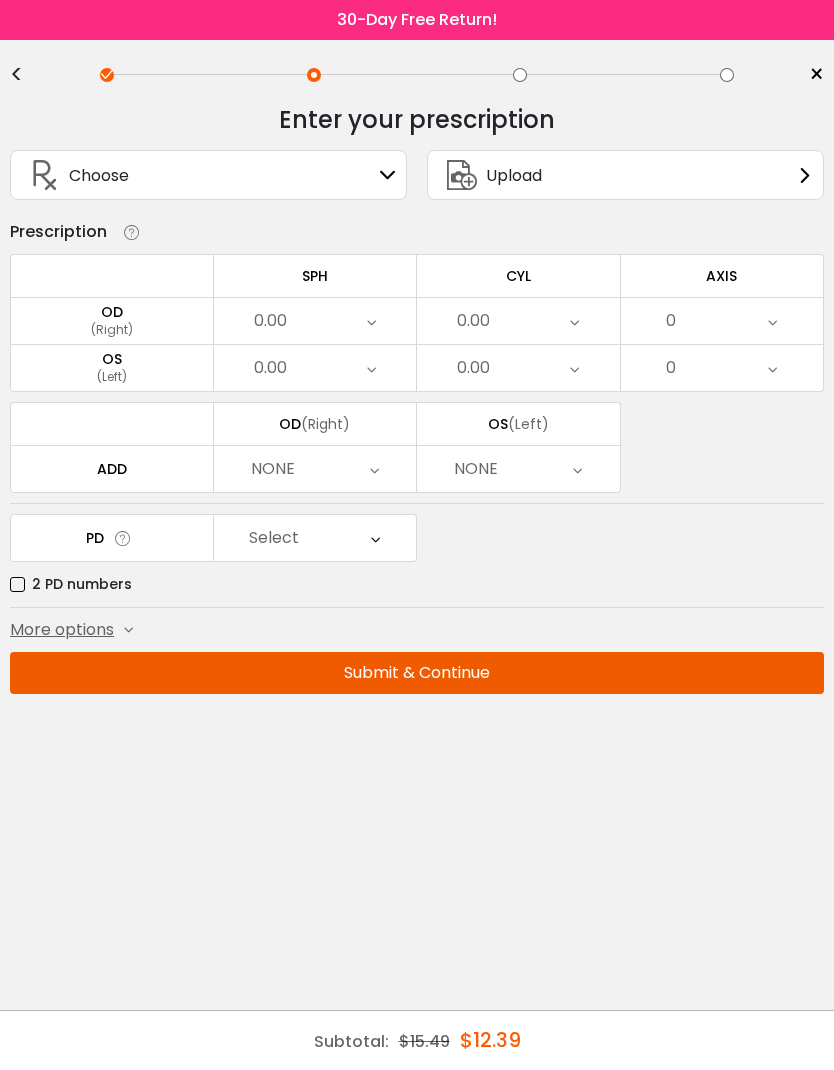 click at bounding box center (371, 321) 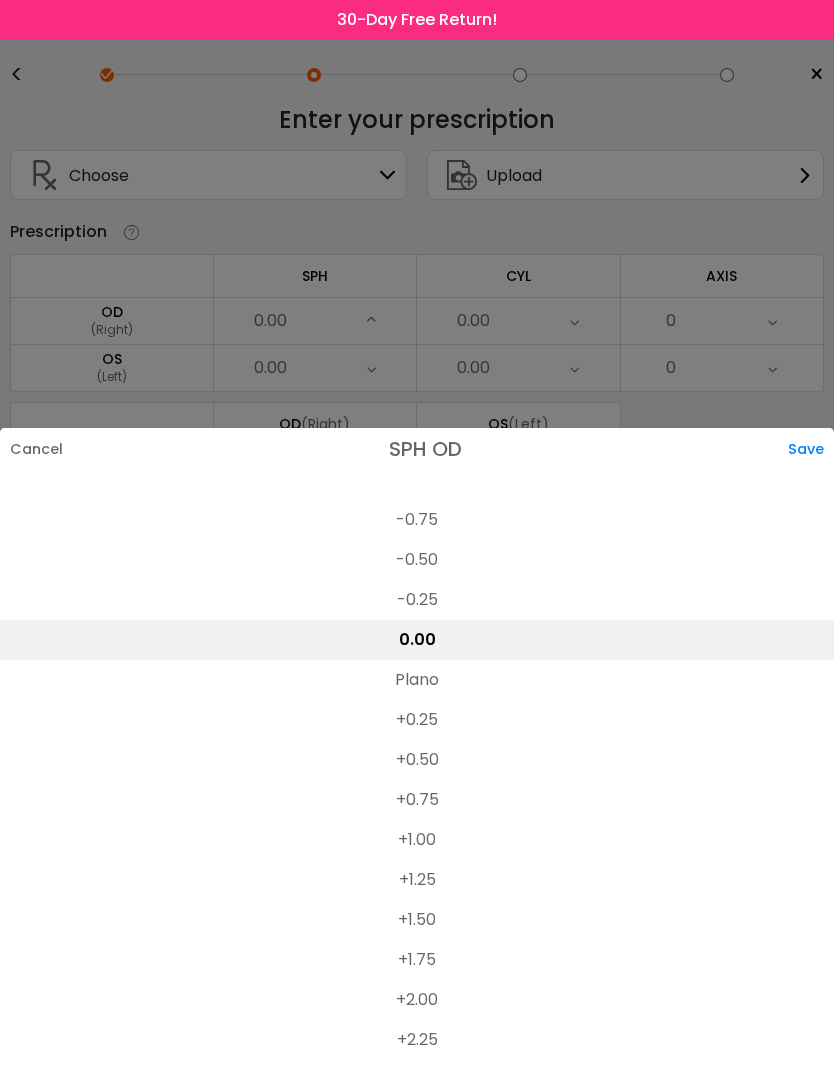 scroll, scrollTop: 3081, scrollLeft: 0, axis: vertical 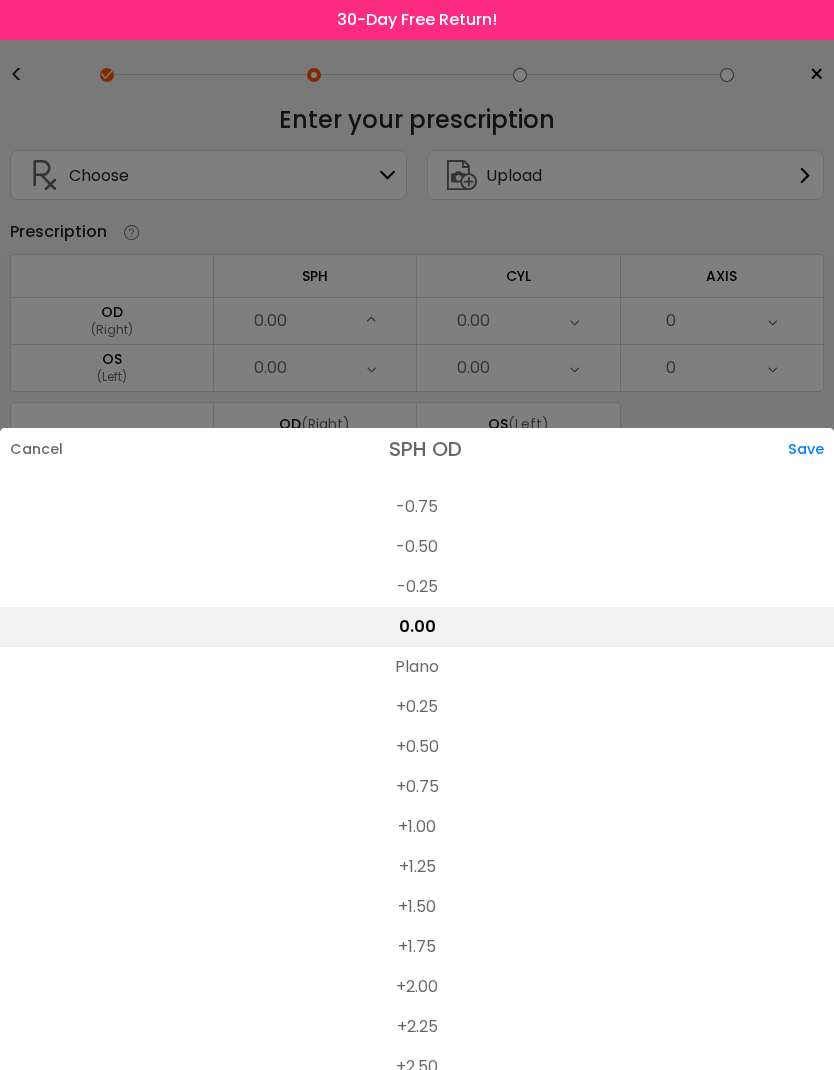 click on "+0.25" at bounding box center (417, 707) 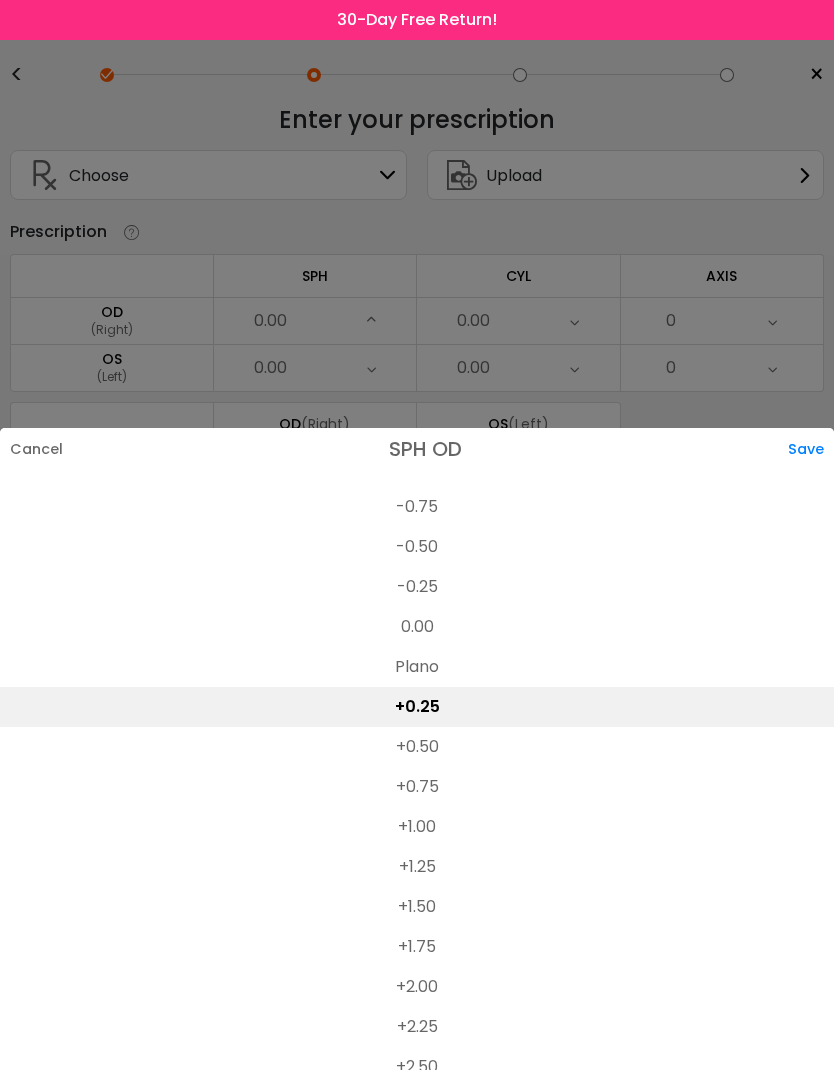 click on "Save" at bounding box center (811, 449) 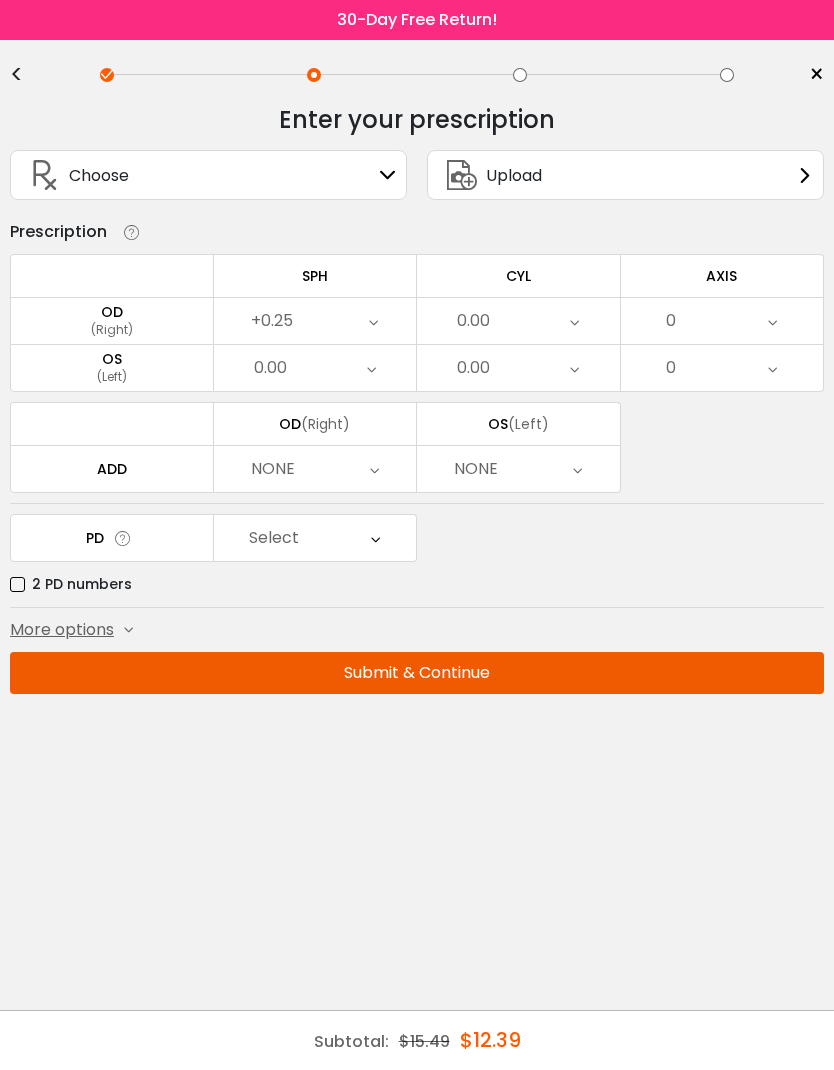 click on "0.00" at bounding box center [315, 368] 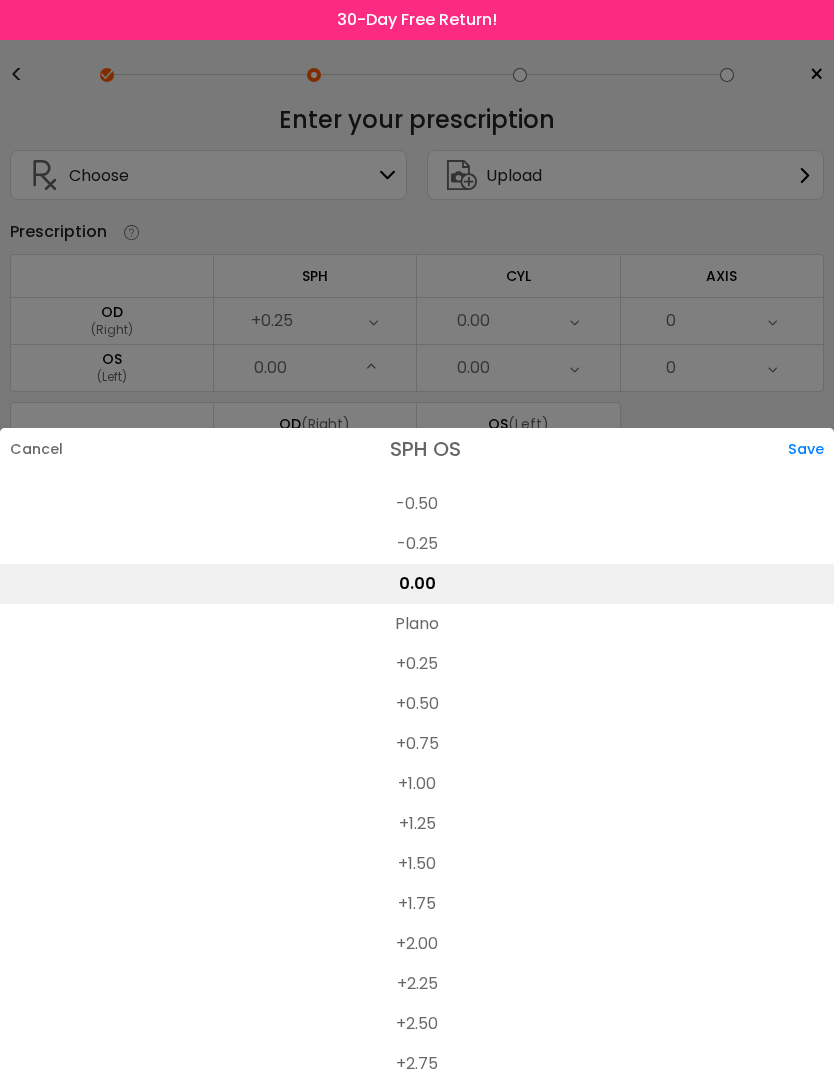 scroll, scrollTop: 3162, scrollLeft: 0, axis: vertical 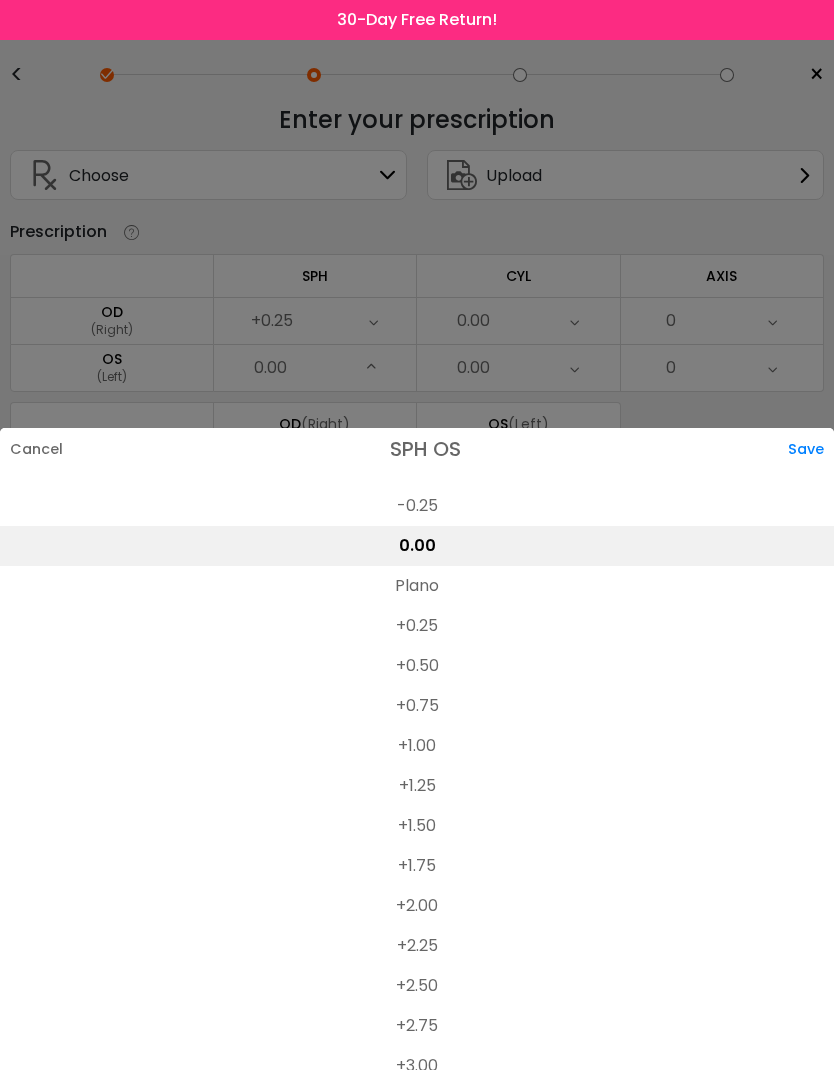 click on "+1.75" at bounding box center (417, 866) 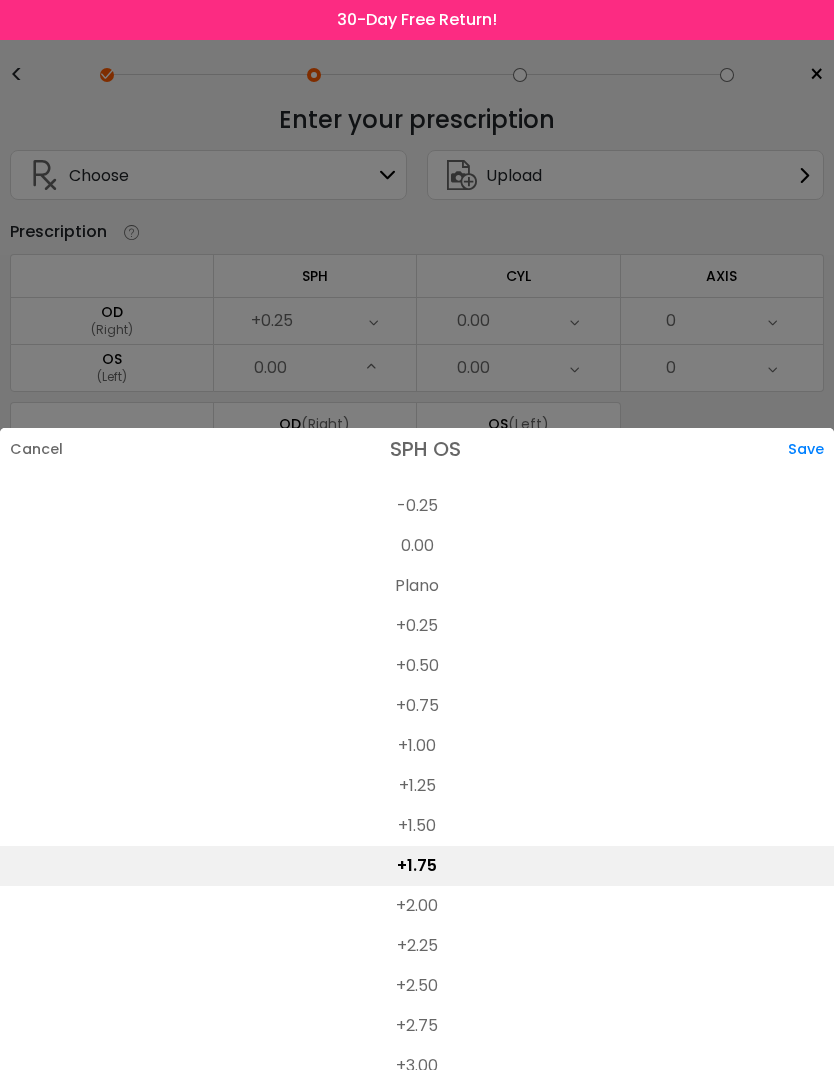 click on "Save" at bounding box center (811, 449) 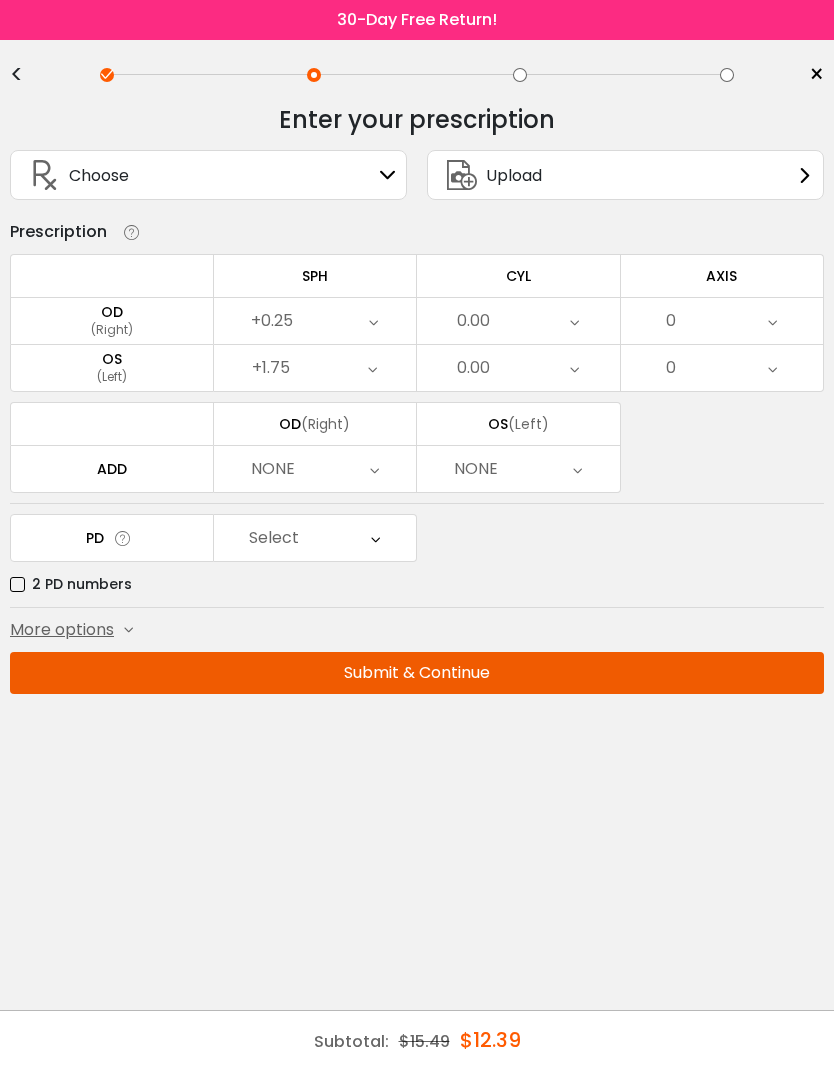 click on "0.00" at bounding box center [518, 321] 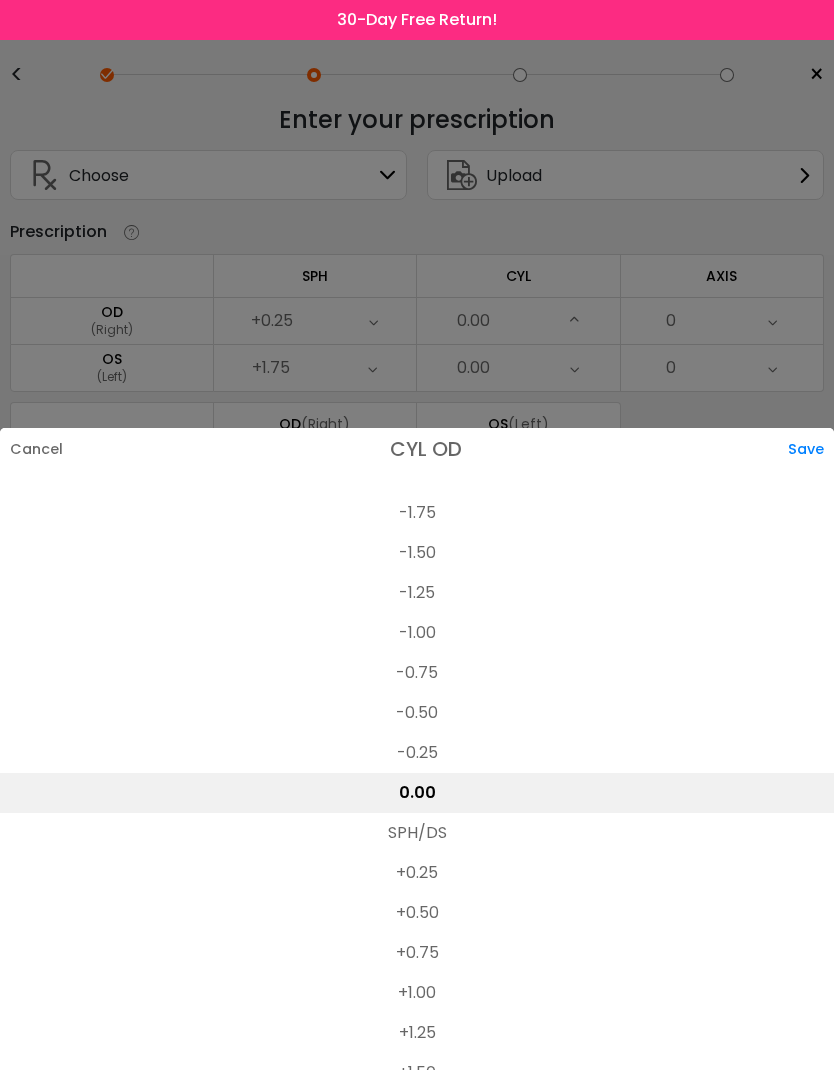 click on "-1.00" at bounding box center [417, 633] 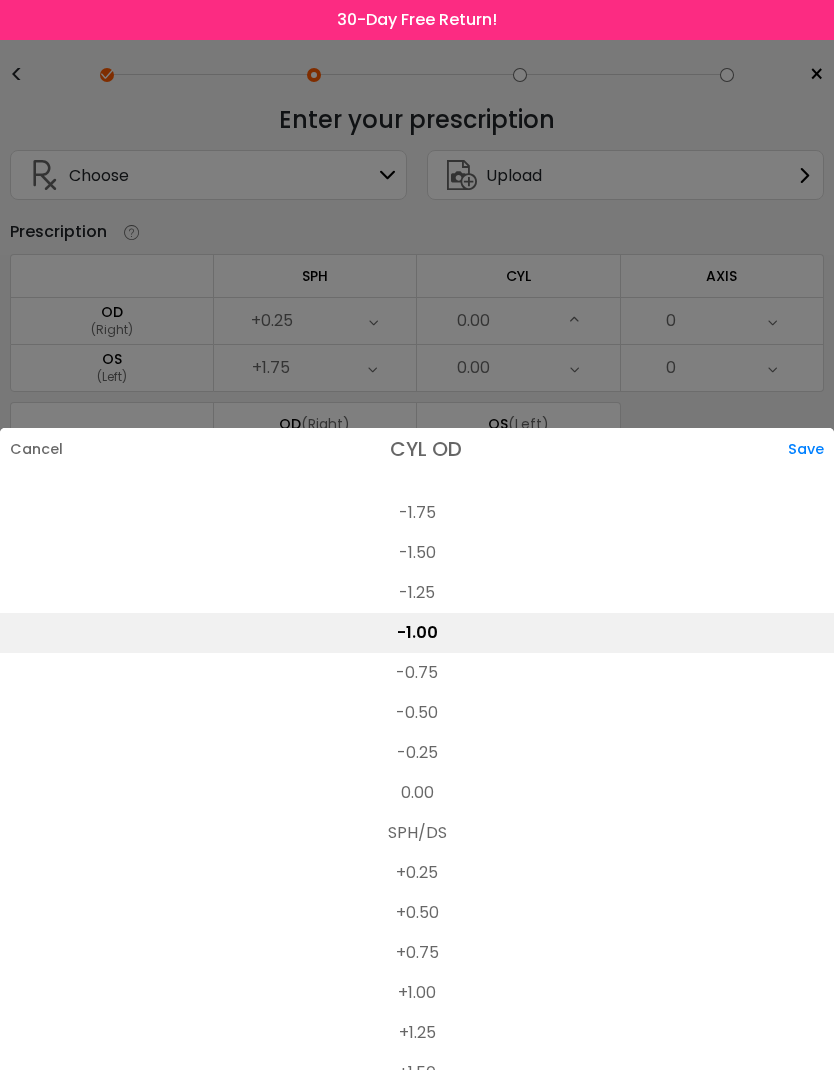 click on "Save" at bounding box center (811, 449) 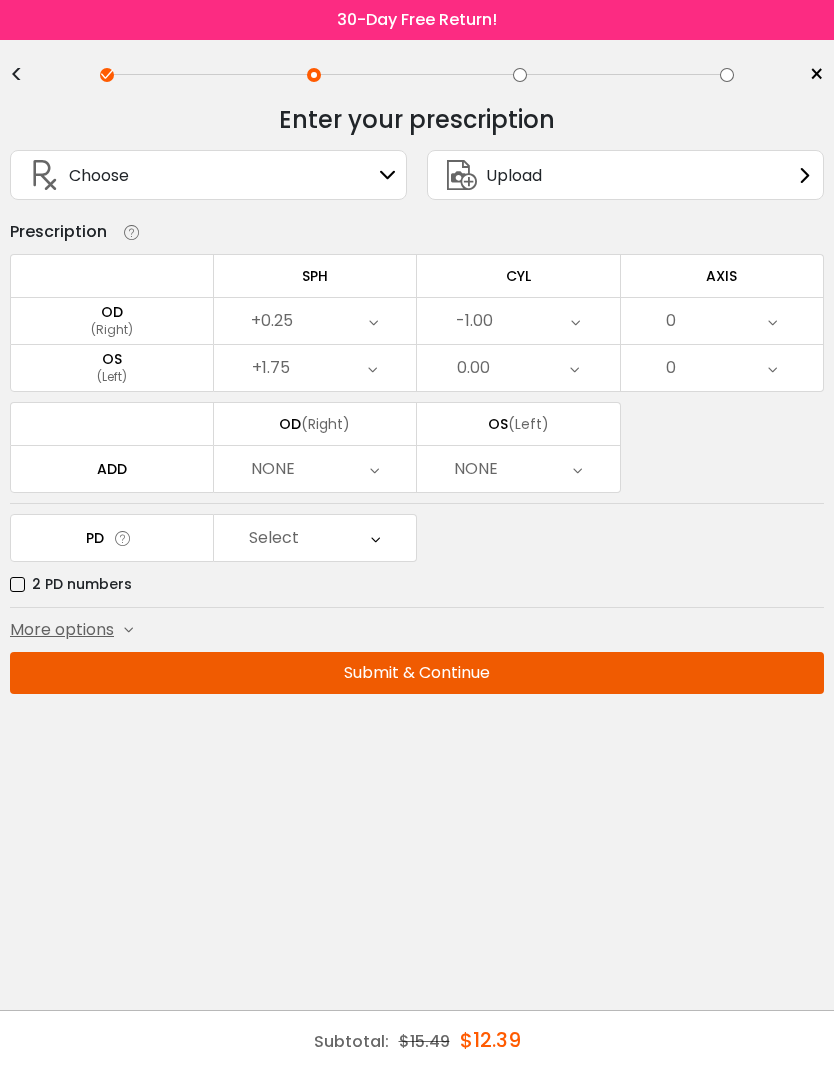 click at bounding box center (574, 368) 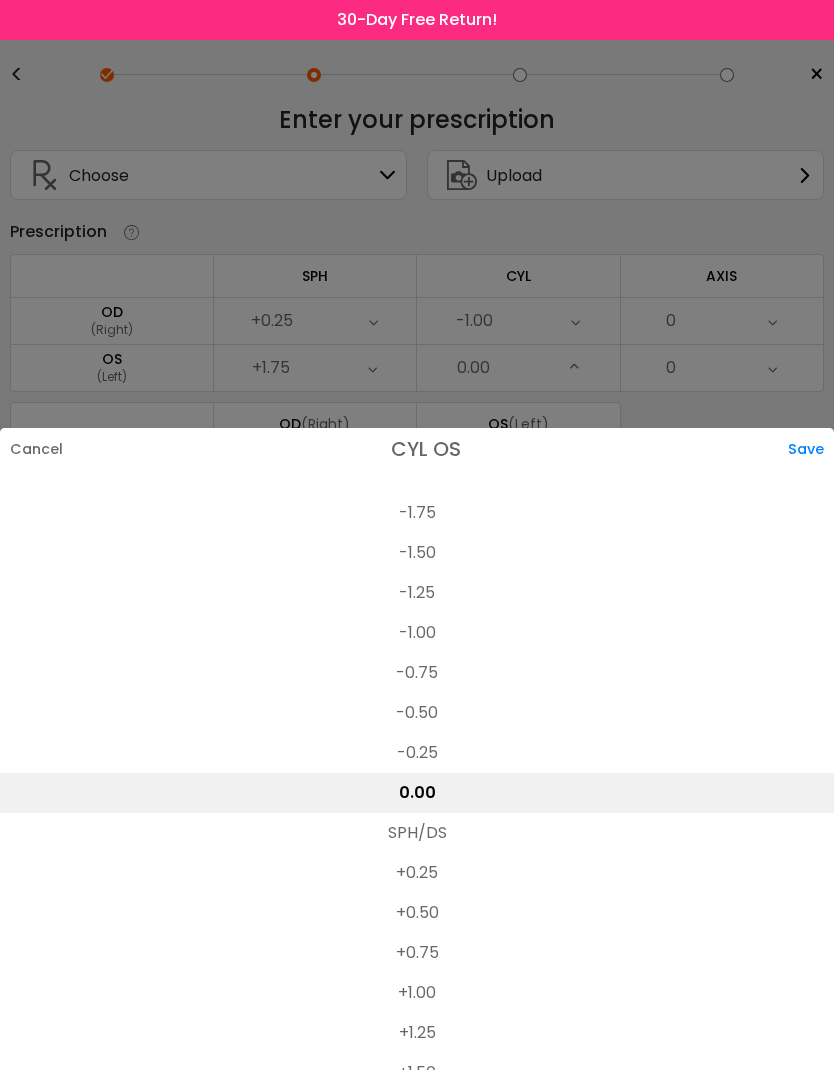 click on "-0.50" at bounding box center [417, 713] 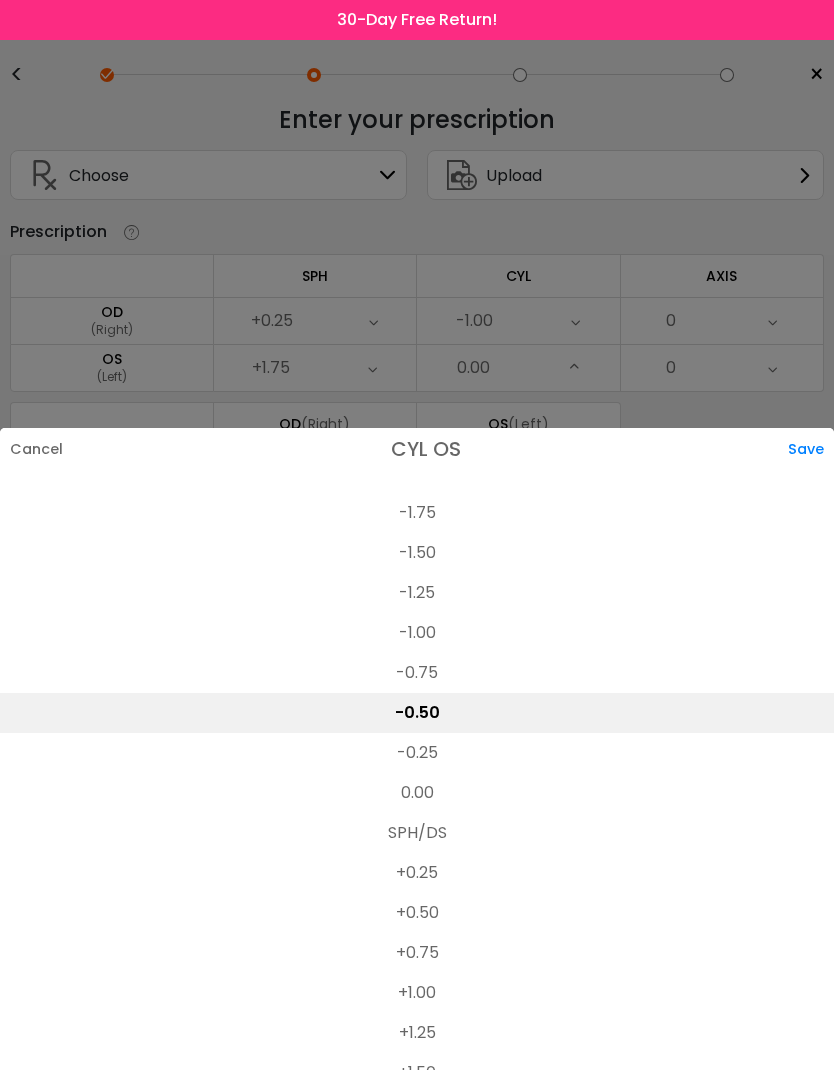 click on "Save" at bounding box center (811, 449) 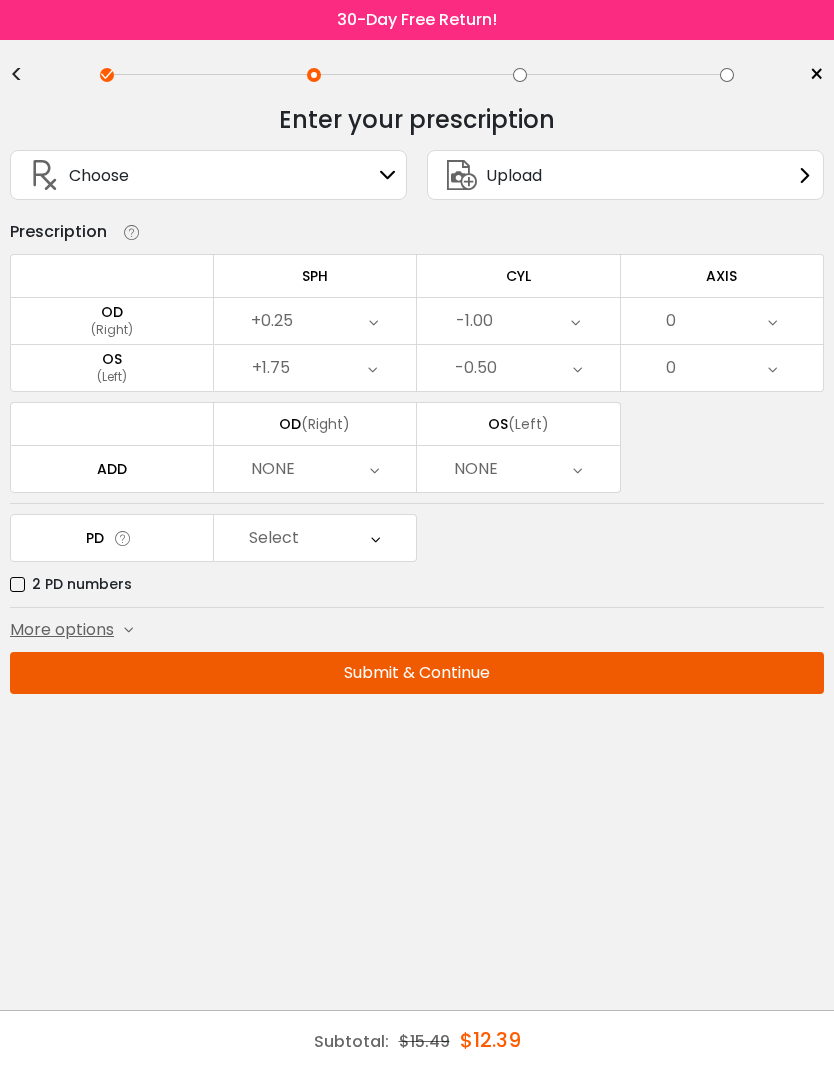 click on "0" at bounding box center (722, 321) 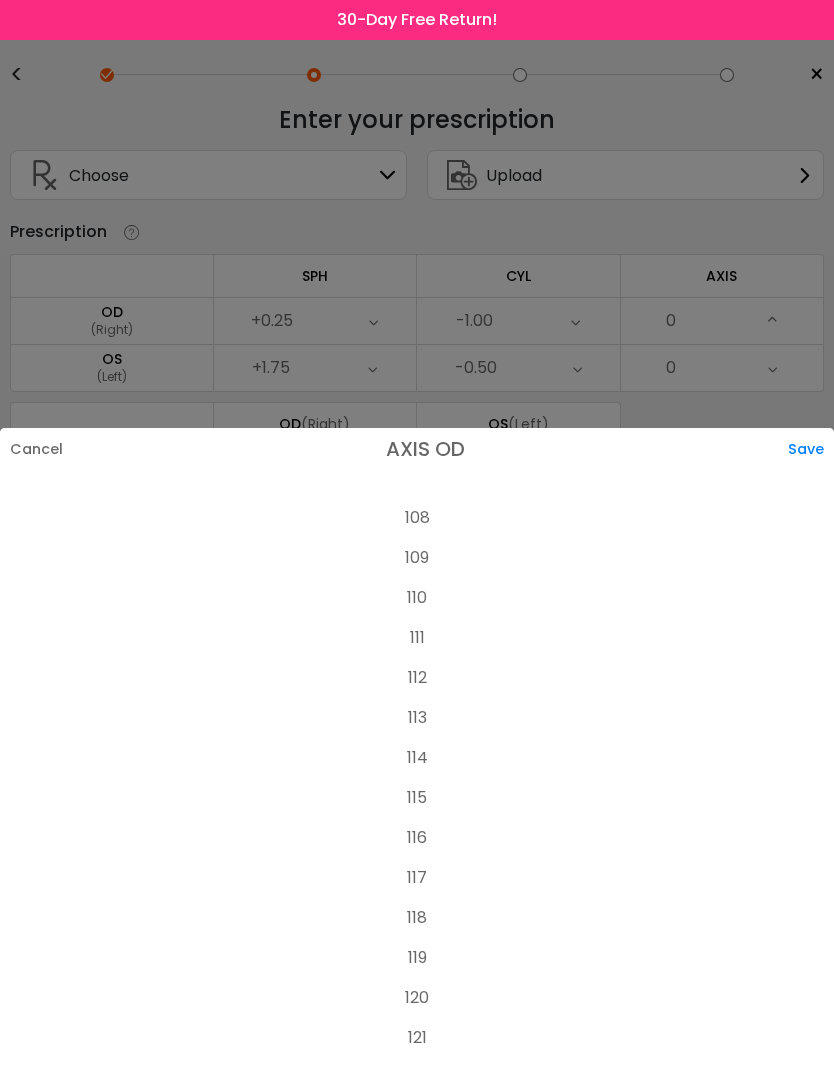 scroll, scrollTop: 4289, scrollLeft: 0, axis: vertical 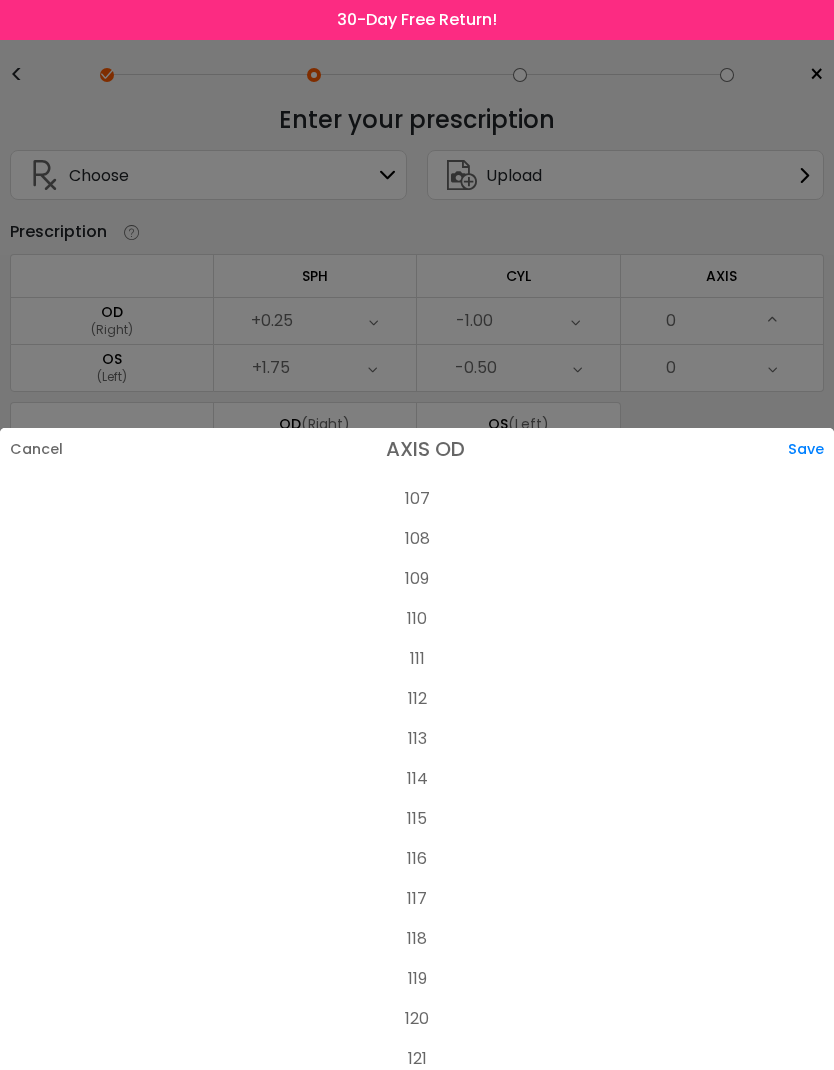 click on "110" at bounding box center (417, 619) 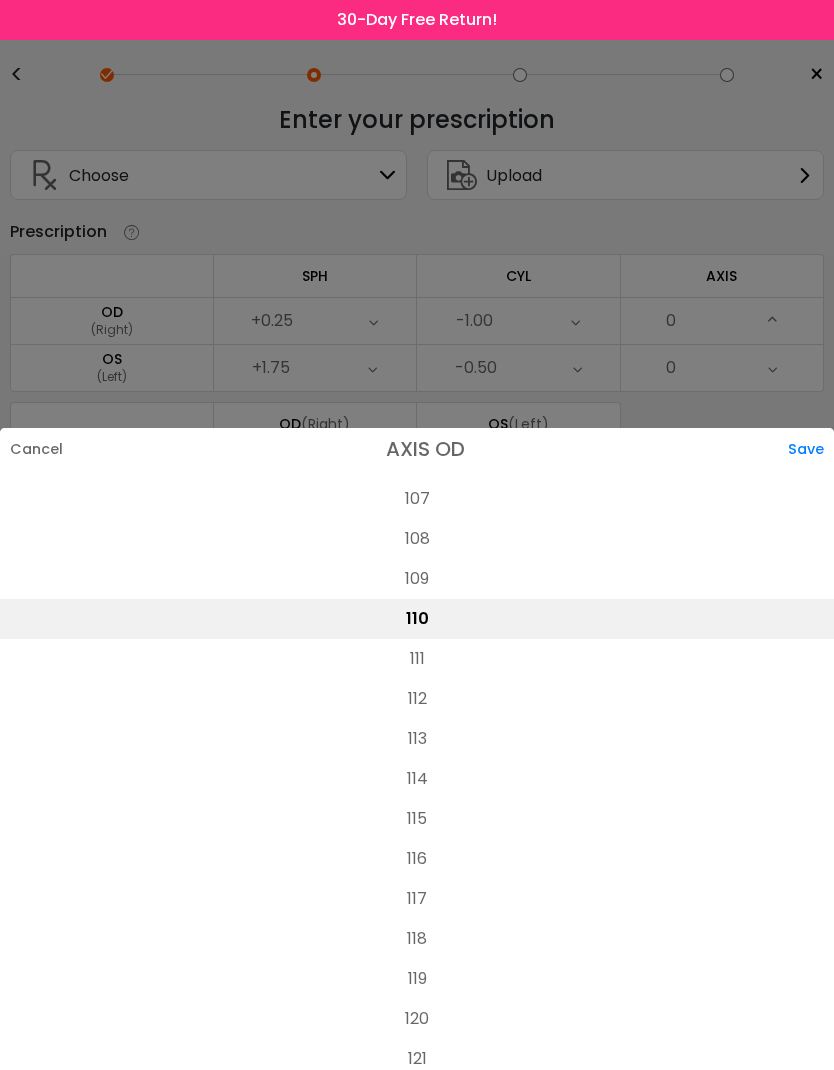 click on "Save" at bounding box center (811, 449) 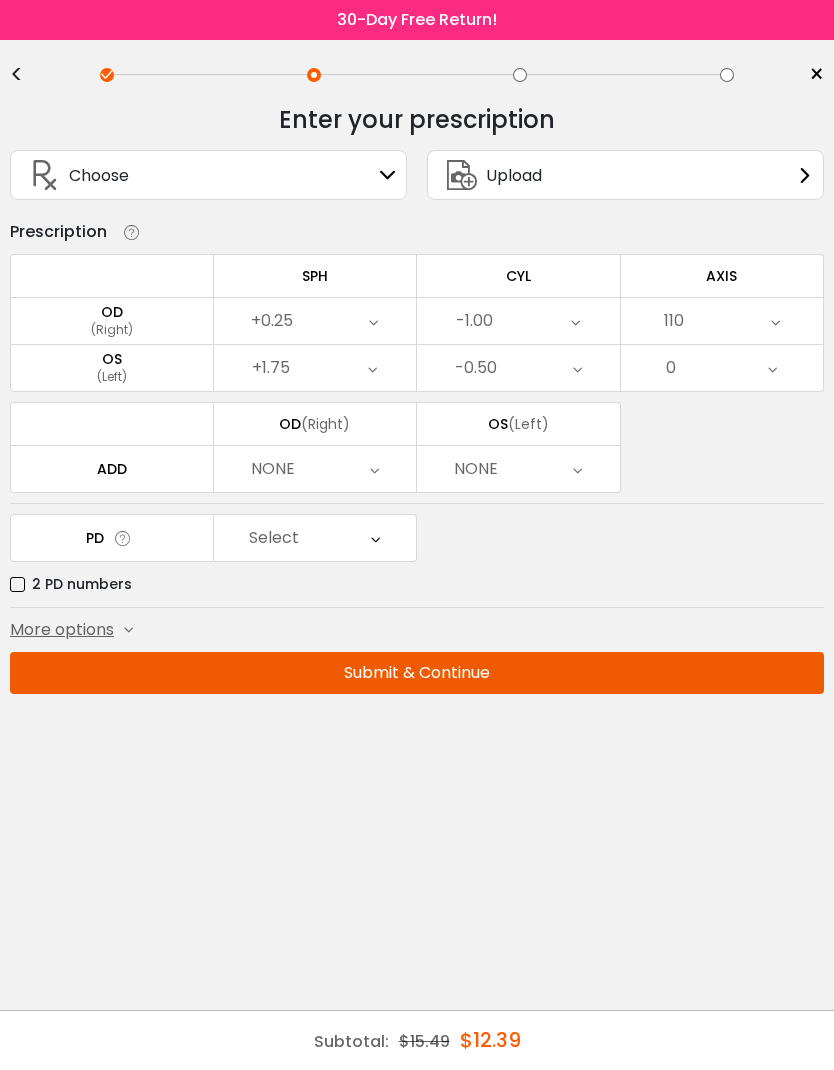 click at bounding box center [772, 368] 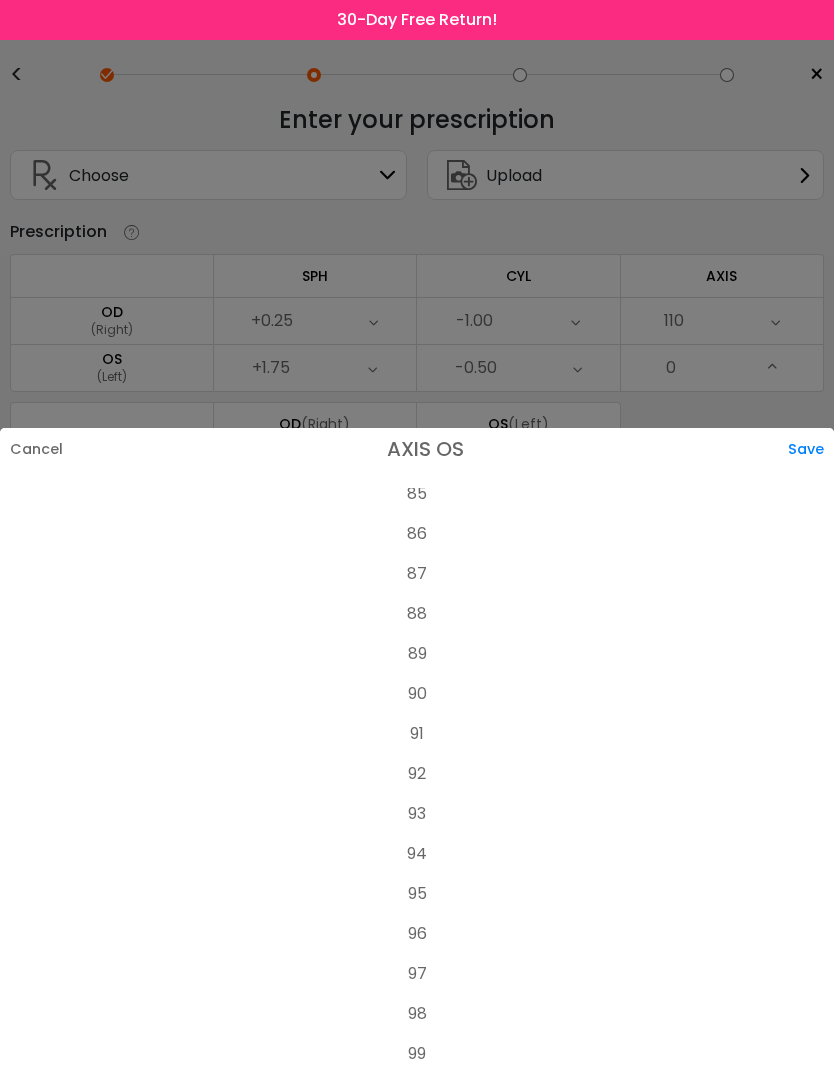 scroll, scrollTop: 3376, scrollLeft: 0, axis: vertical 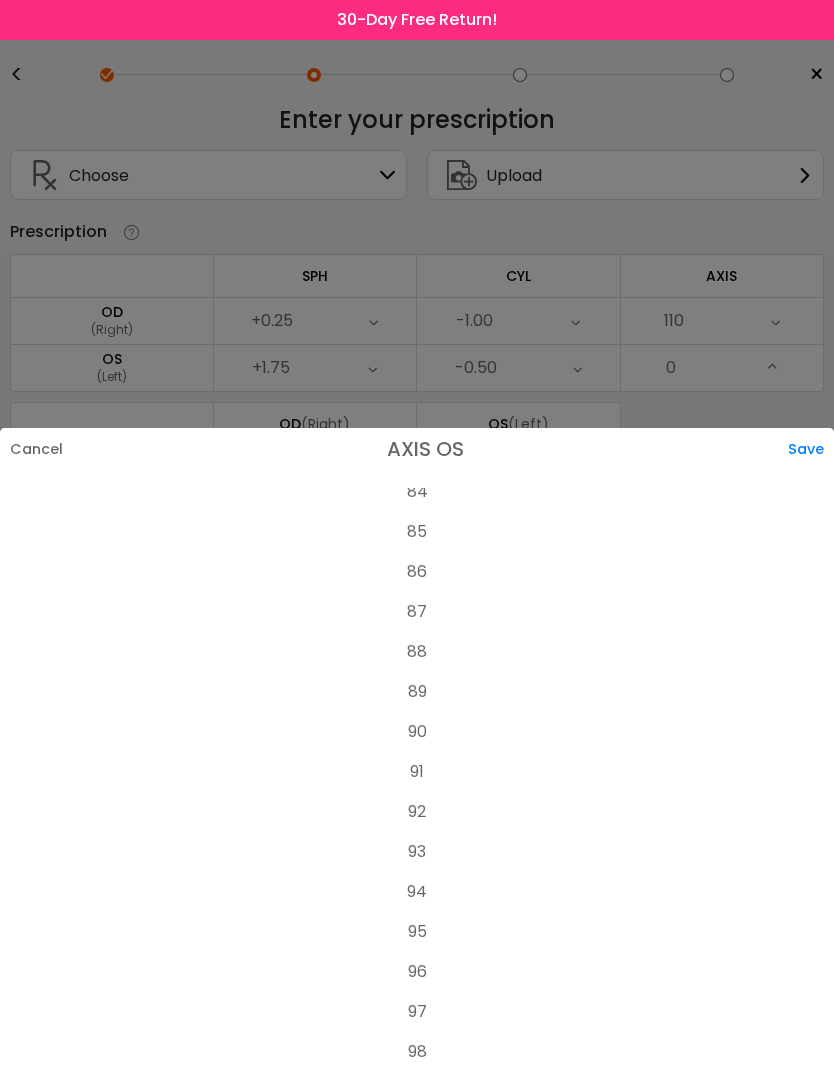 click on "90" at bounding box center (417, 732) 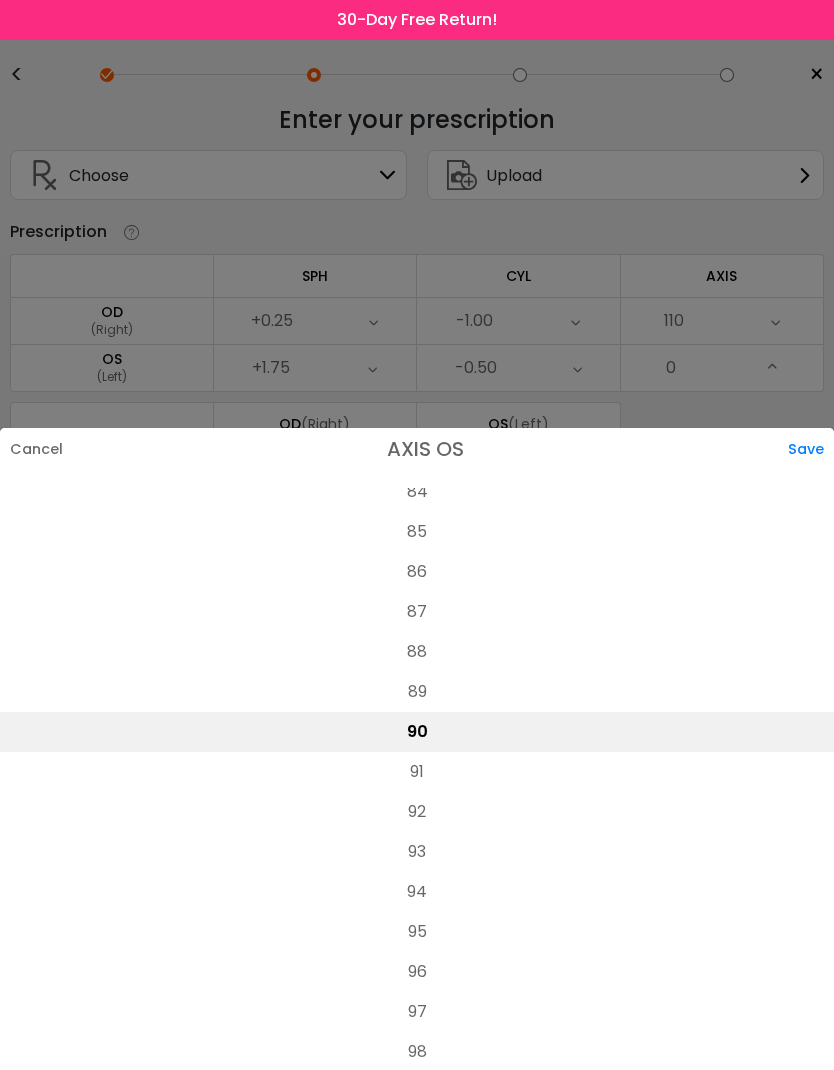 click on "Save" at bounding box center (811, 449) 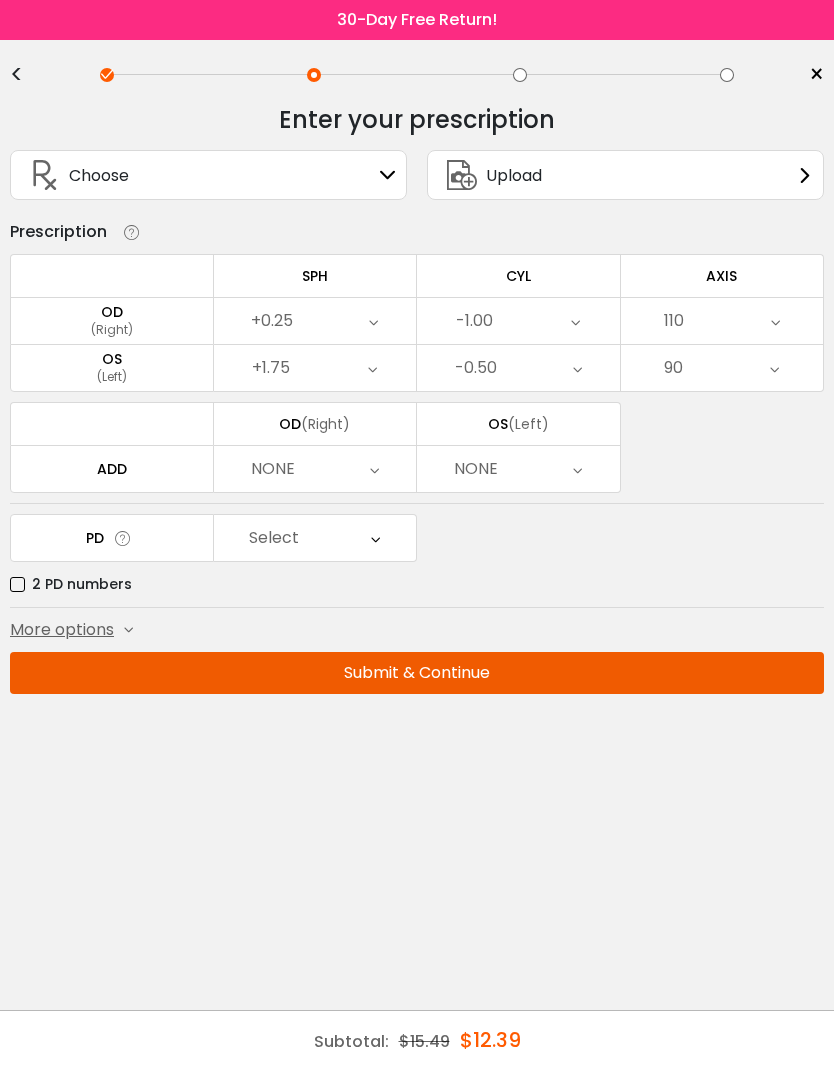 click at bounding box center [374, 469] 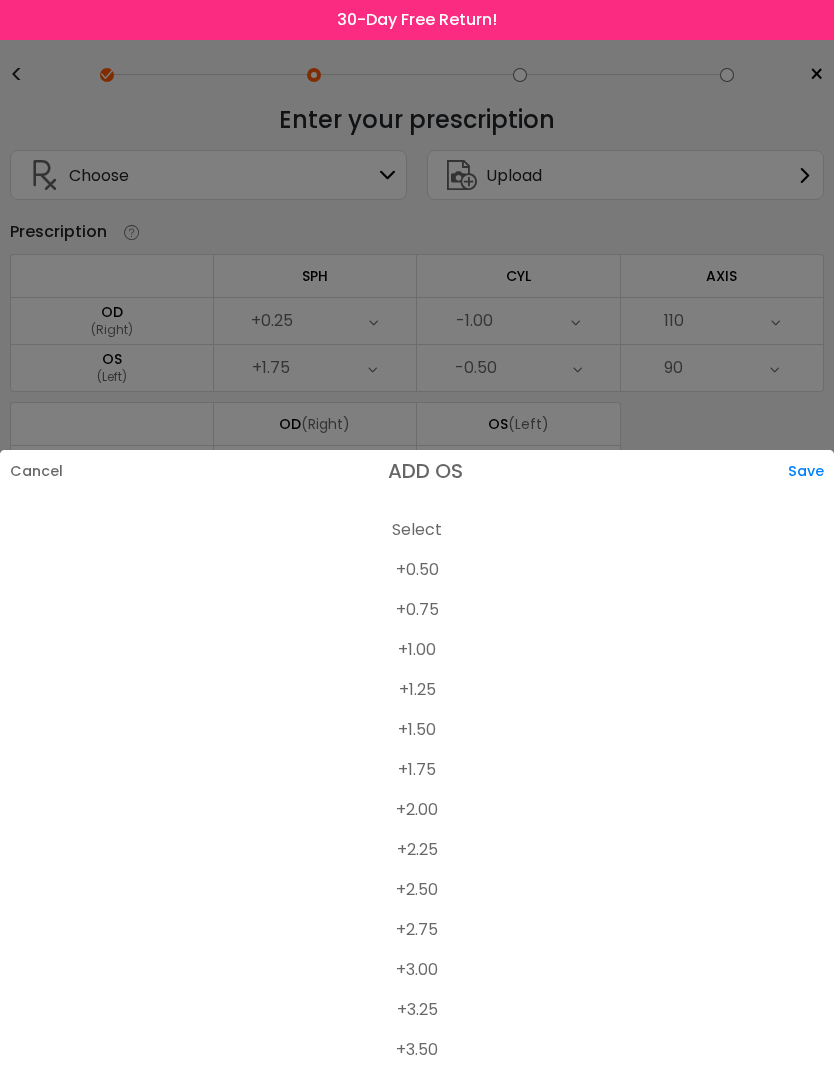 click on "+2.25" at bounding box center (417, 850) 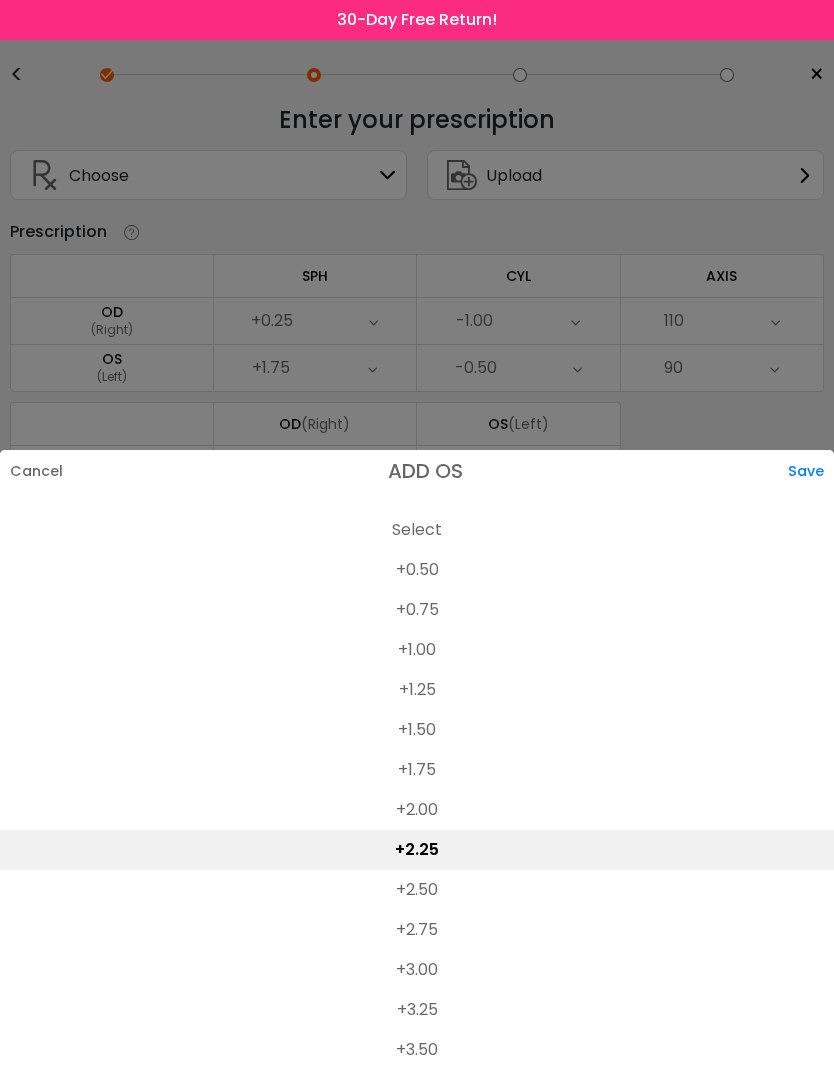 click on "Save" at bounding box center (811, 471) 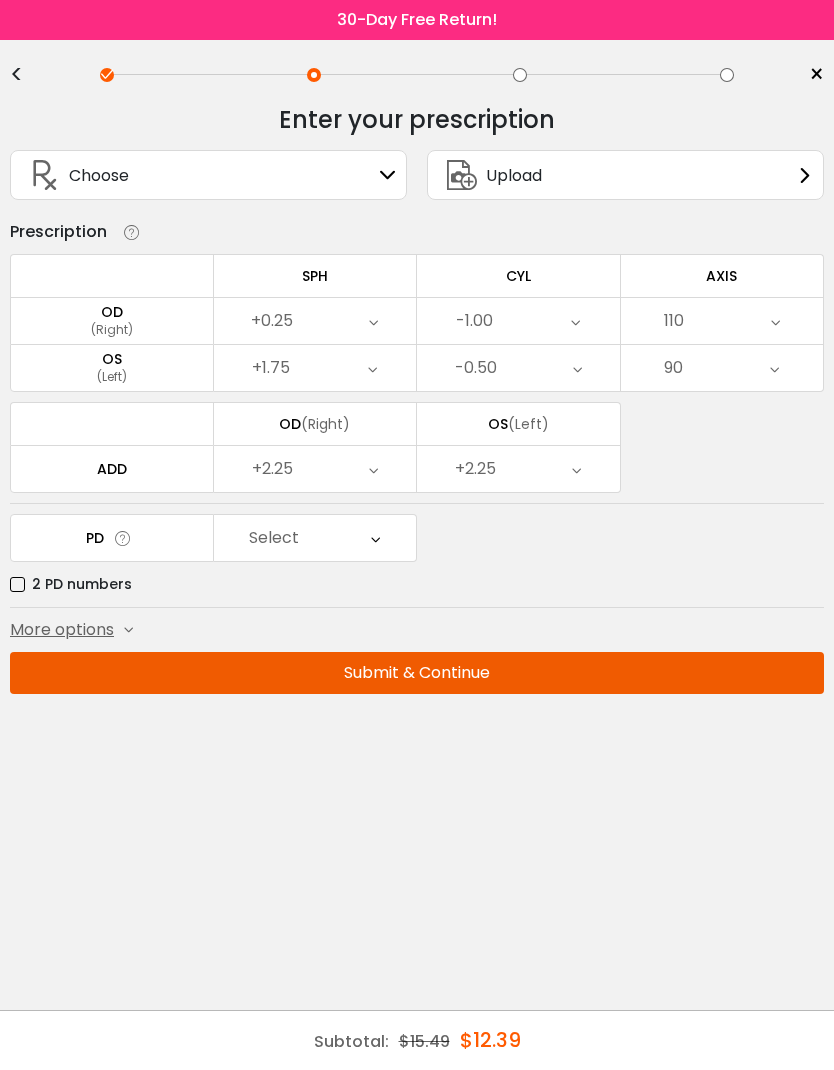 click on "Select" at bounding box center (315, 538) 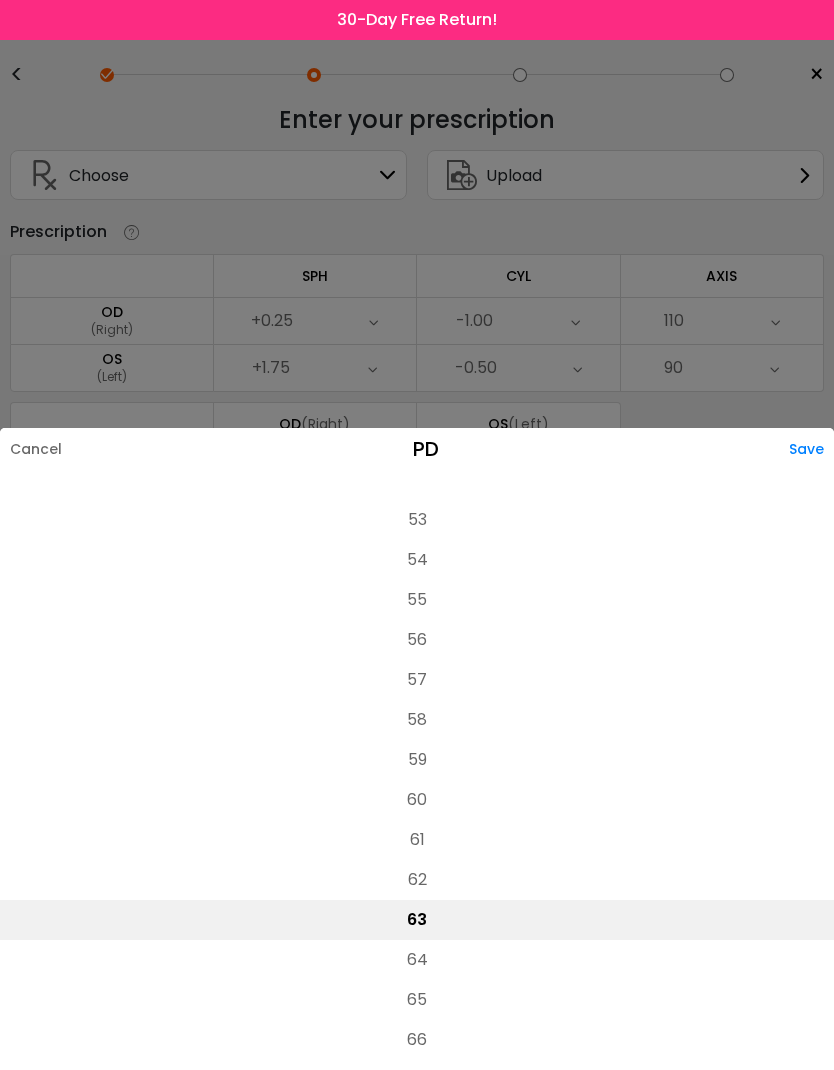 scroll, scrollTop: 263, scrollLeft: 0, axis: vertical 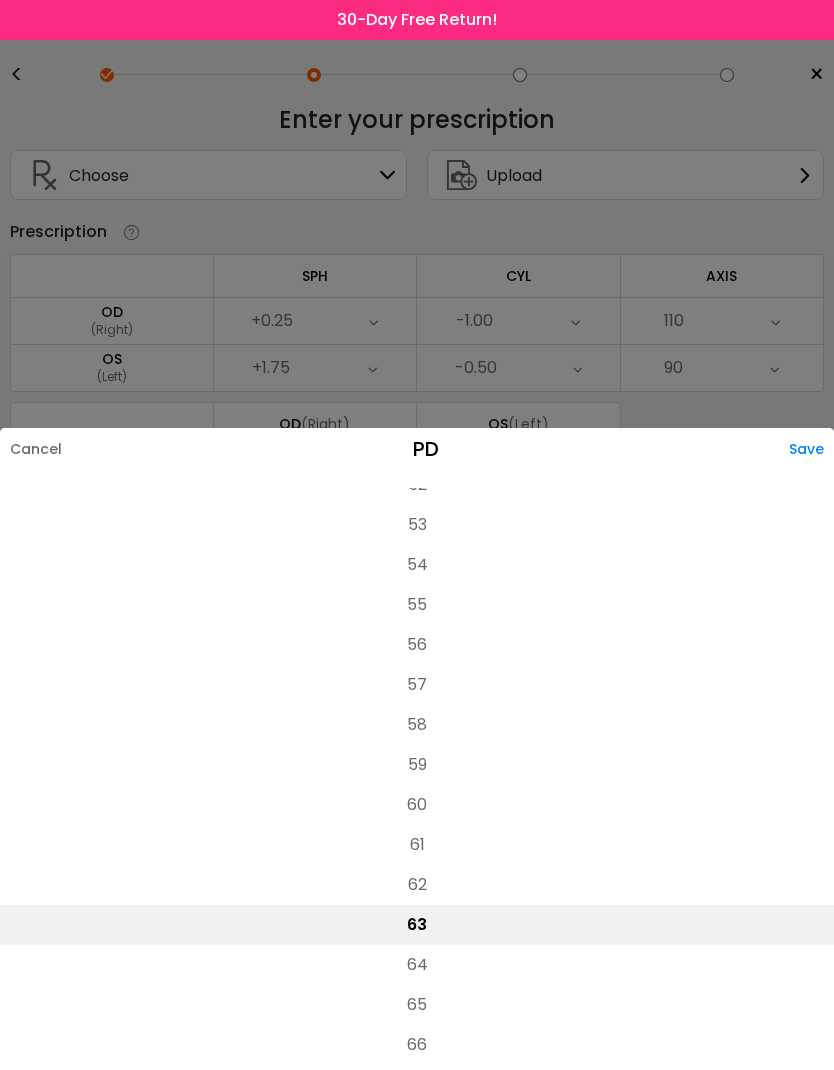 click on "60" at bounding box center (417, 805) 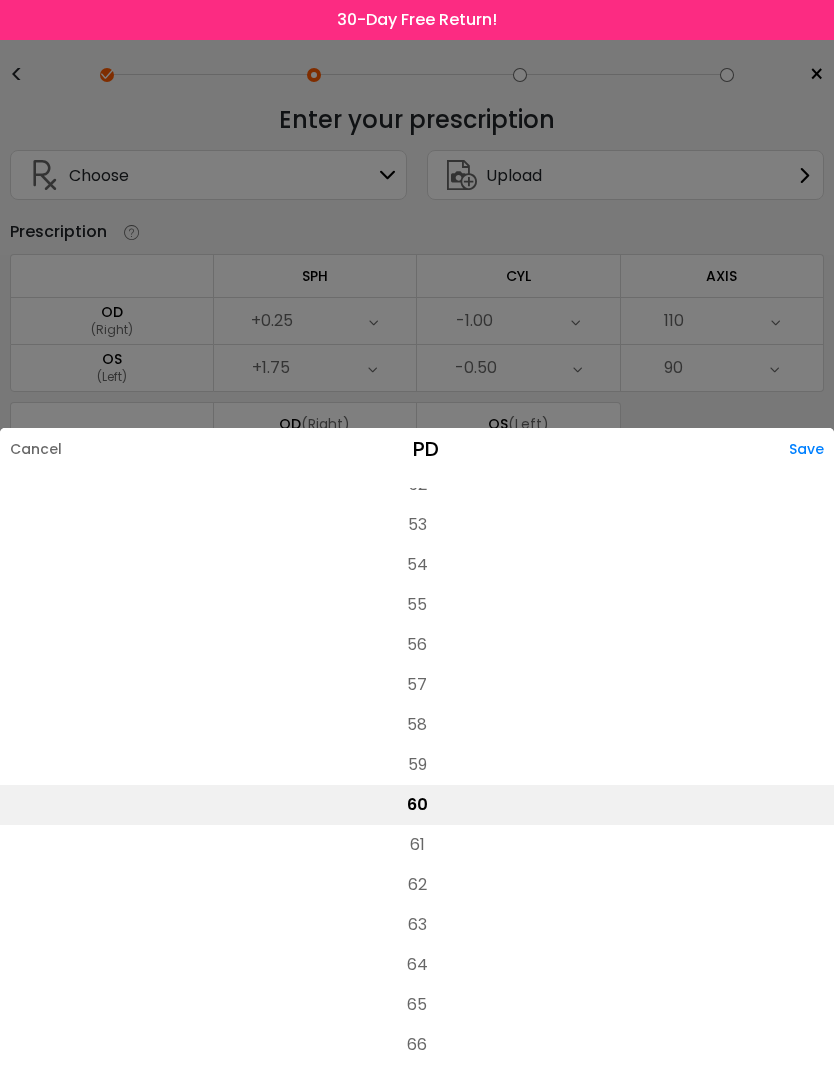 click on "Save" at bounding box center (811, 449) 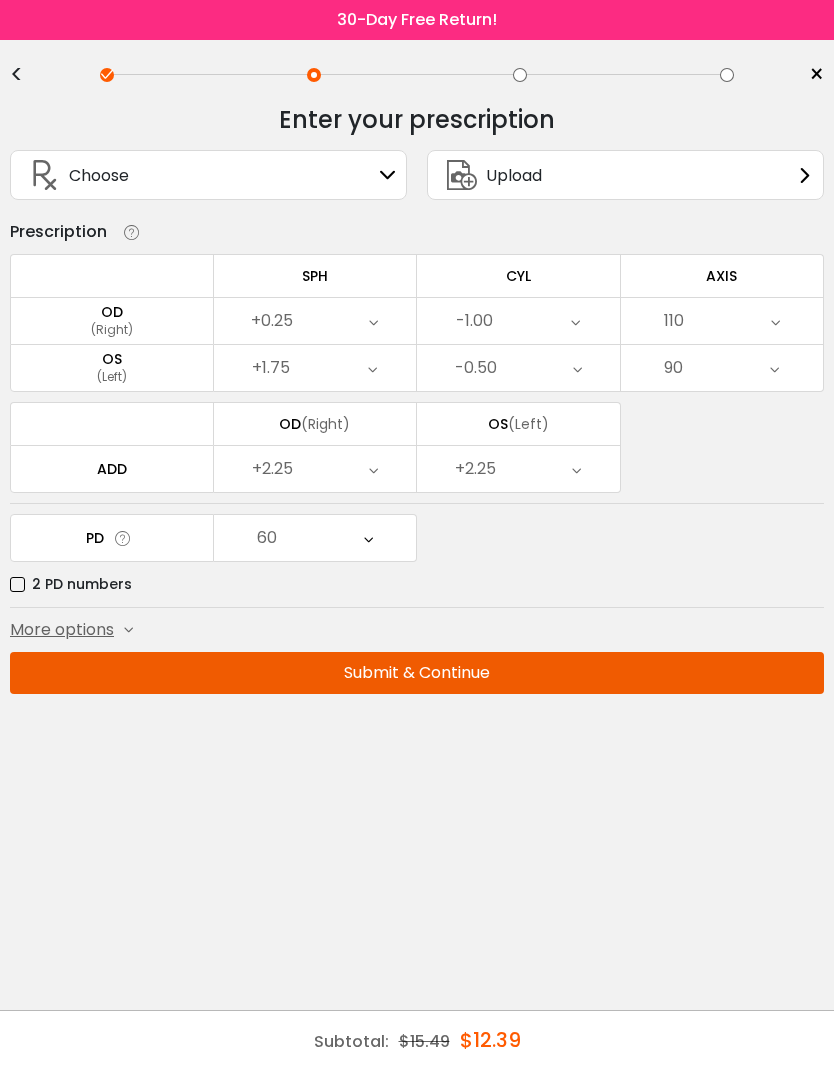 click on "Submit & Continue" at bounding box center (417, 673) 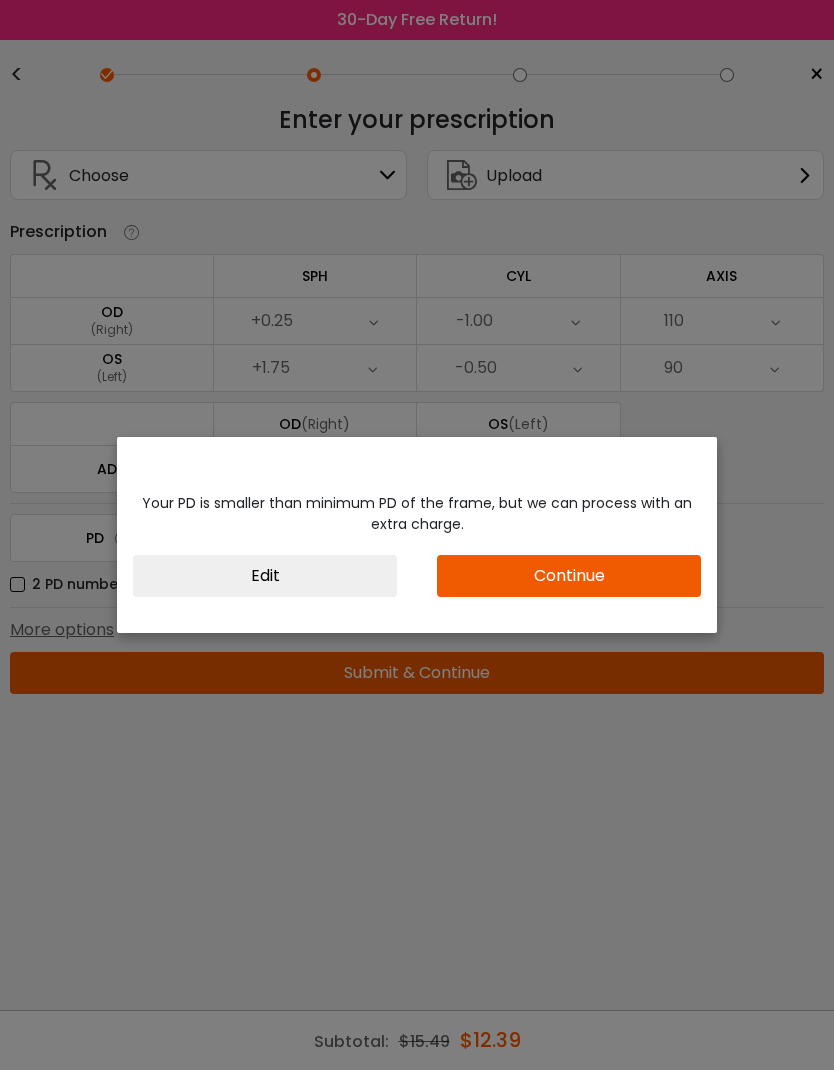 click on "Edit" at bounding box center [265, 576] 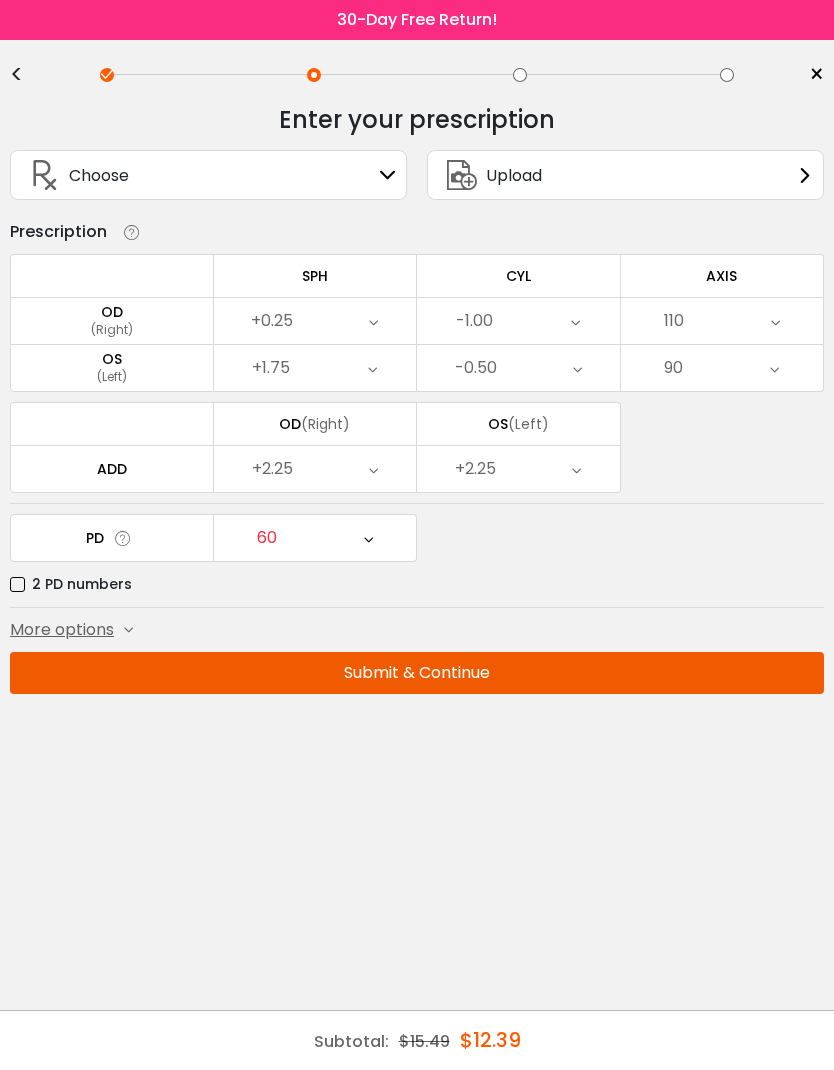 click at bounding box center (368, 538) 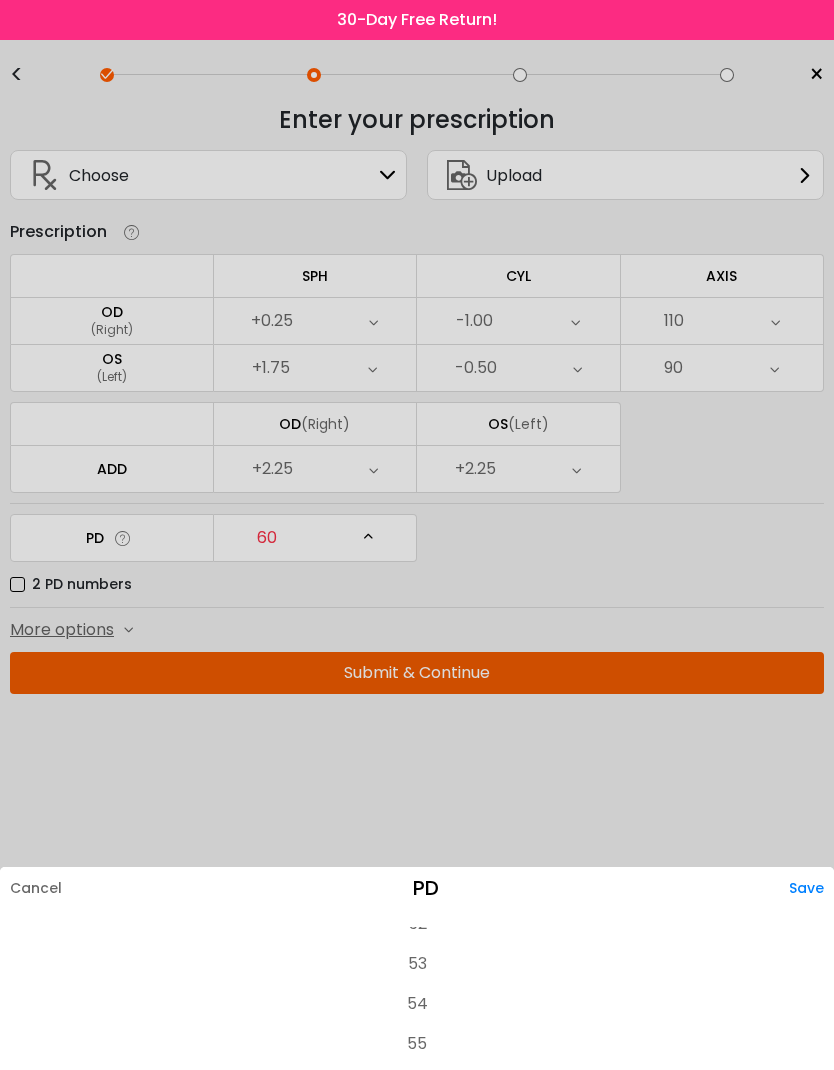 scroll, scrollTop: 275, scrollLeft: 0, axis: vertical 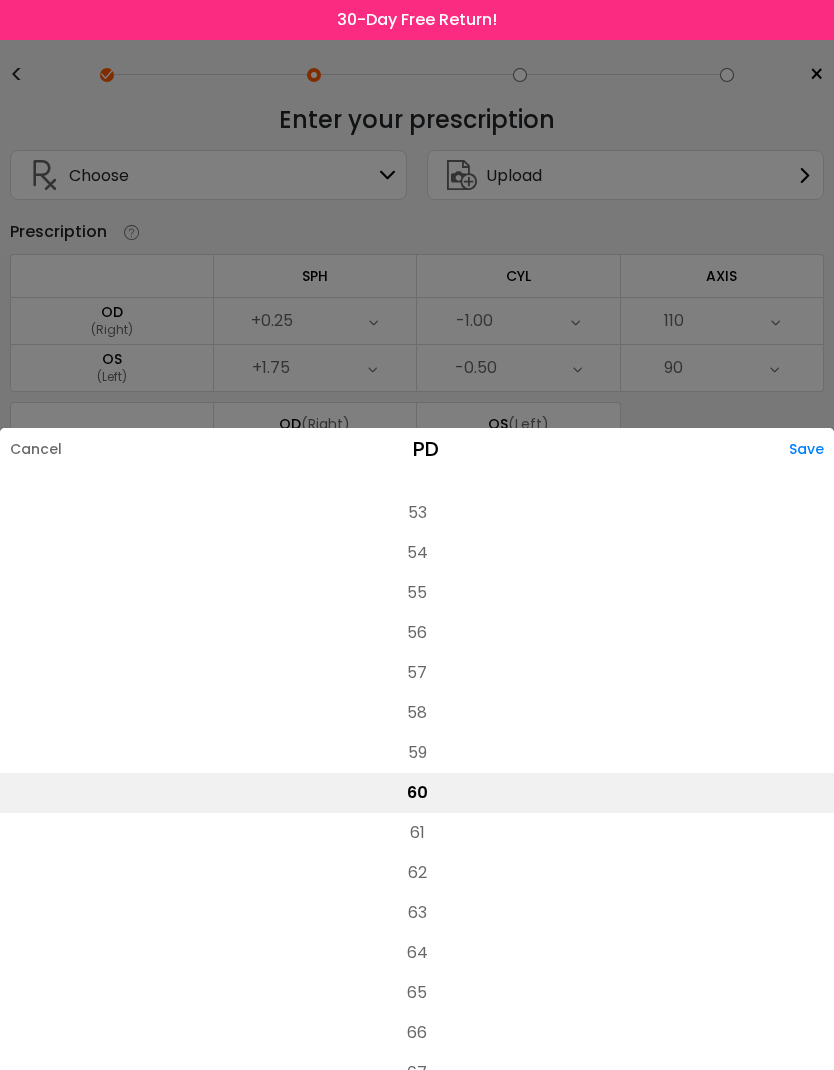 click on "62" at bounding box center [417, 873] 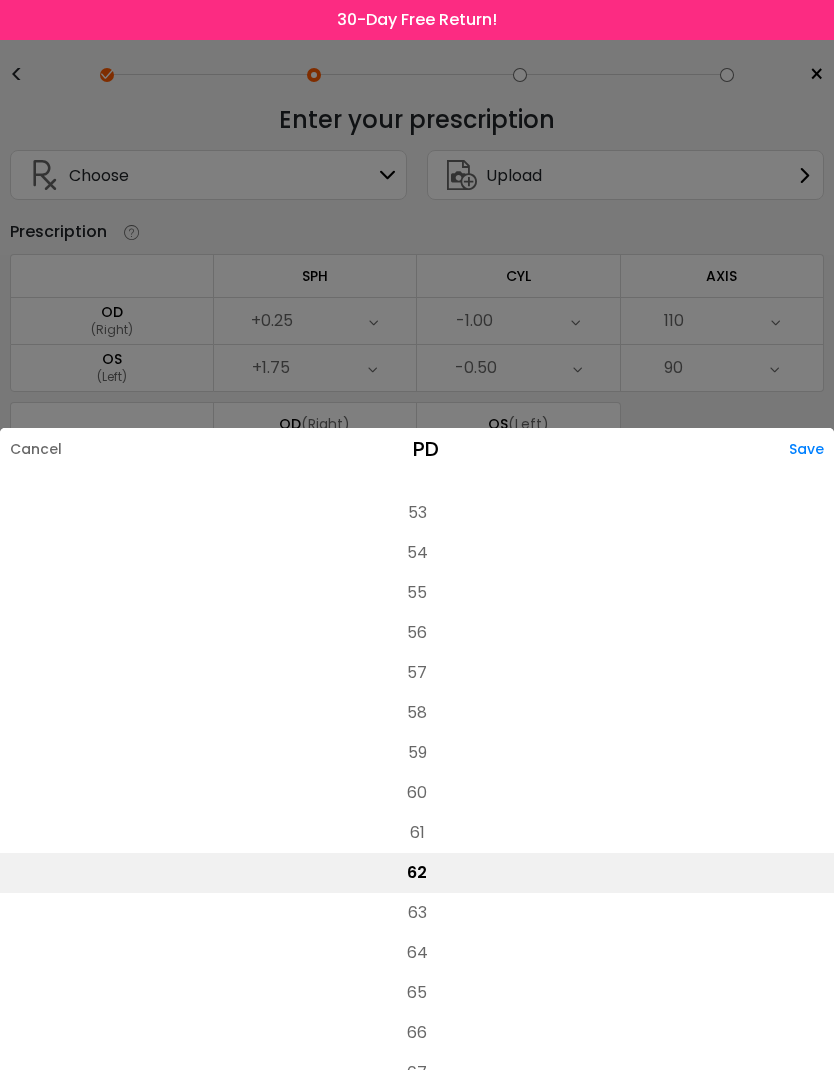 click on "Save" at bounding box center [811, 449] 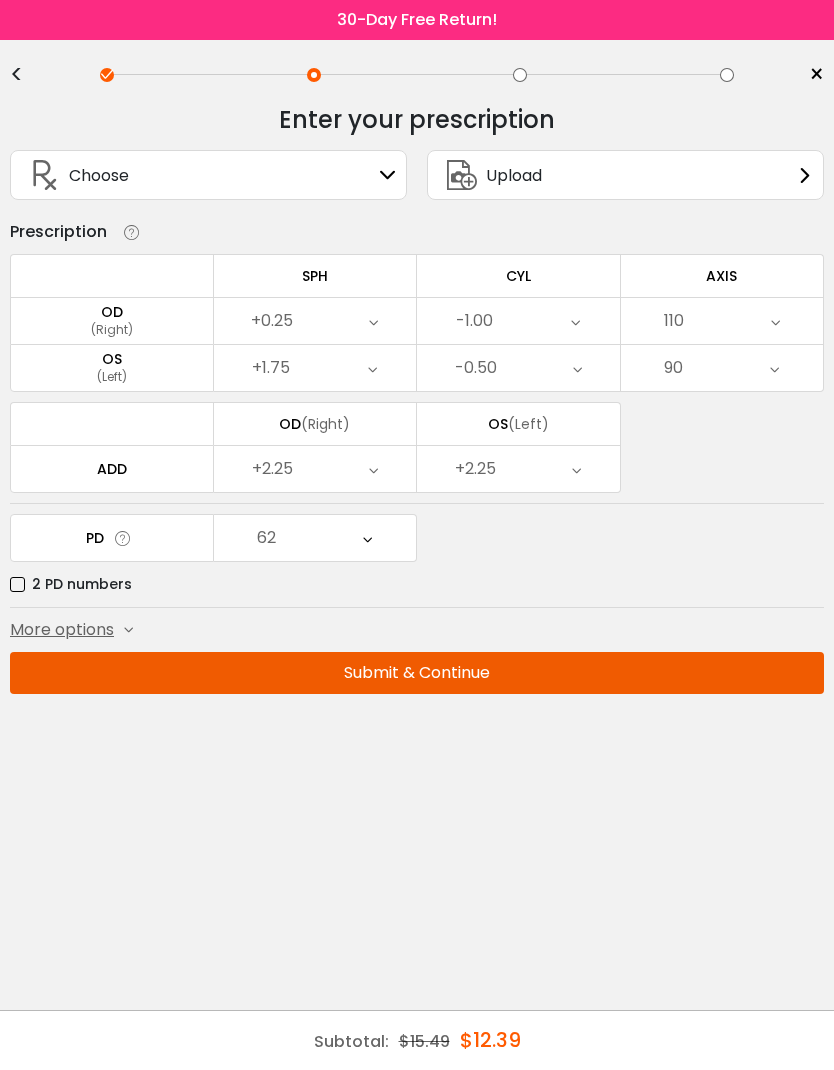 click on "Submit & Continue" at bounding box center (417, 673) 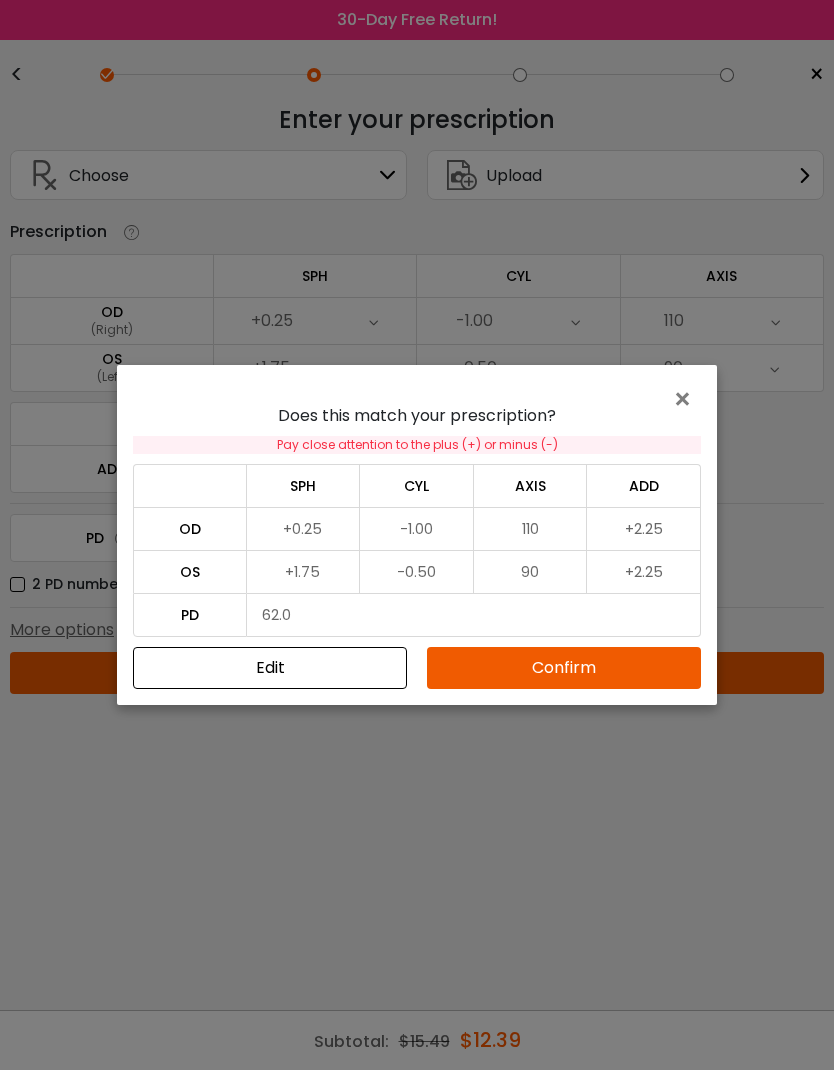 click on "Confirm" at bounding box center (564, 668) 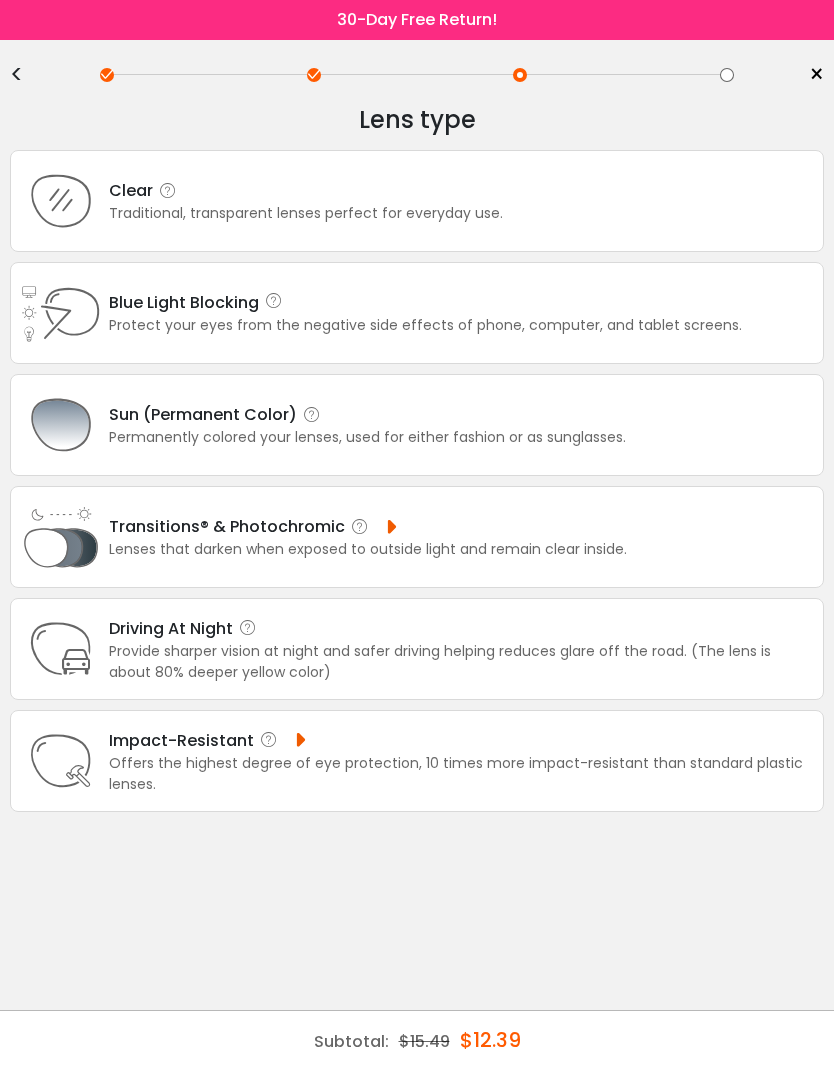 click on "Clear" at bounding box center (306, 190) 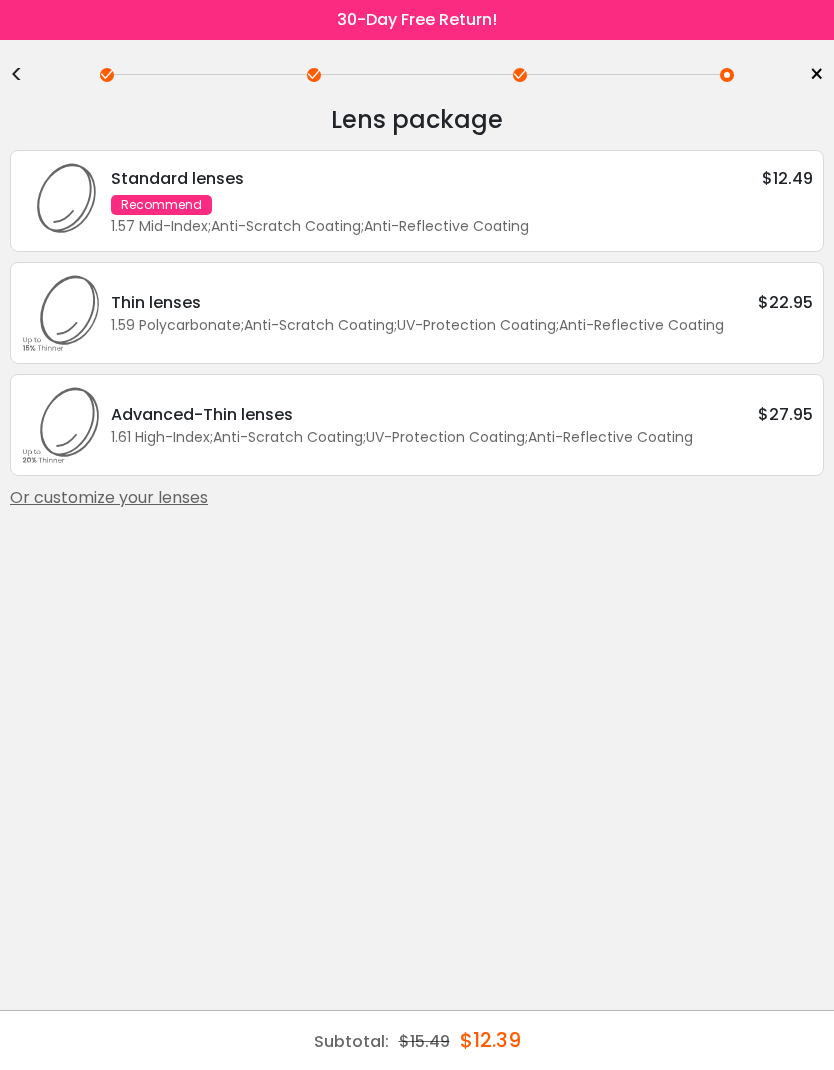 click on "Standard lenses
$12.49
Recommend
1.57 Mid-Index ;
Anti-Scratch Coating ;
Anti-Reflective Coating ;" at bounding box center [457, 201] 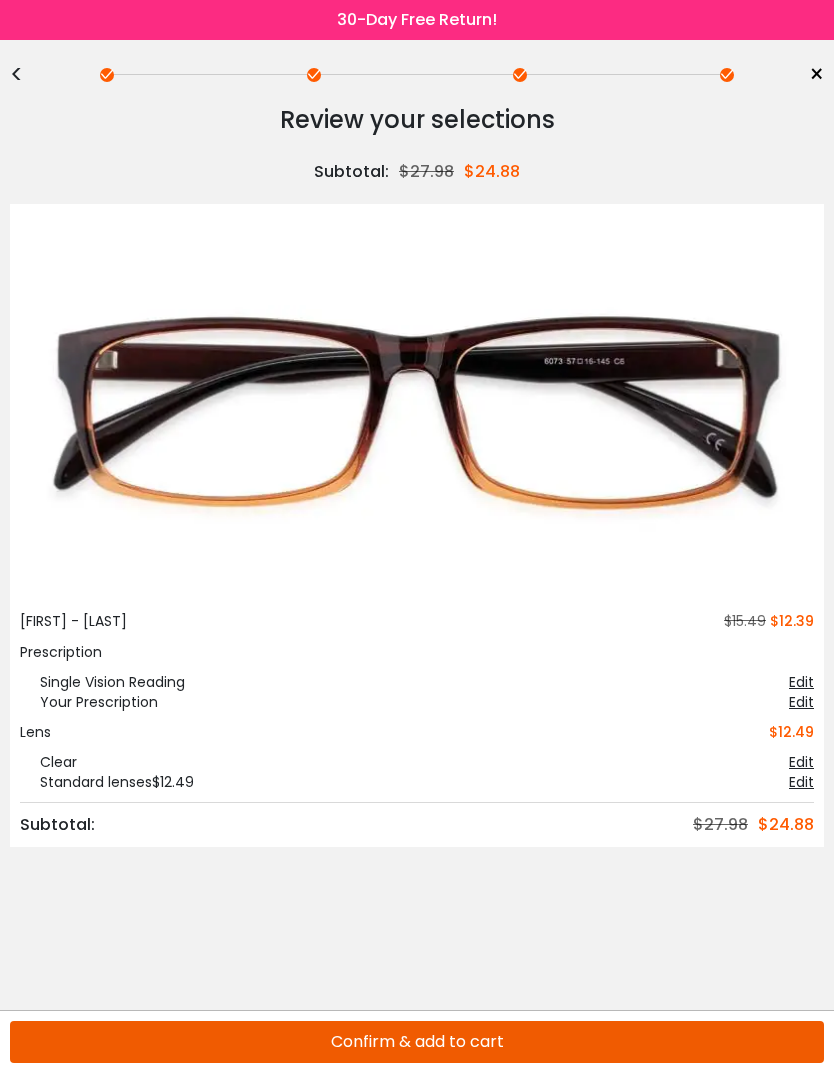 click on "×" at bounding box center (816, 75) 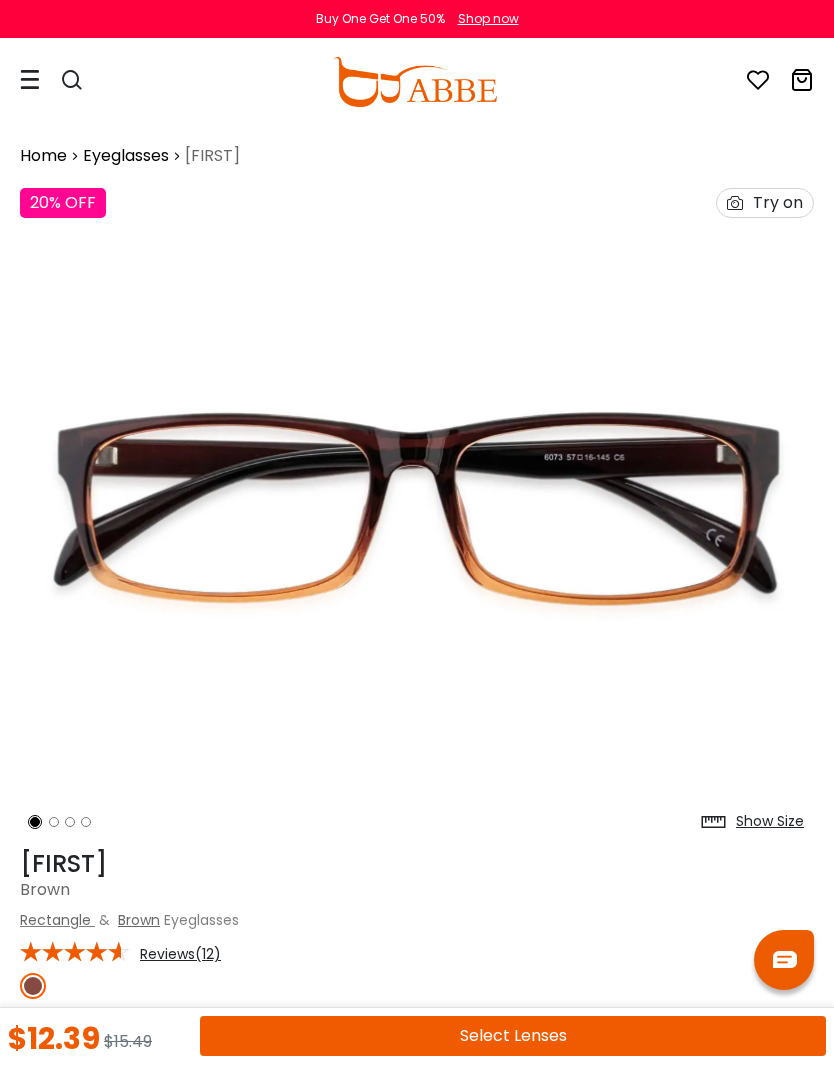 scroll, scrollTop: 0, scrollLeft: 0, axis: both 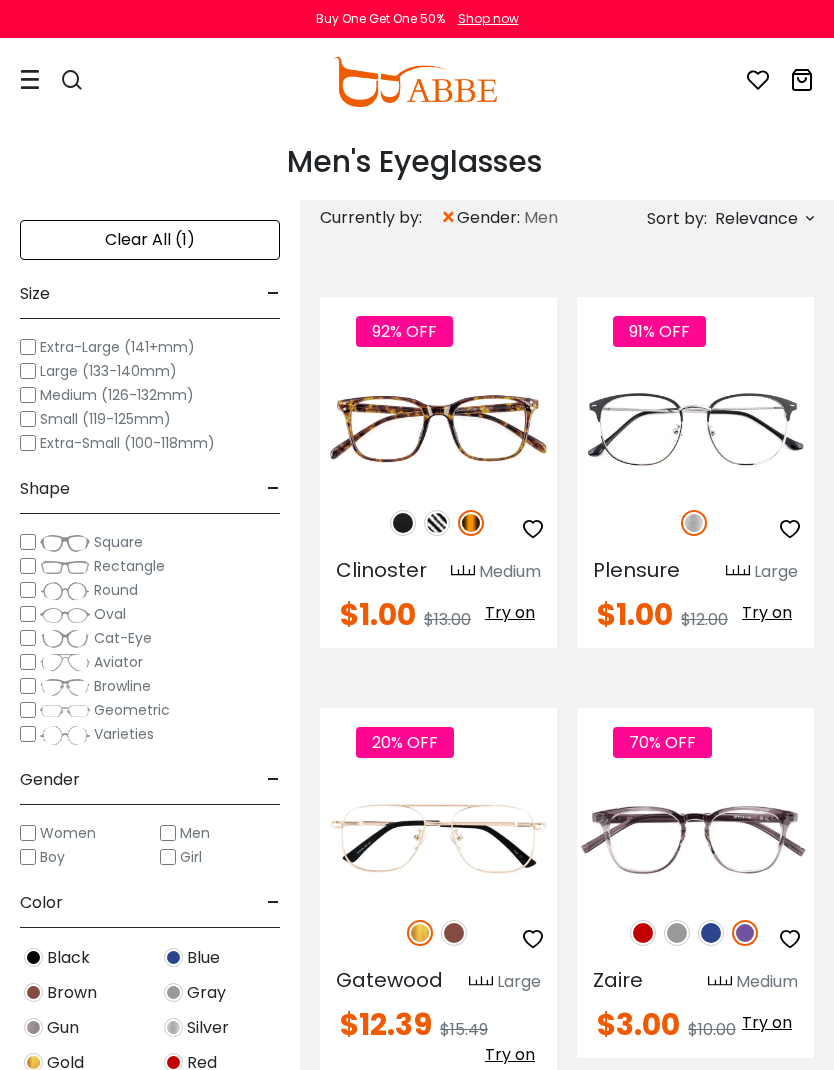 click at bounding box center [0, 0] 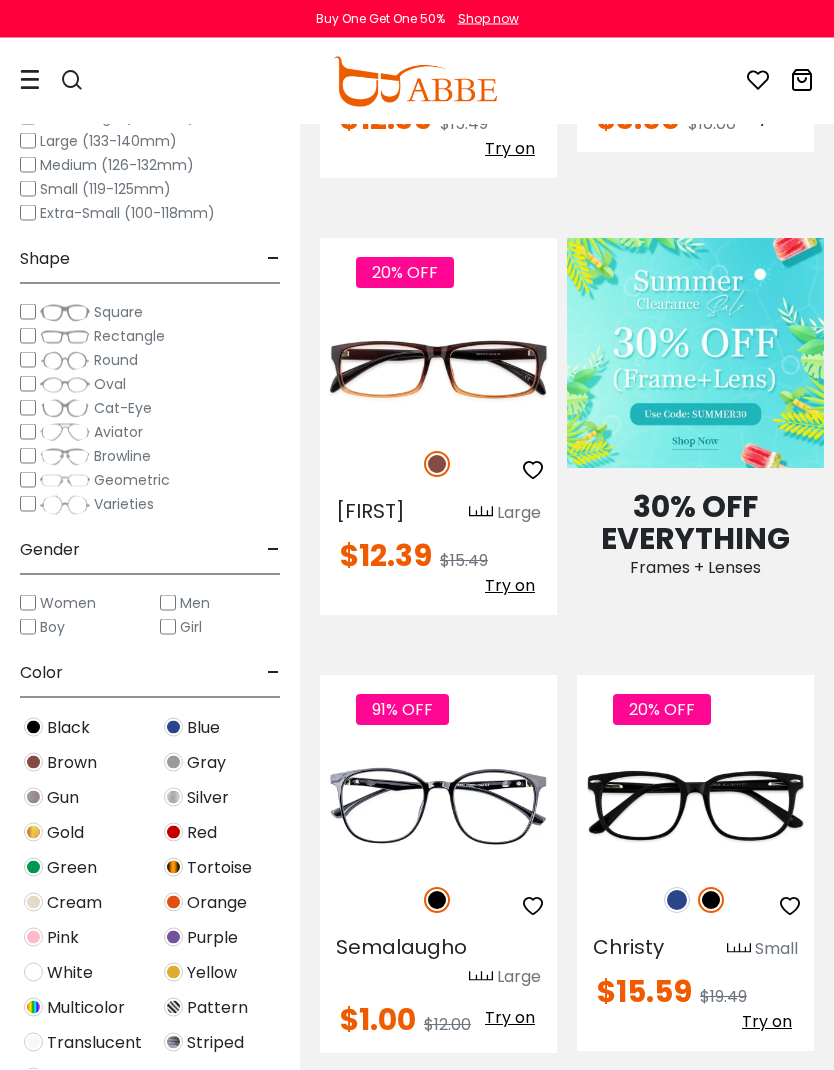 scroll, scrollTop: 906, scrollLeft: 0, axis: vertical 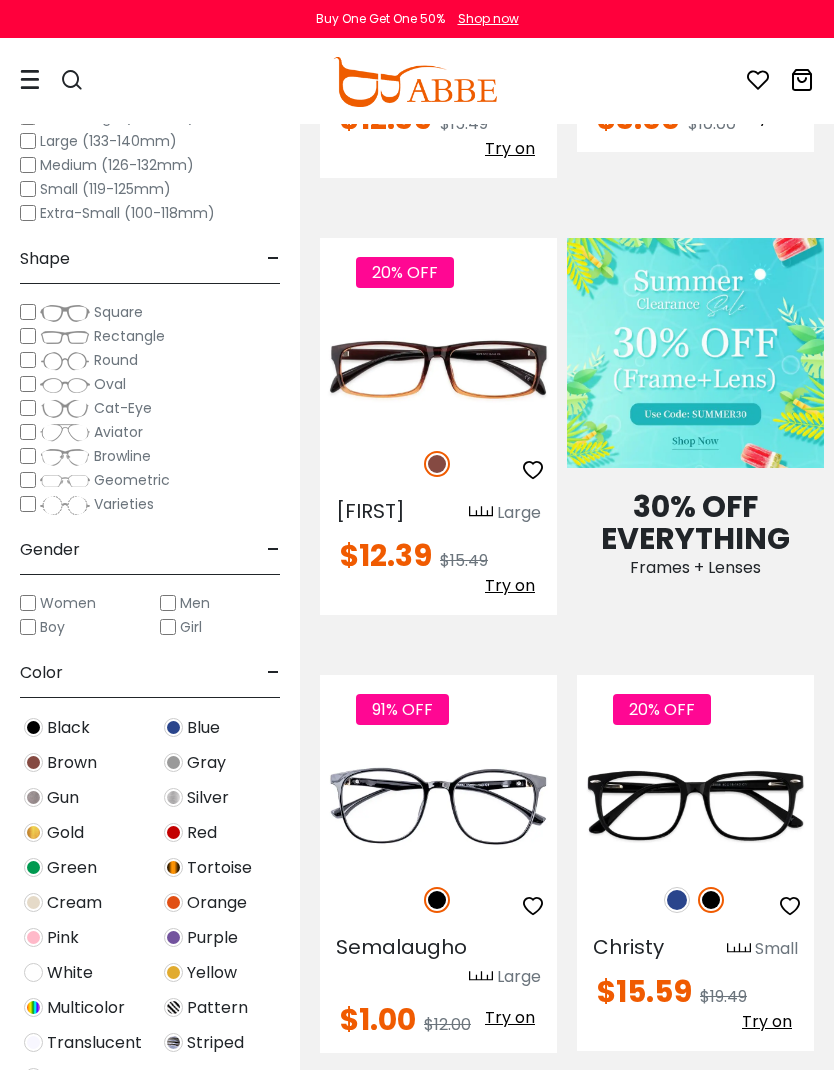 click at bounding box center [0, 0] 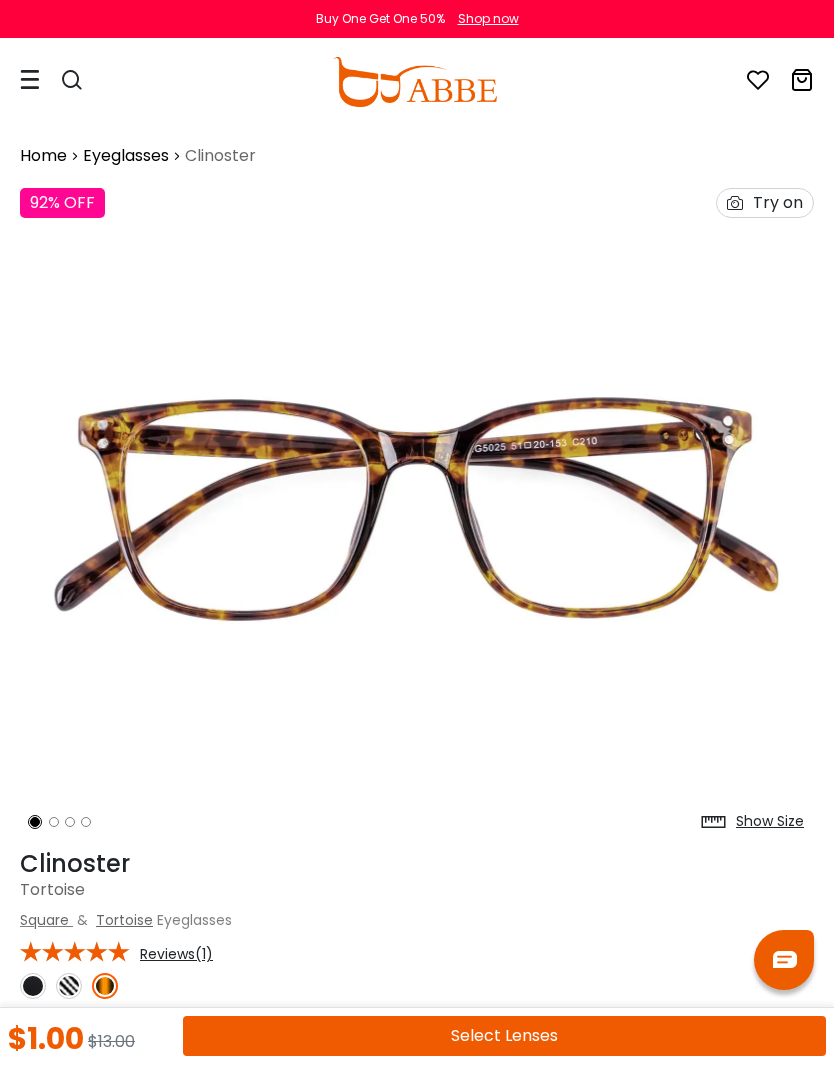 scroll, scrollTop: 0, scrollLeft: 0, axis: both 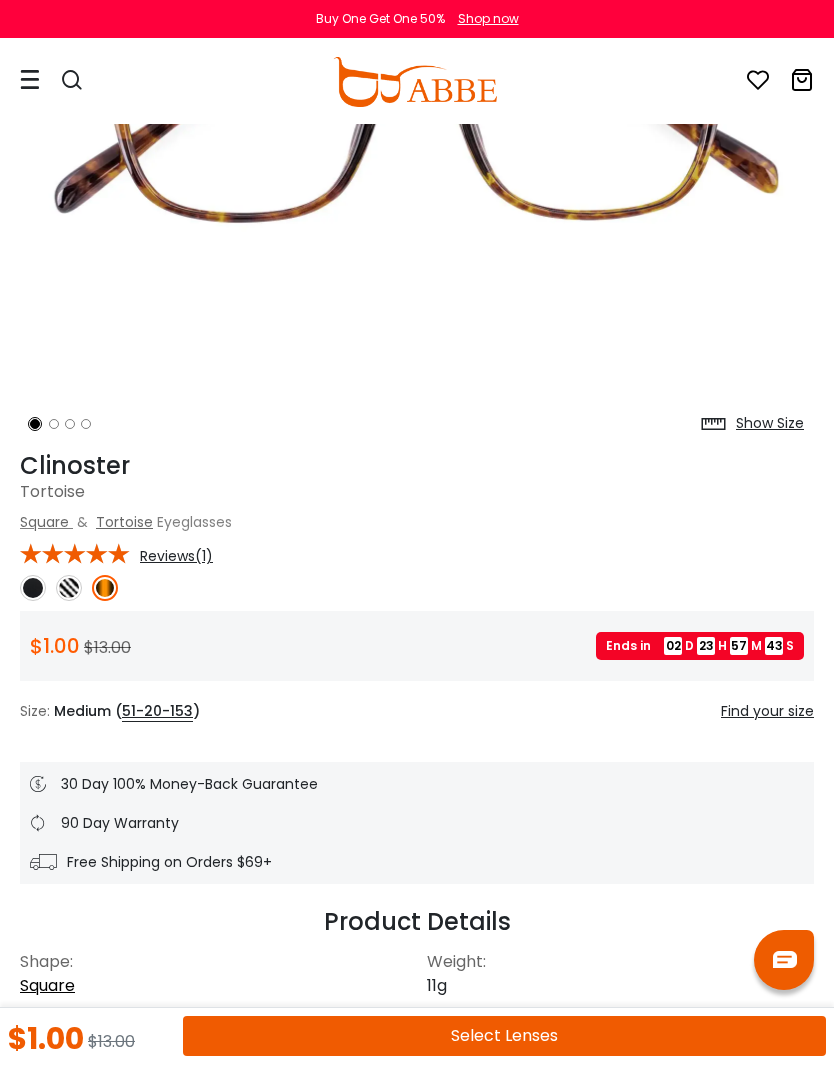 click at bounding box center [33, 588] 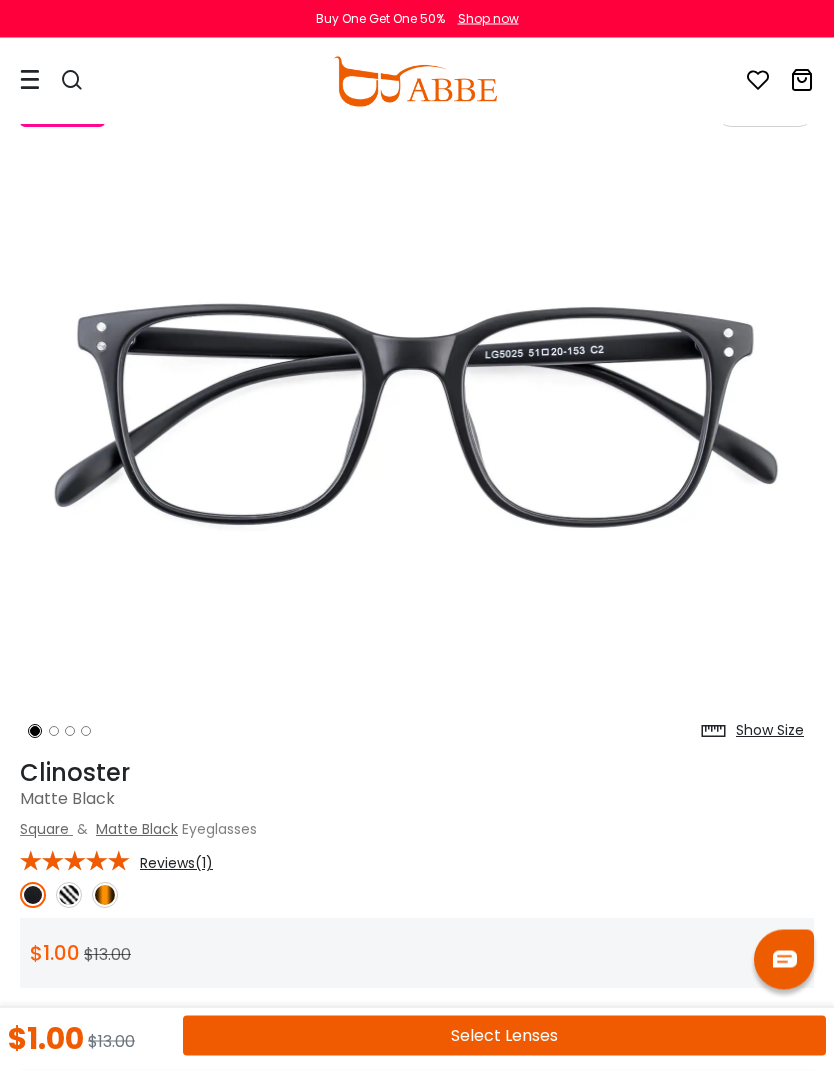 scroll, scrollTop: 86, scrollLeft: 0, axis: vertical 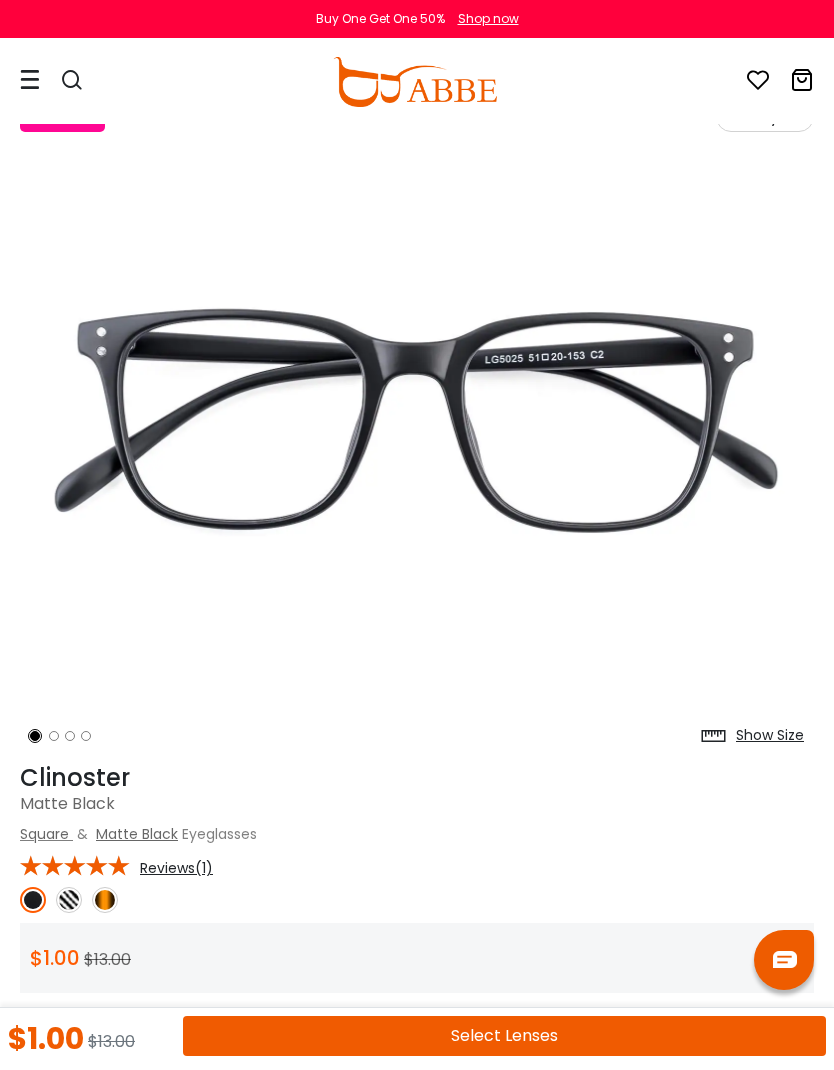 click at bounding box center [69, 900] 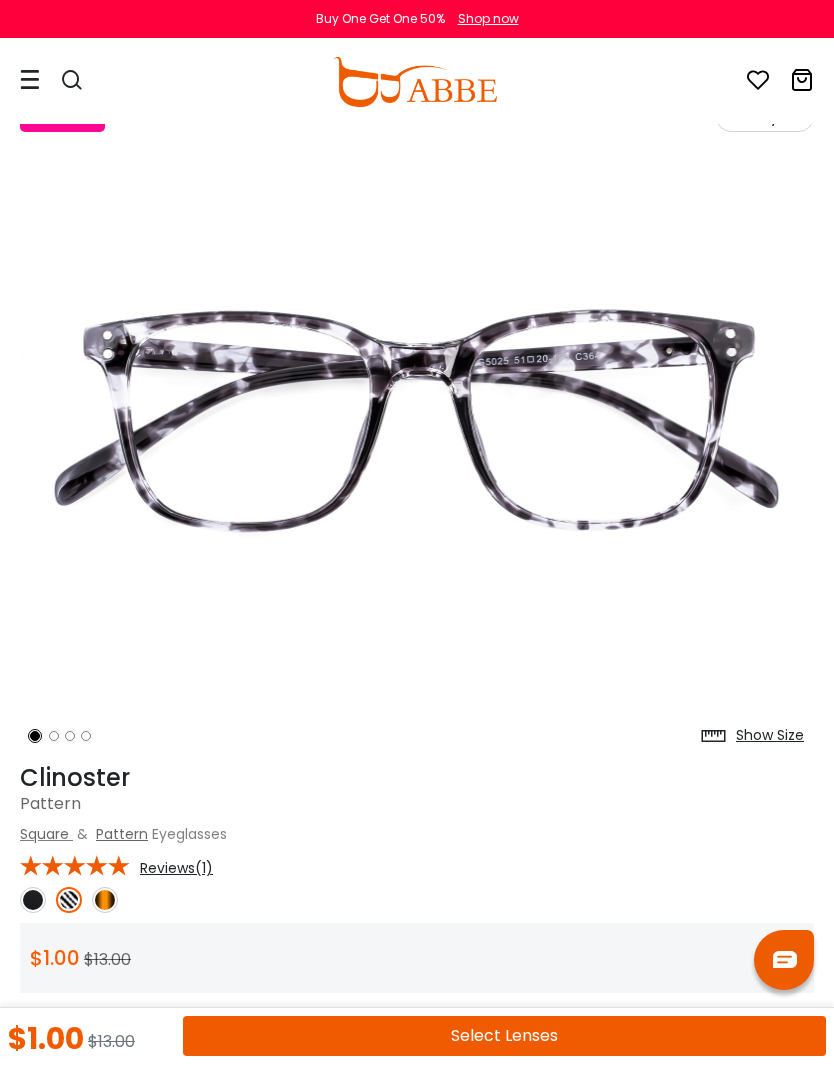 click at bounding box center (105, 900) 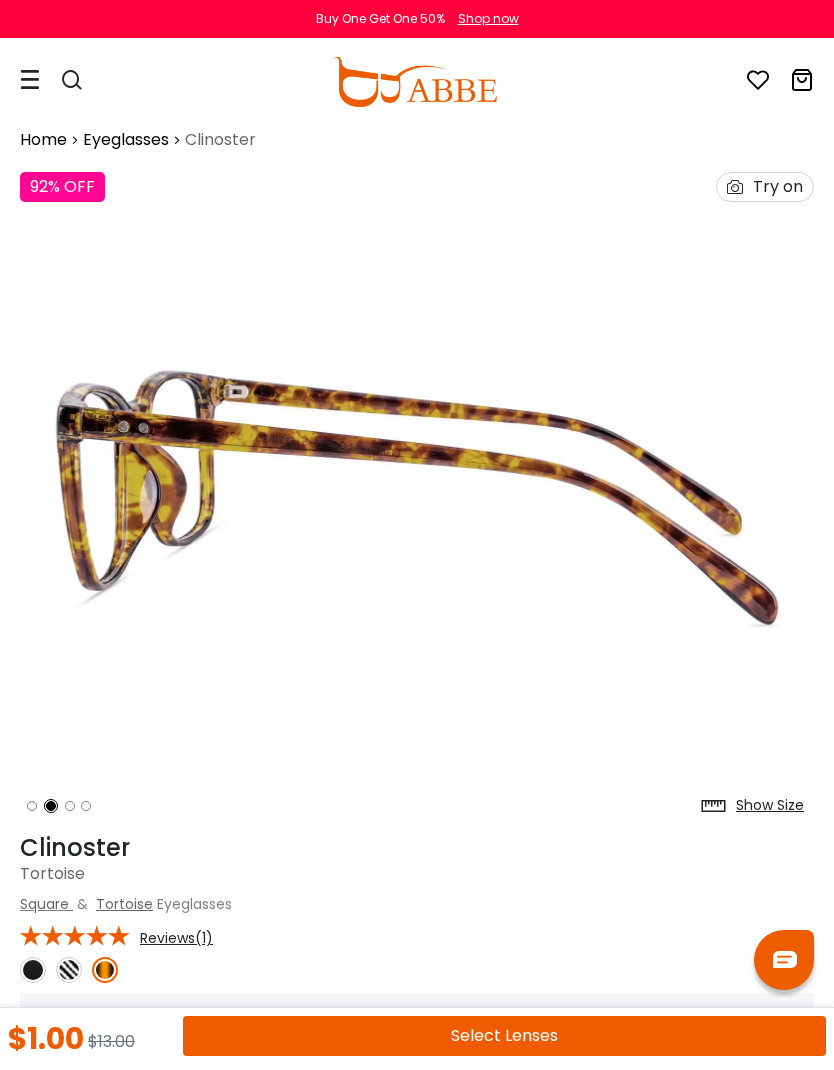 scroll, scrollTop: 0, scrollLeft: 0, axis: both 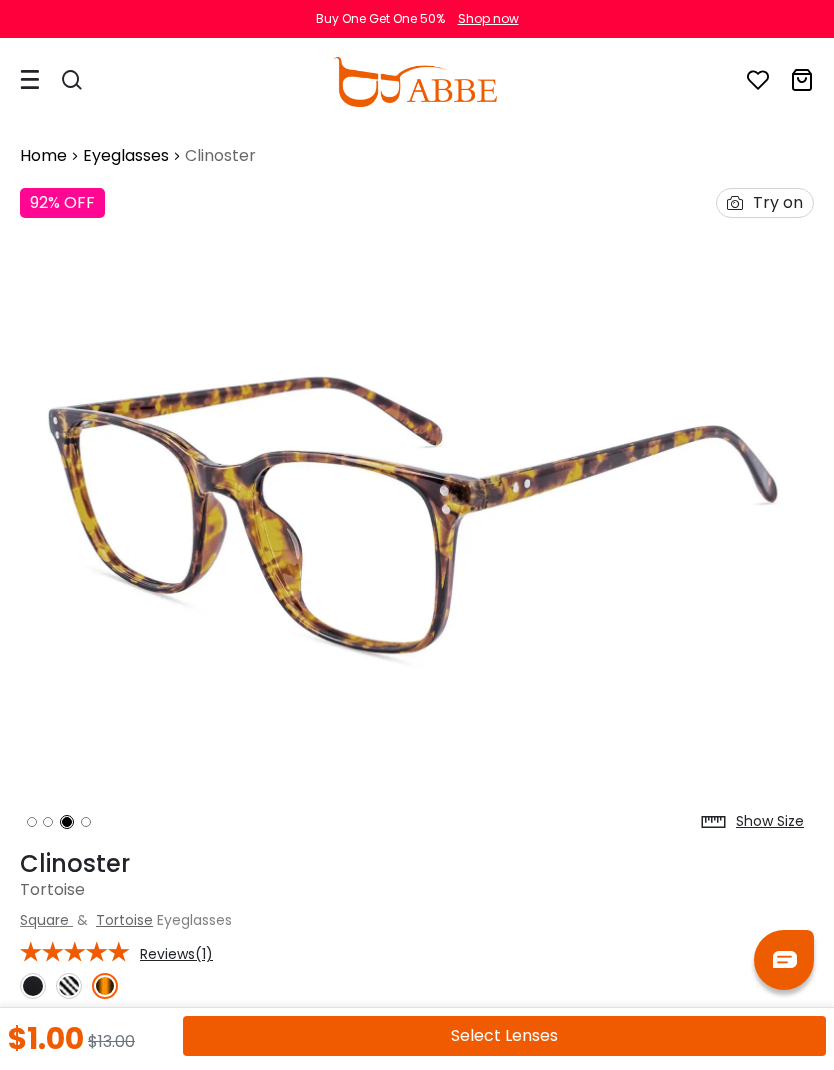 click at bounding box center (69, 986) 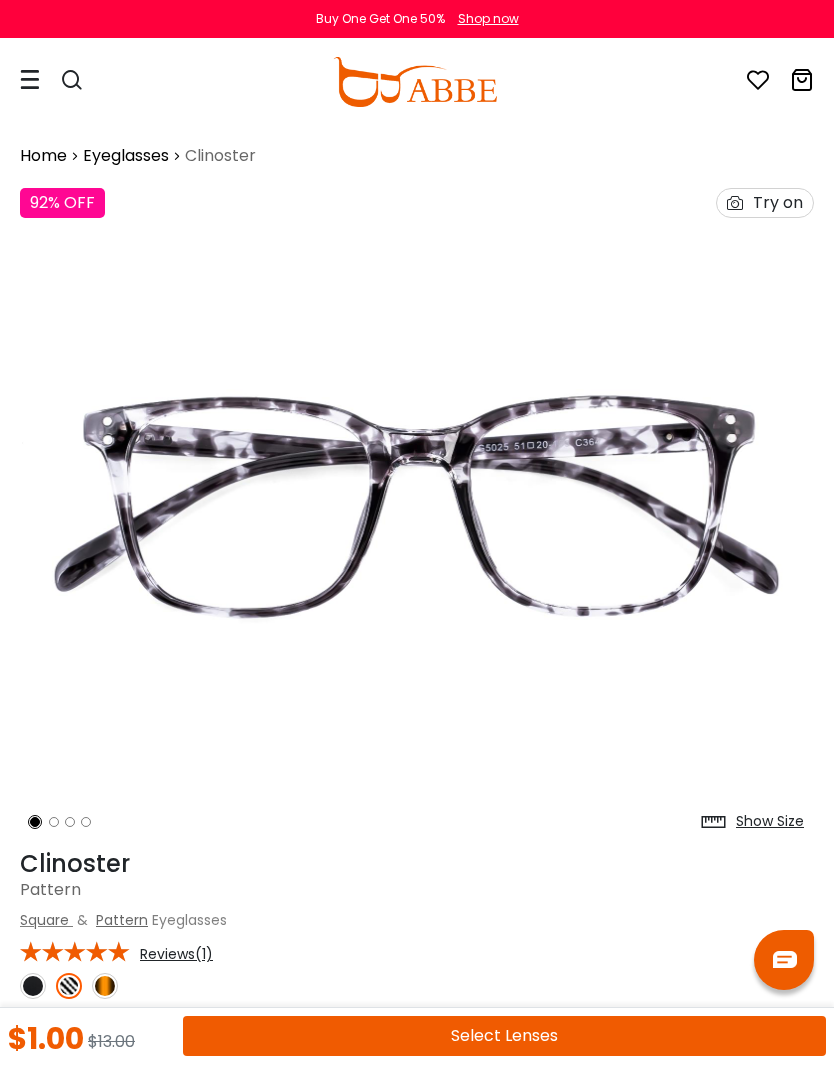 click at bounding box center (33, 986) 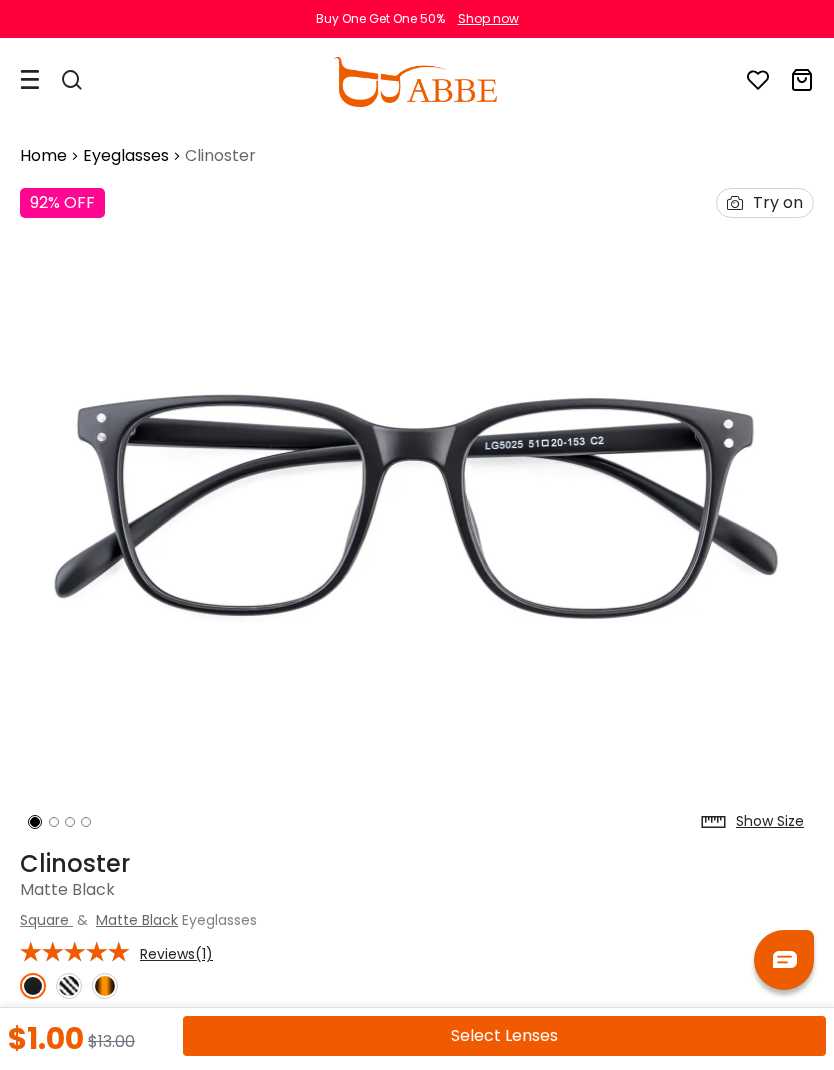 click at bounding box center [105, 986] 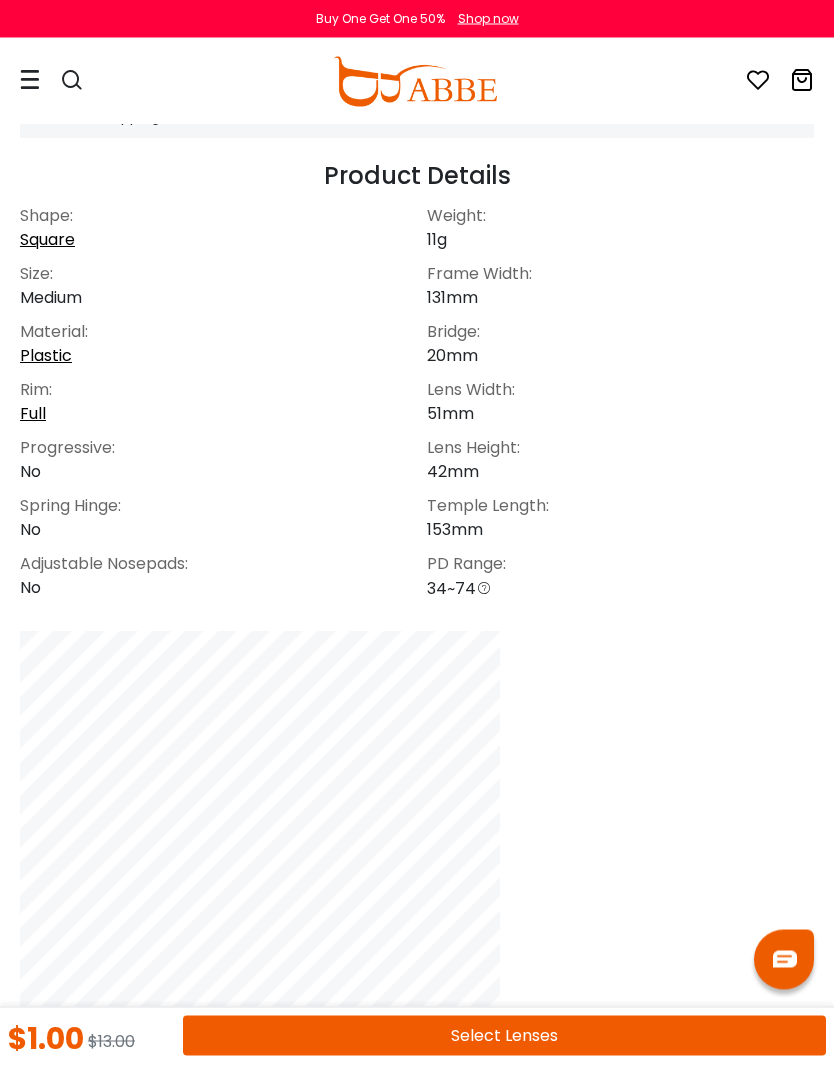 scroll, scrollTop: 1139, scrollLeft: 0, axis: vertical 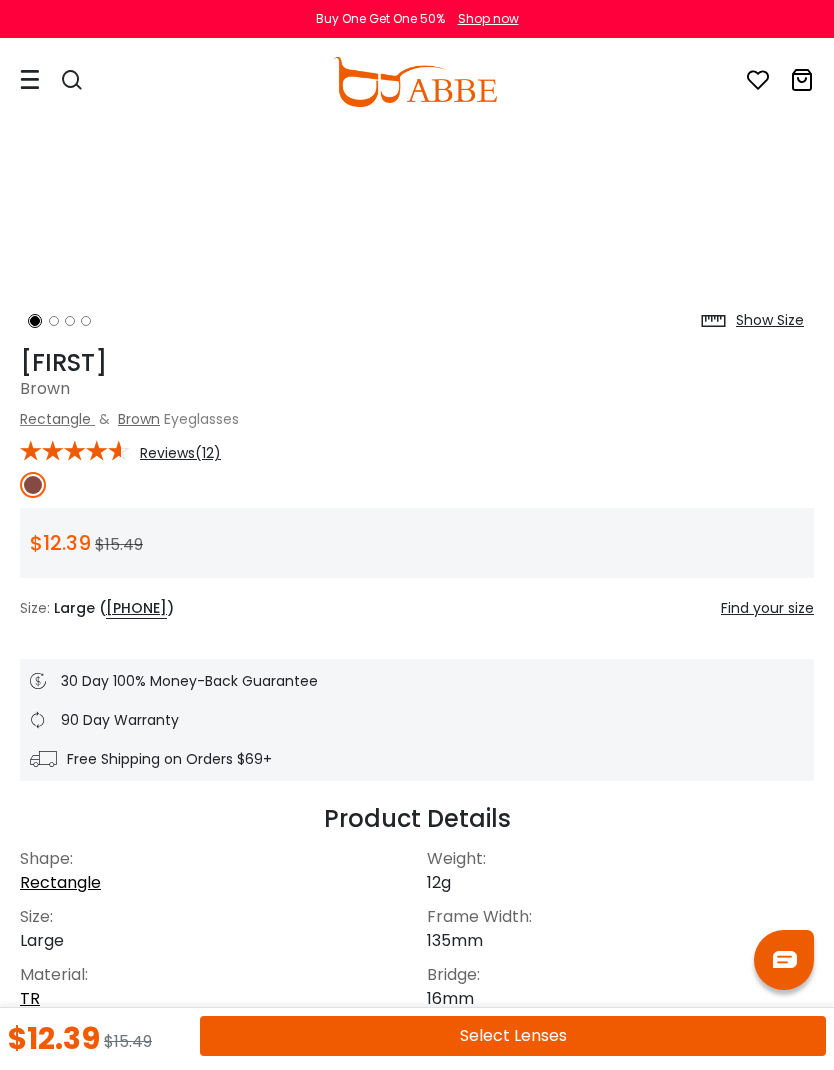 click on "Select Lenses" at bounding box center [513, 1036] 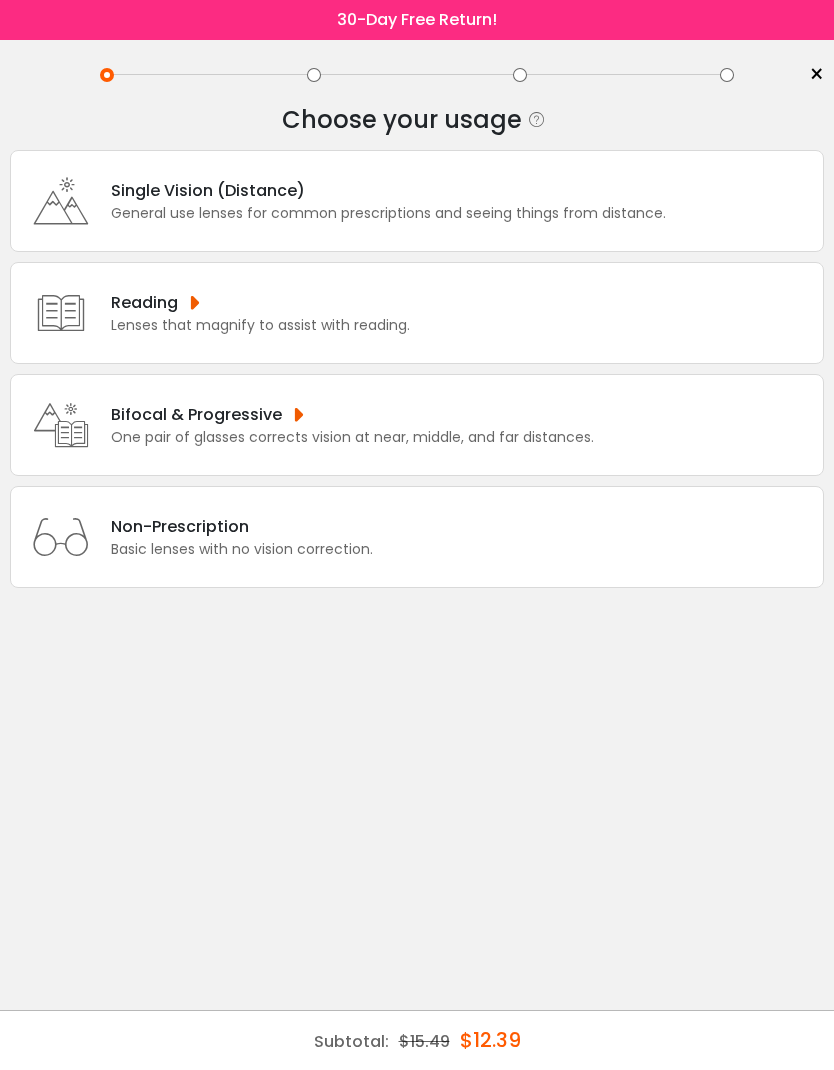 scroll, scrollTop: 0, scrollLeft: 0, axis: both 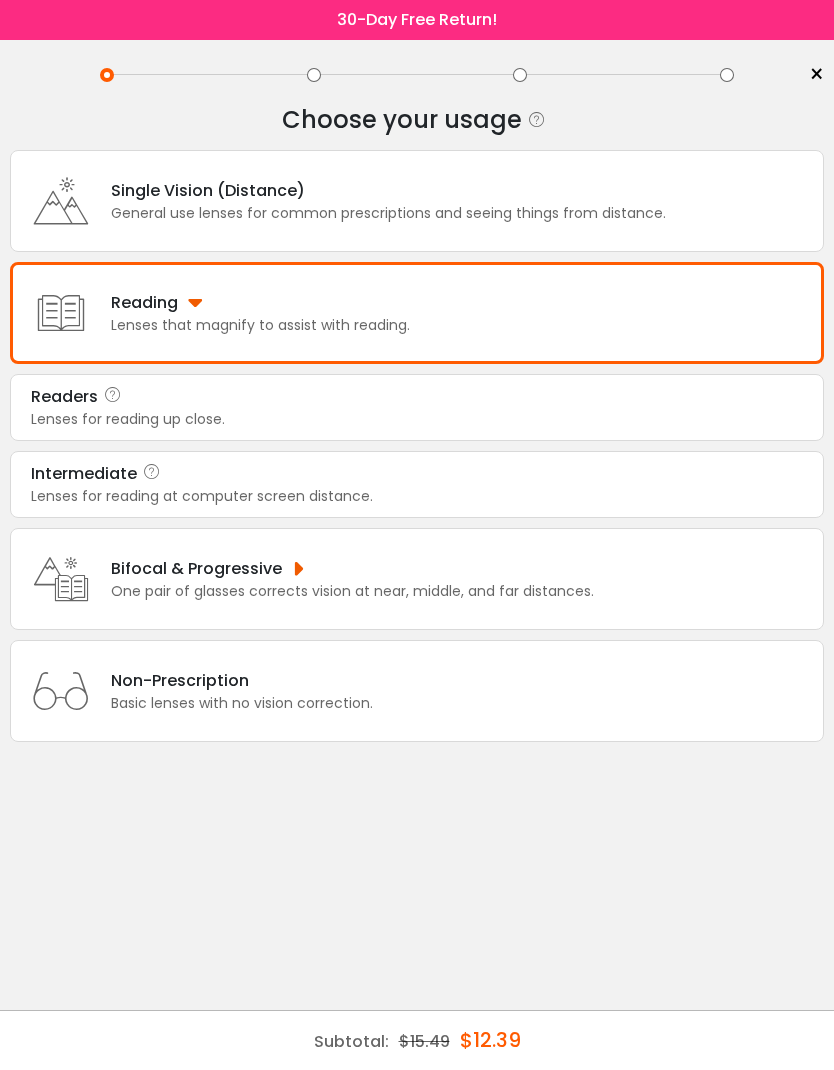 click at bounding box center (113, 397) 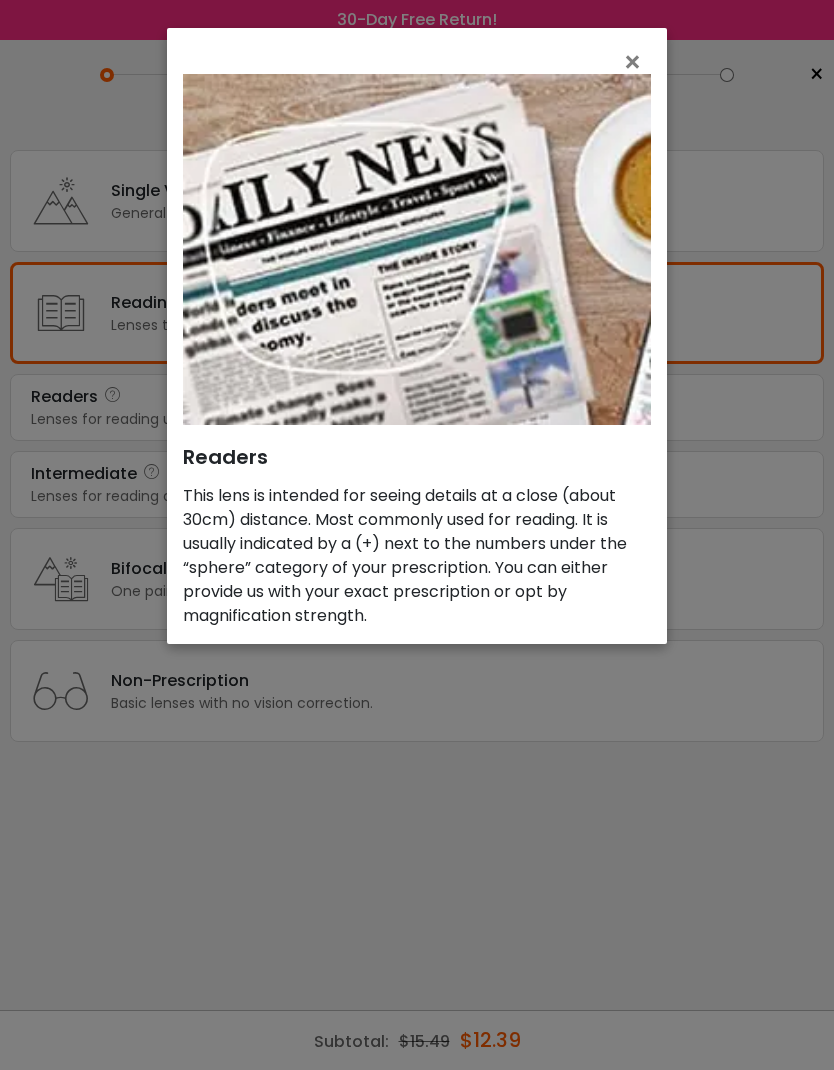click on "×" at bounding box center (636, 62) 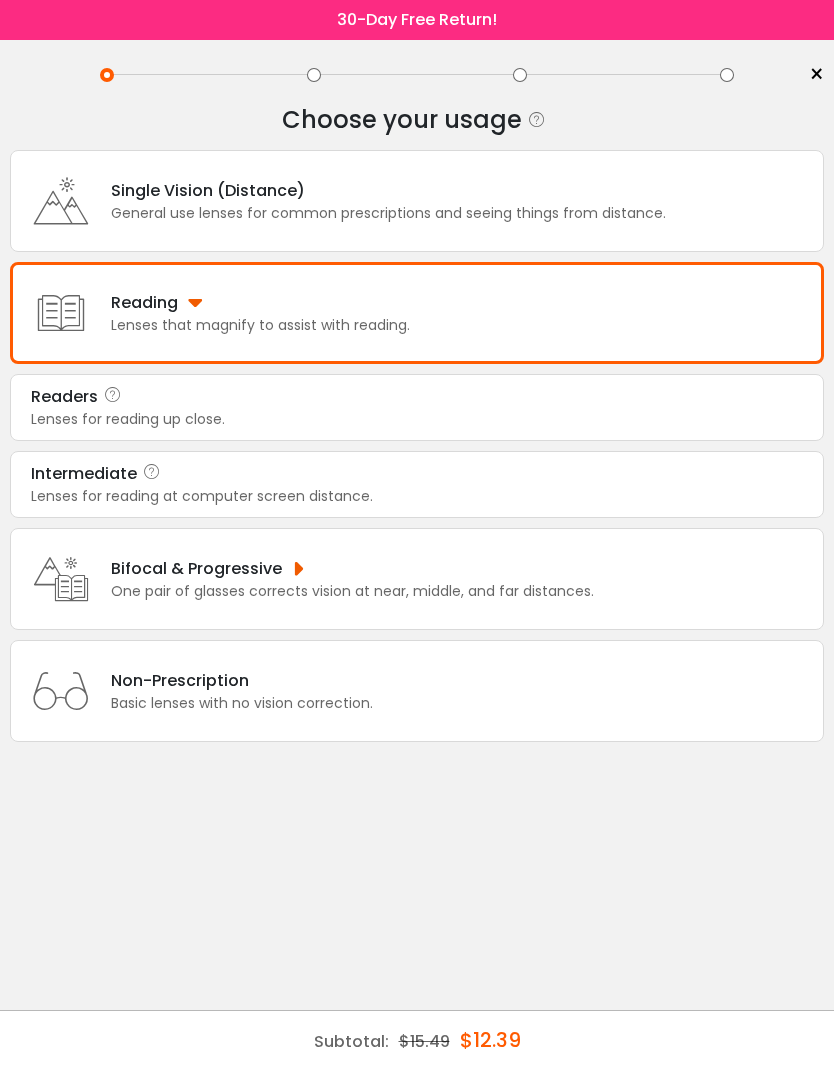click at bounding box center [152, 474] 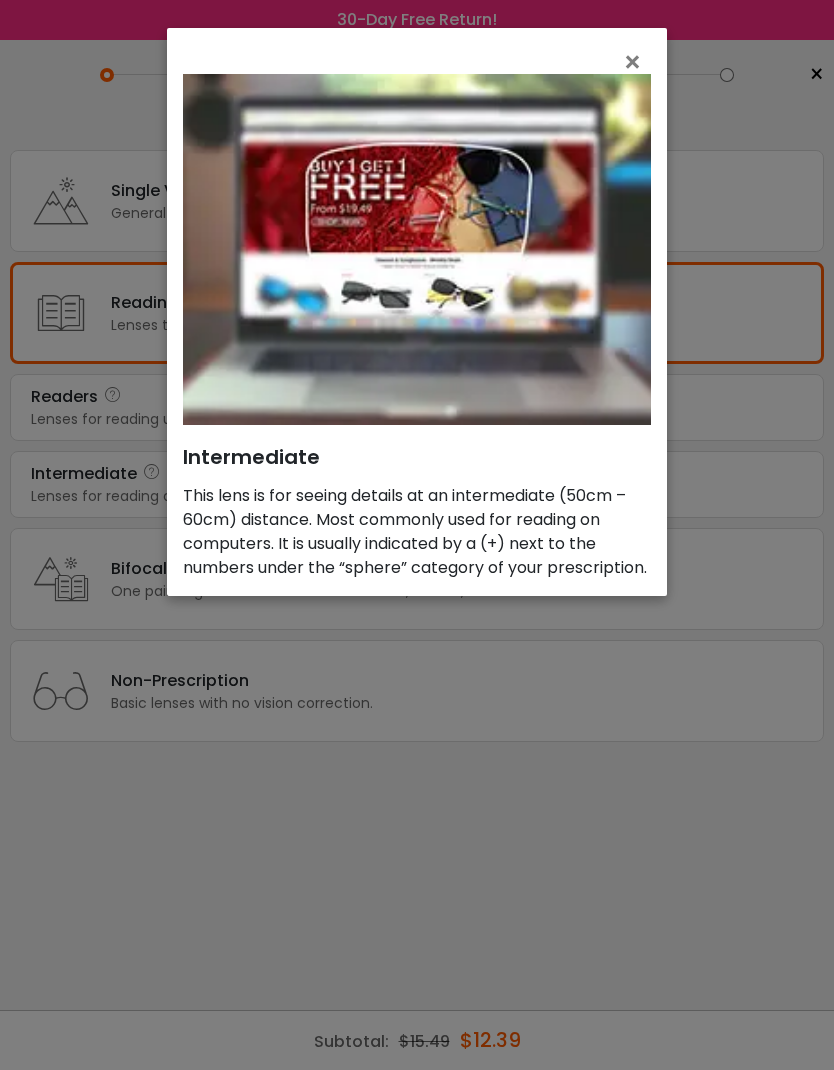 click on "×" at bounding box center [636, 62] 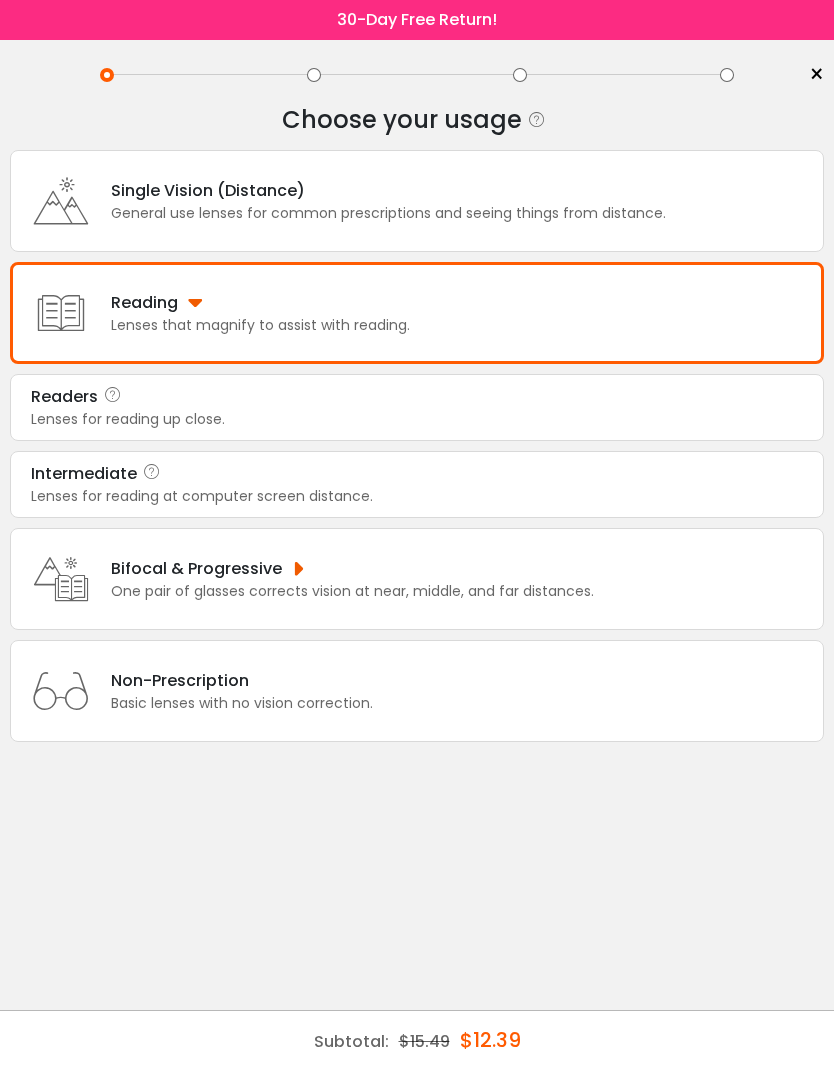 click on "Intermediate" at bounding box center (417, 474) 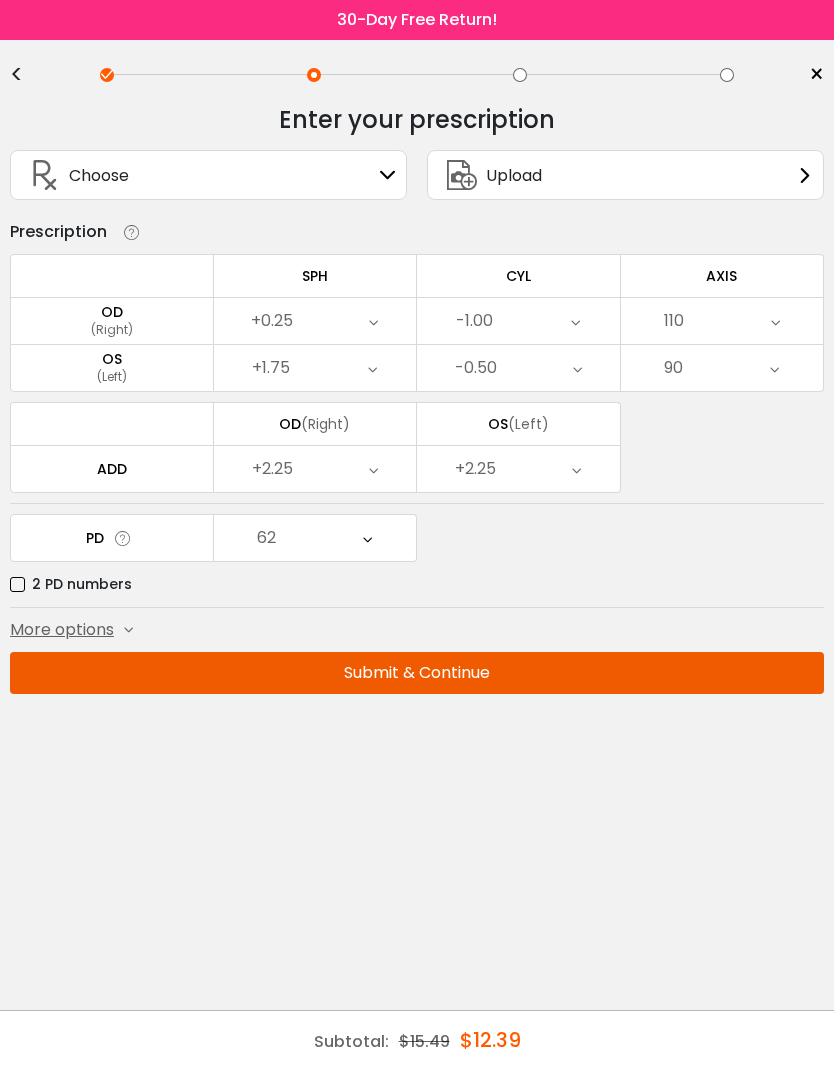 click on "<
×
Choose your usage
Single Vision (Distance)
This lens helps you see details at a distance.
It is usually indicated by a (-) next to the numbers under the “sphere” category of your prescription.
Readers
"Reader" and "Intermediate" lenses have prescriptions starting with a plus ( + )
sign and are designed for those who have trouble focusing their eyes while reading.
These lenses are designed to help correct farsightedness caused by hyperopia or presbyopia.
Multifocal
Non-prescription
Readers" at bounding box center [417, 555] 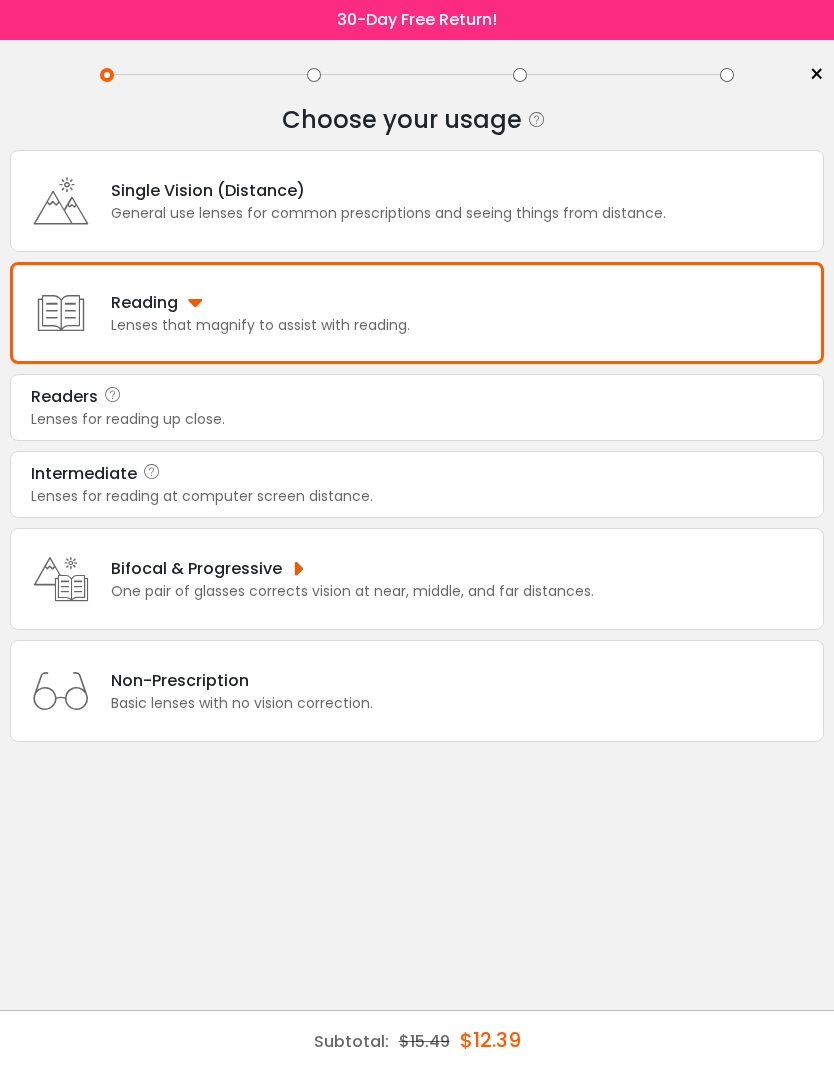 click at bounding box center [152, 474] 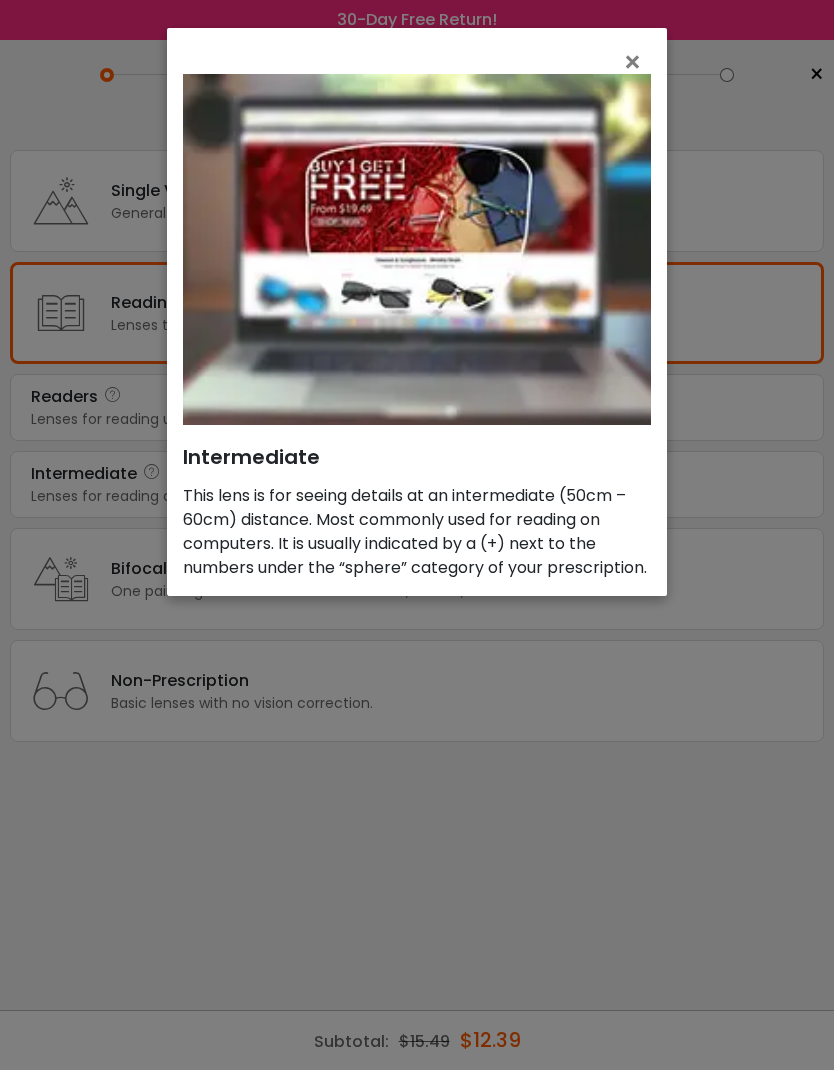 click on "×" at bounding box center [636, 62] 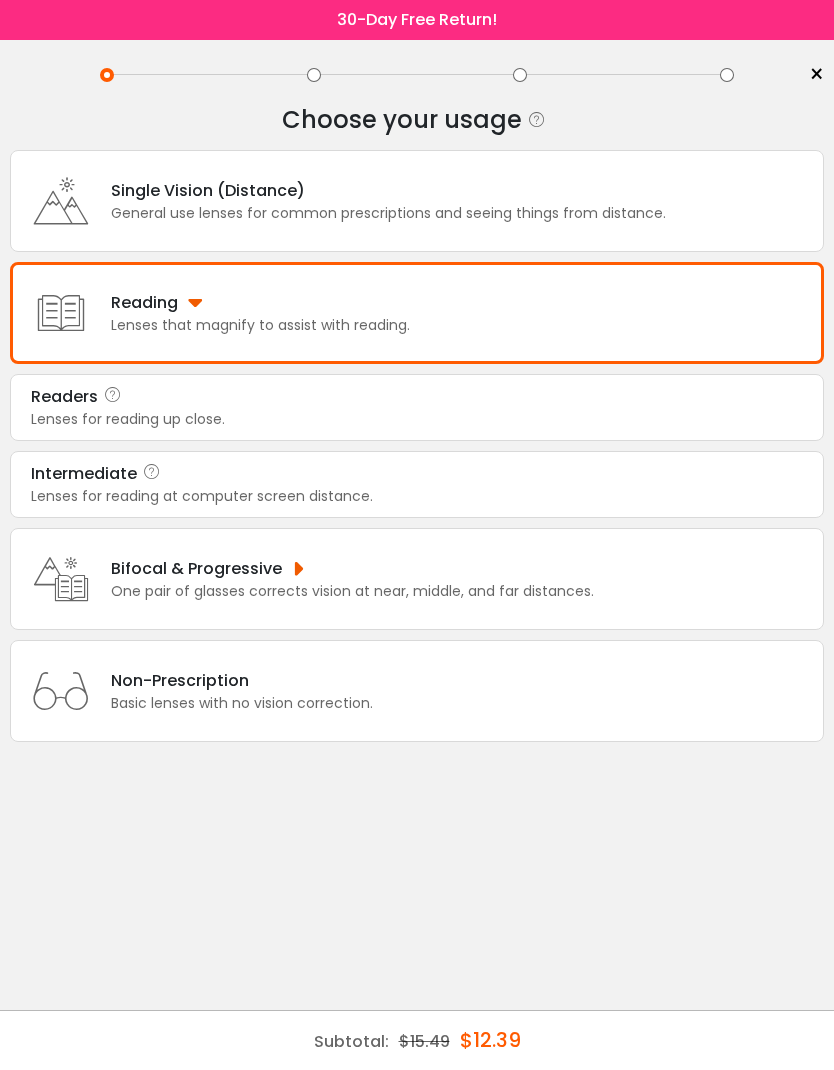 click on "Lenses for reading at computer screen distance." at bounding box center (417, 496) 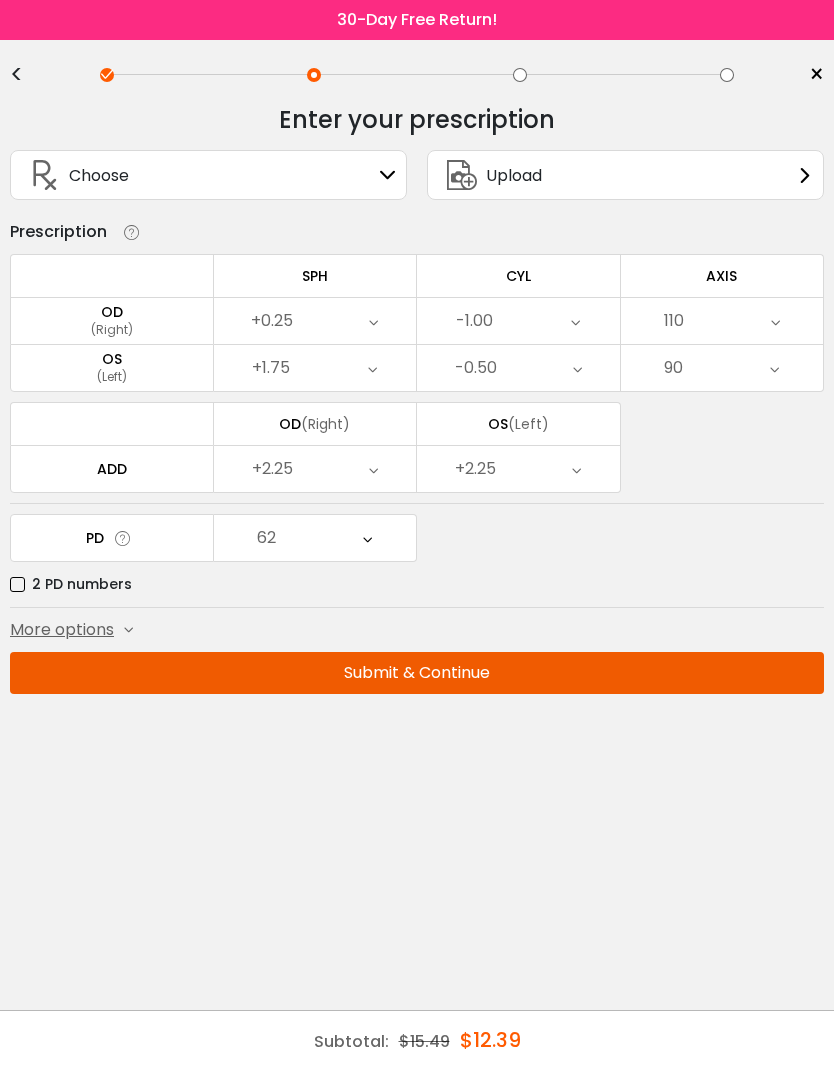 click on "62" at bounding box center (315, 538) 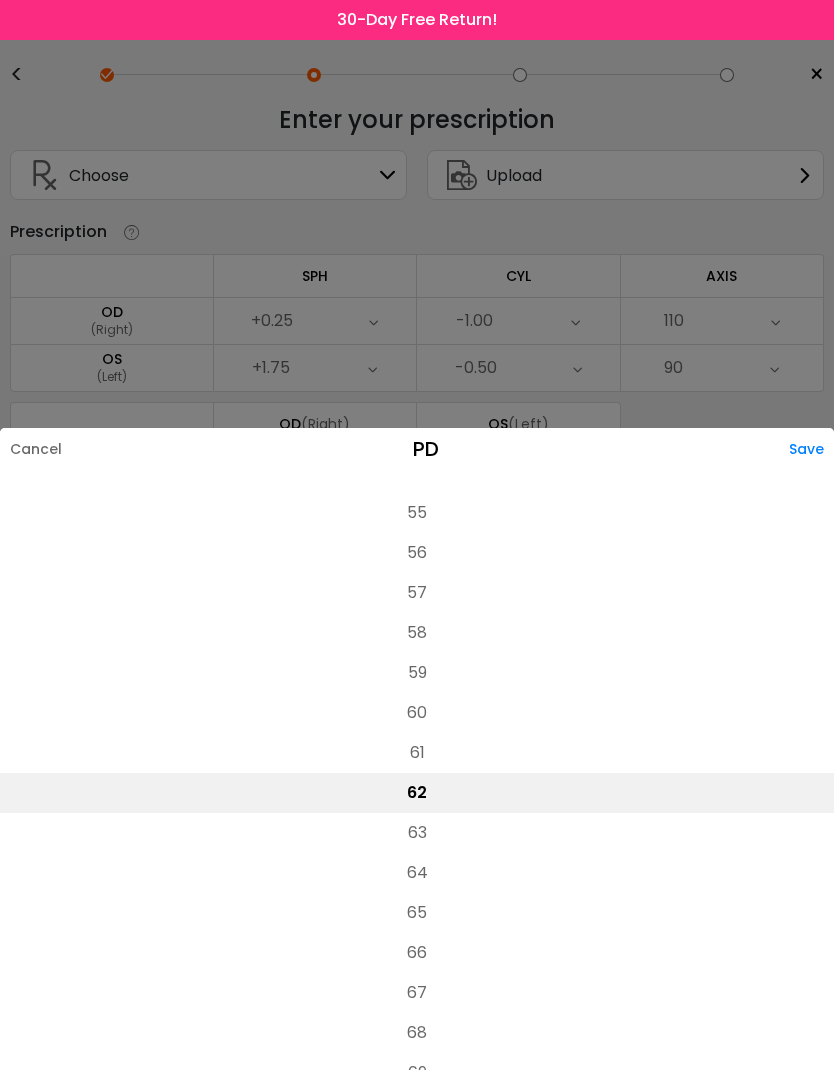 click on "60" at bounding box center (417, 713) 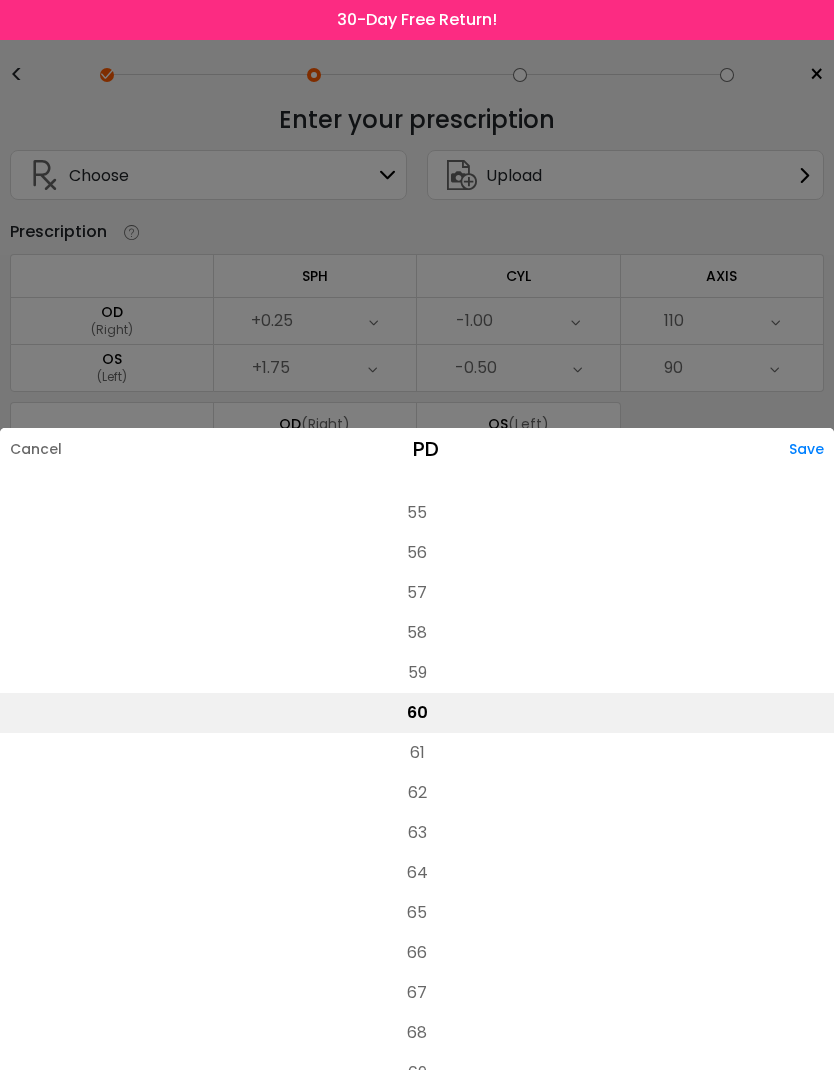 click on "Save" at bounding box center (811, 449) 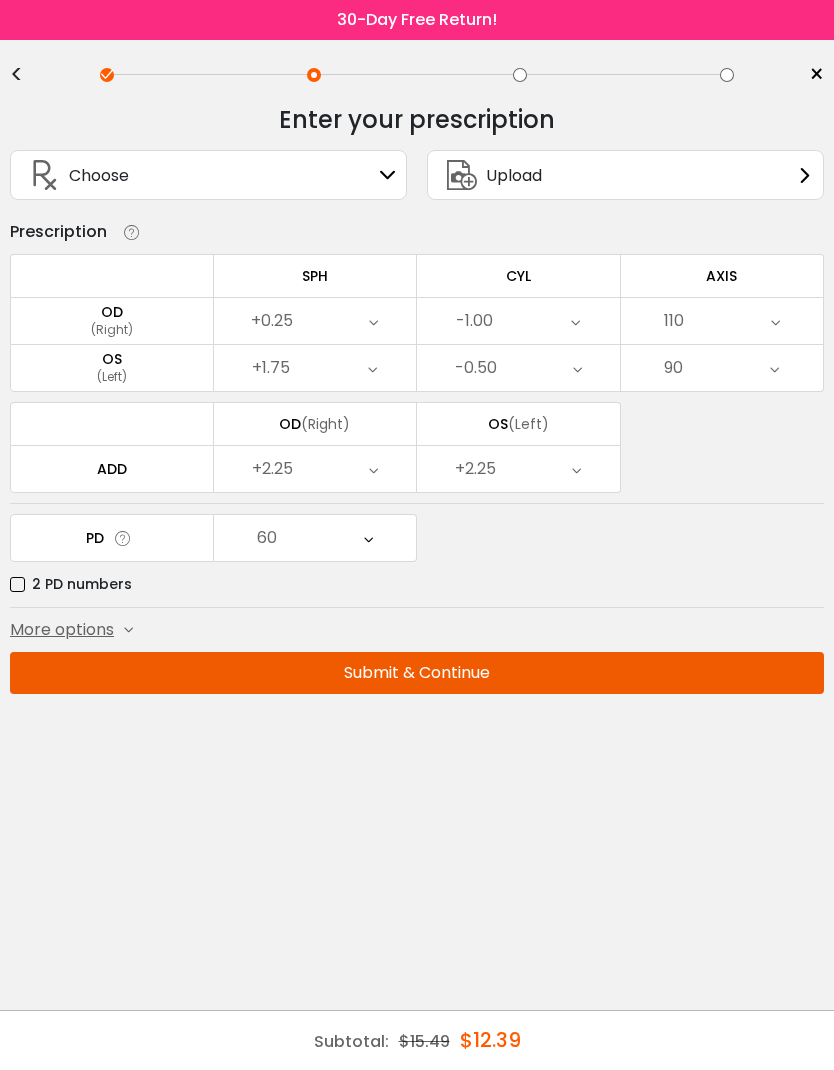 click on "More options" at bounding box center [62, 630] 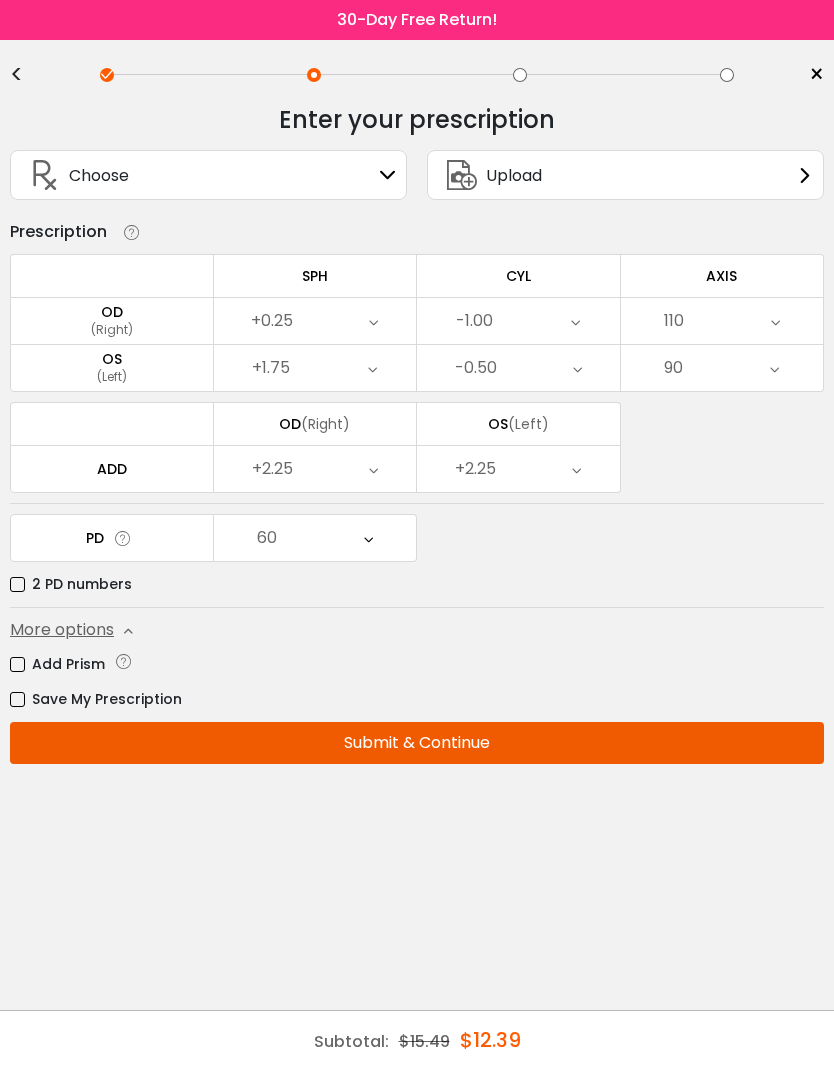 click on "More options" at bounding box center (62, 630) 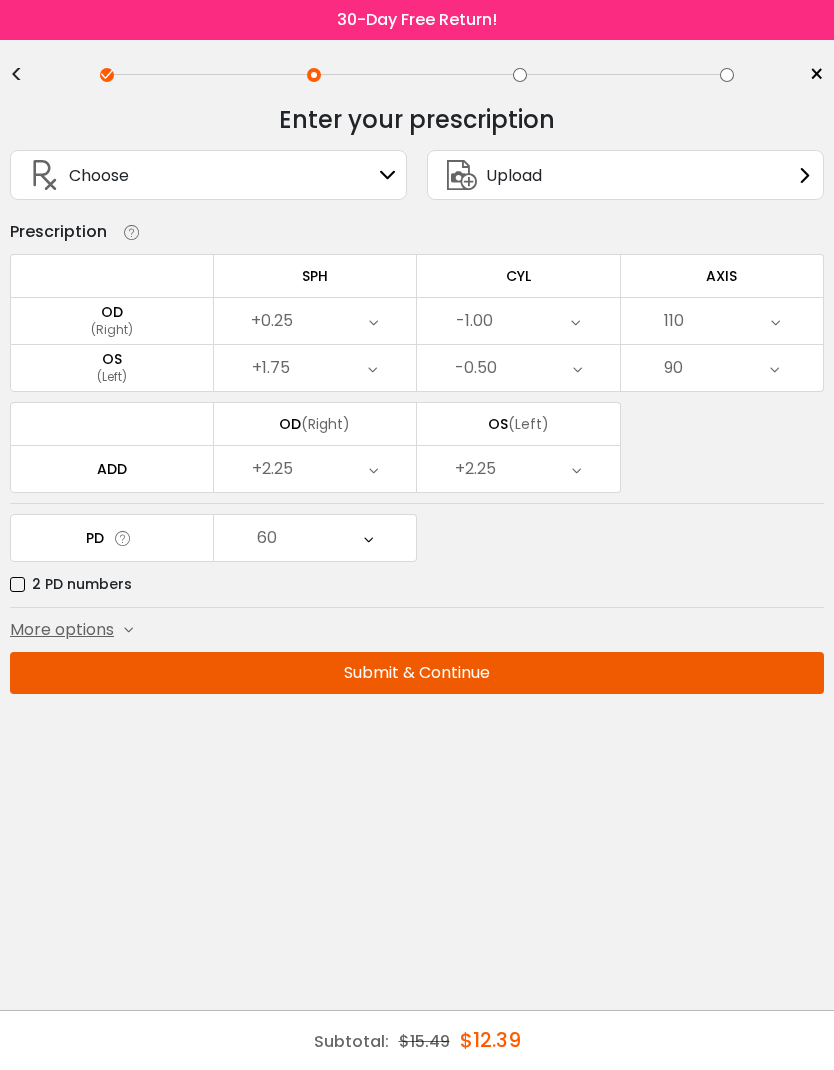 click on "Submit & Continue" at bounding box center (417, 673) 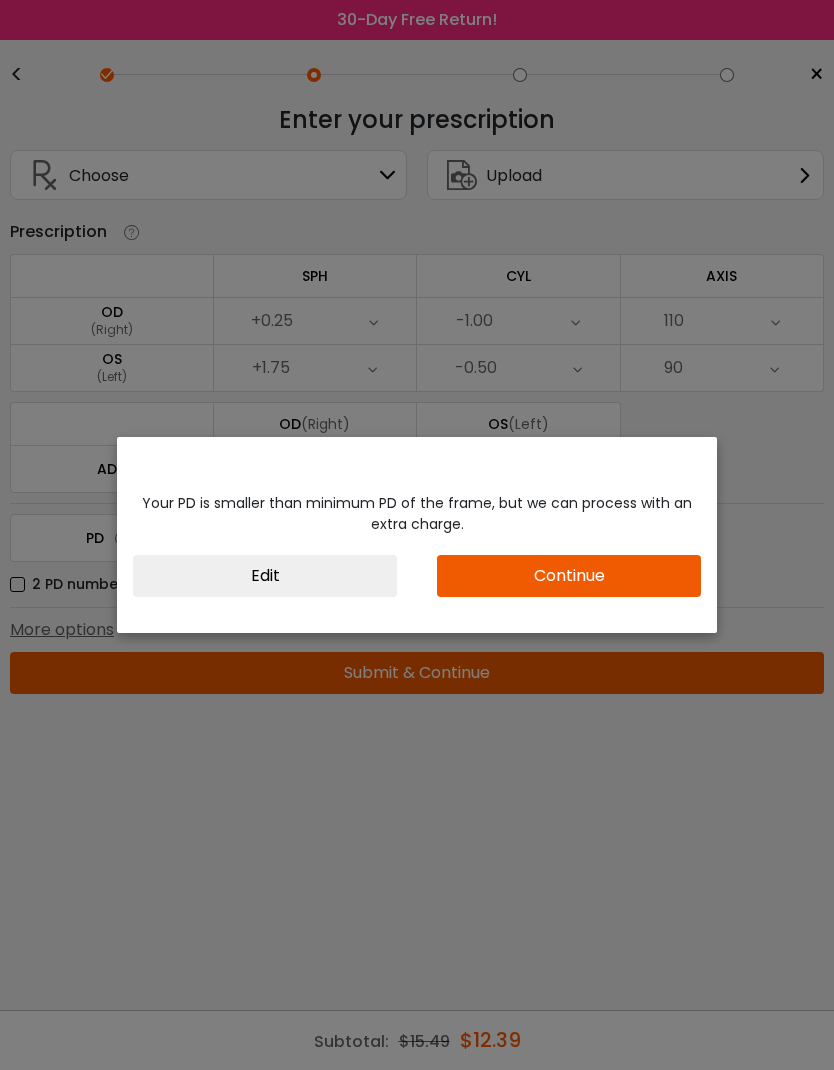 click on "Edit" at bounding box center (265, 576) 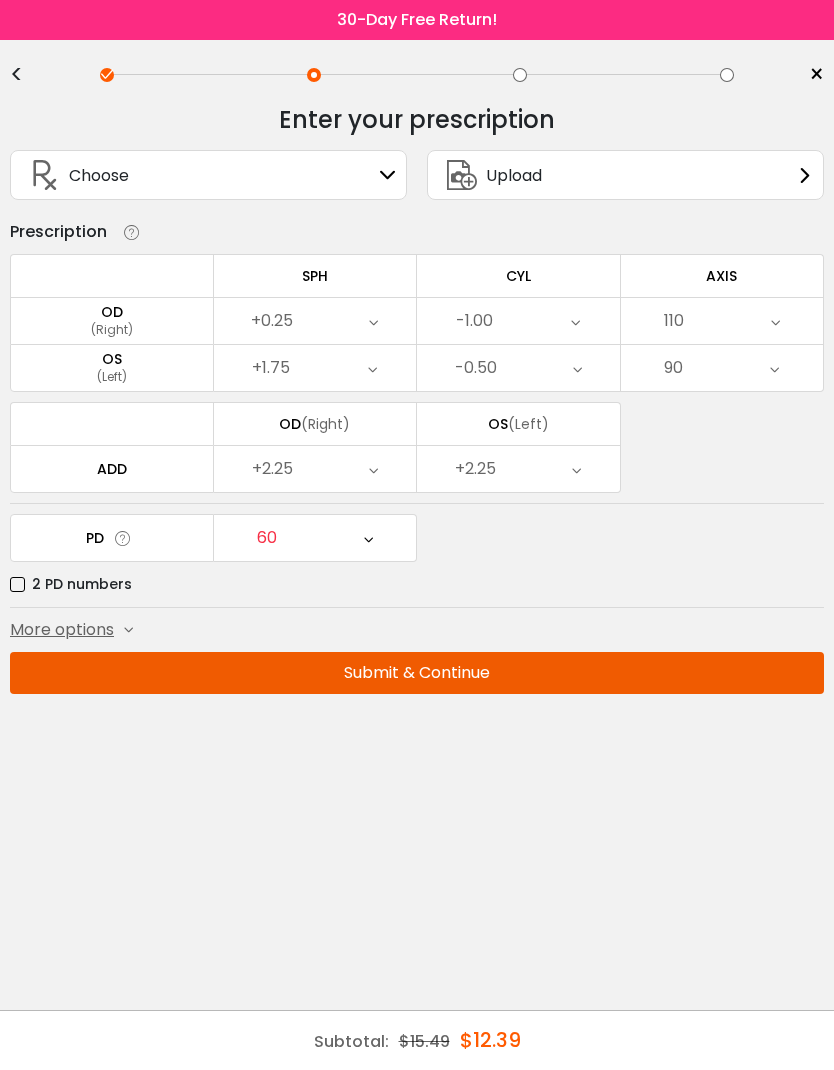 click at bounding box center (368, 538) 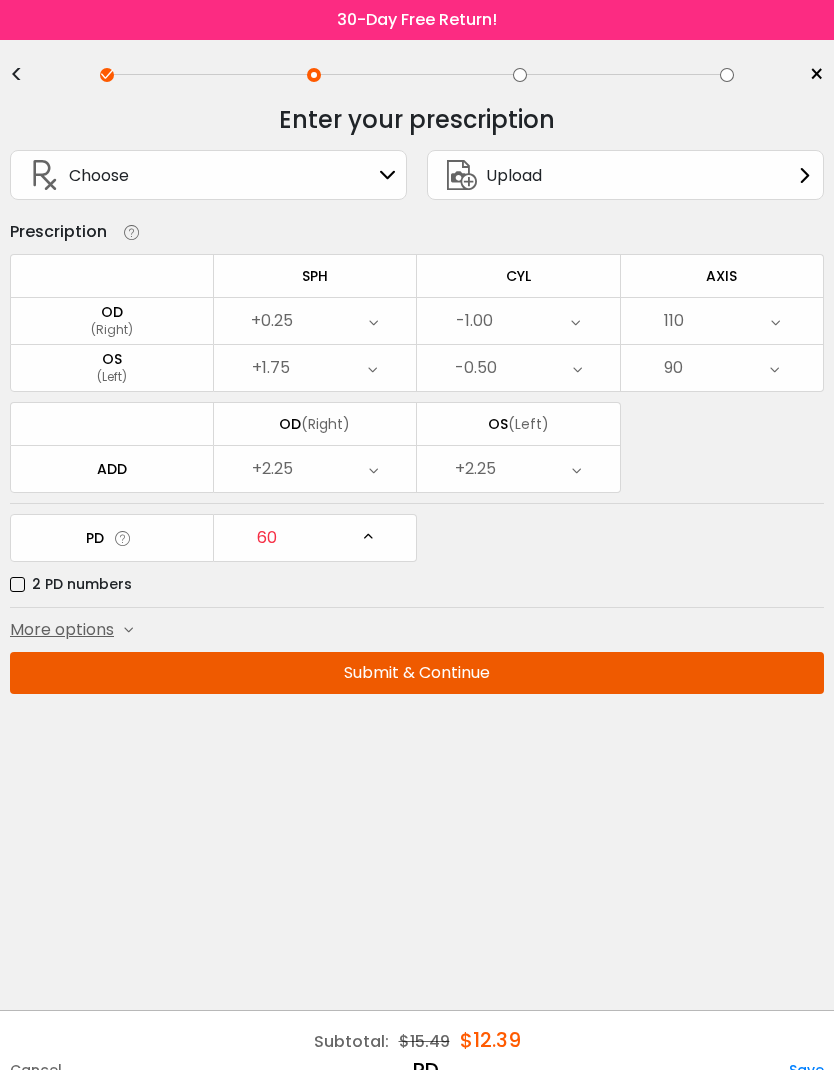 scroll, scrollTop: 275, scrollLeft: 0, axis: vertical 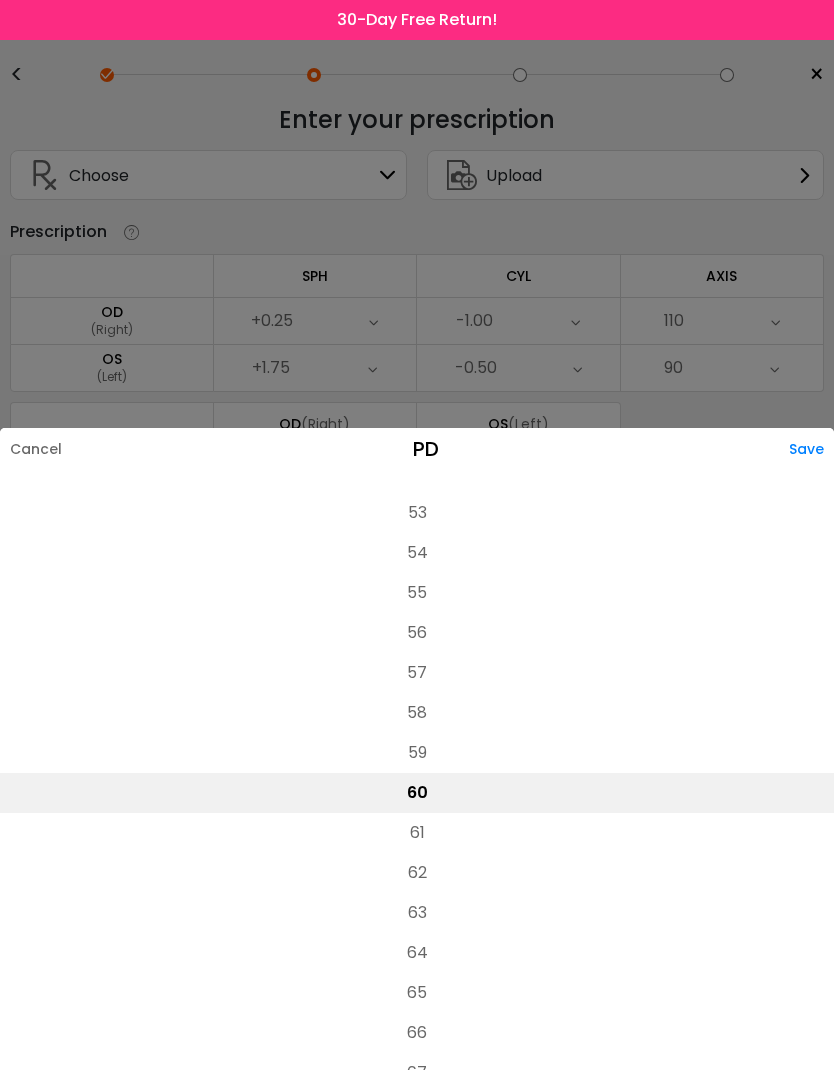 click on "62" at bounding box center [417, 873] 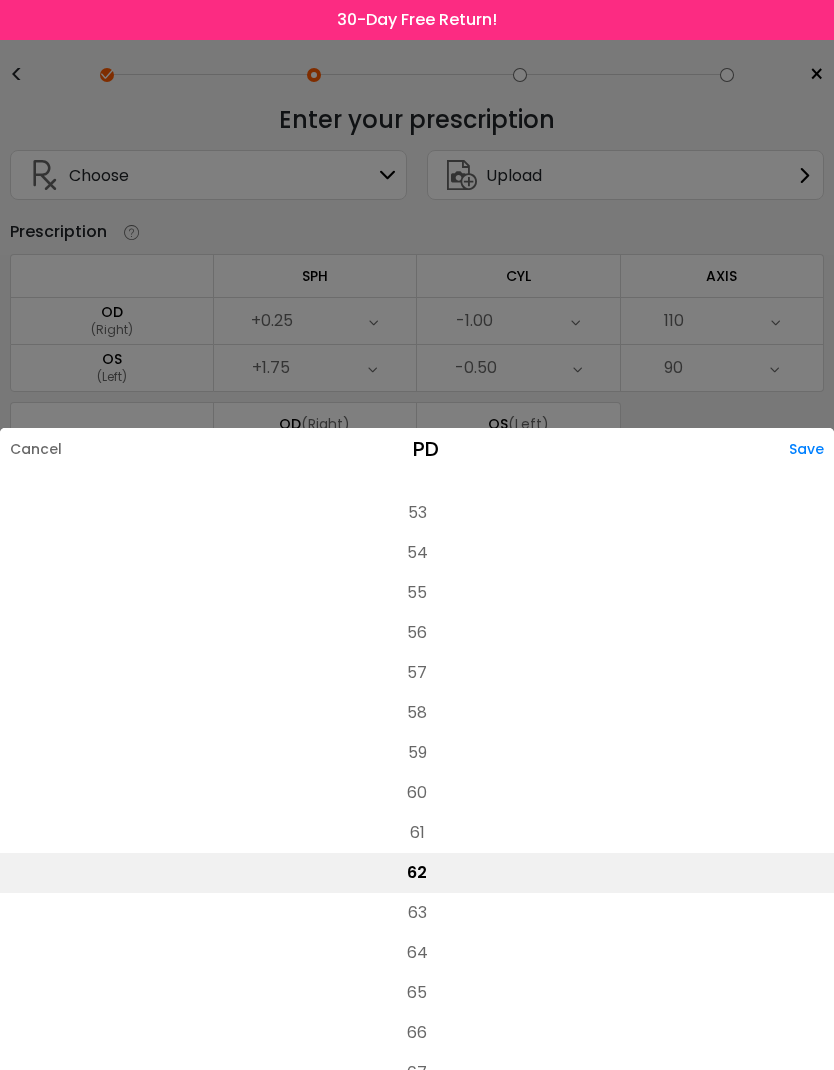 click on "Save" at bounding box center [811, 449] 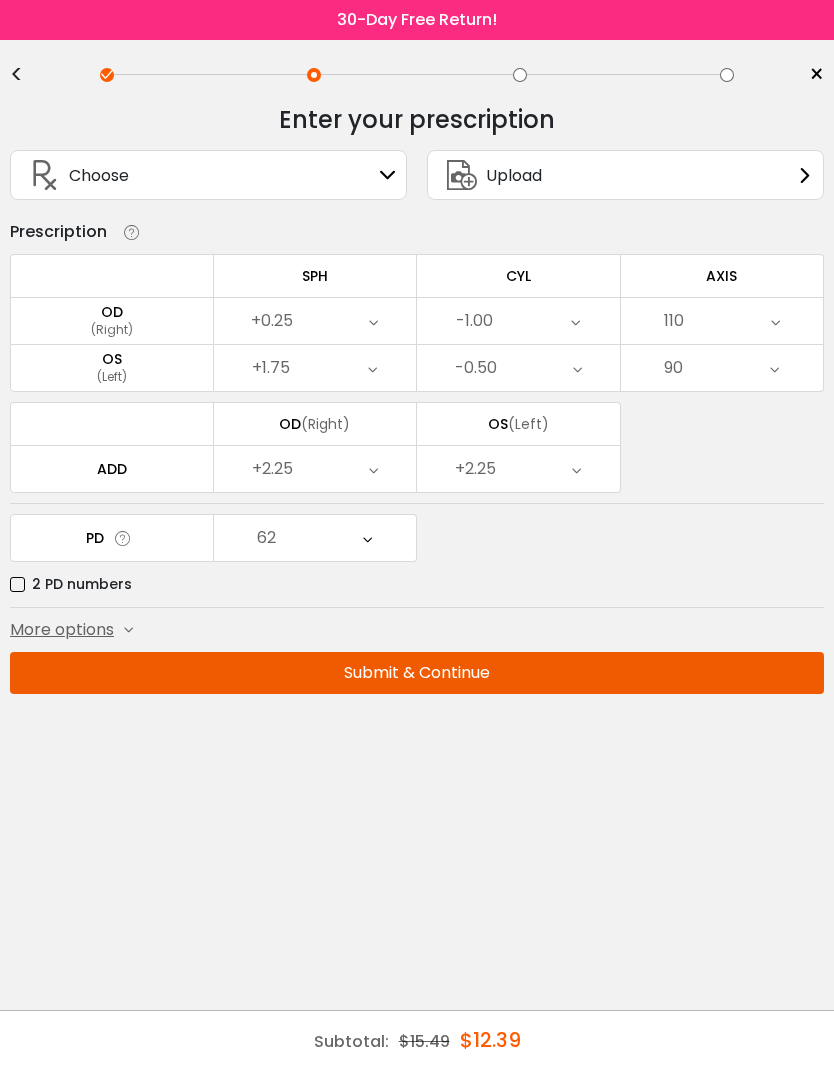 click on "Submit & Continue" at bounding box center [417, 673] 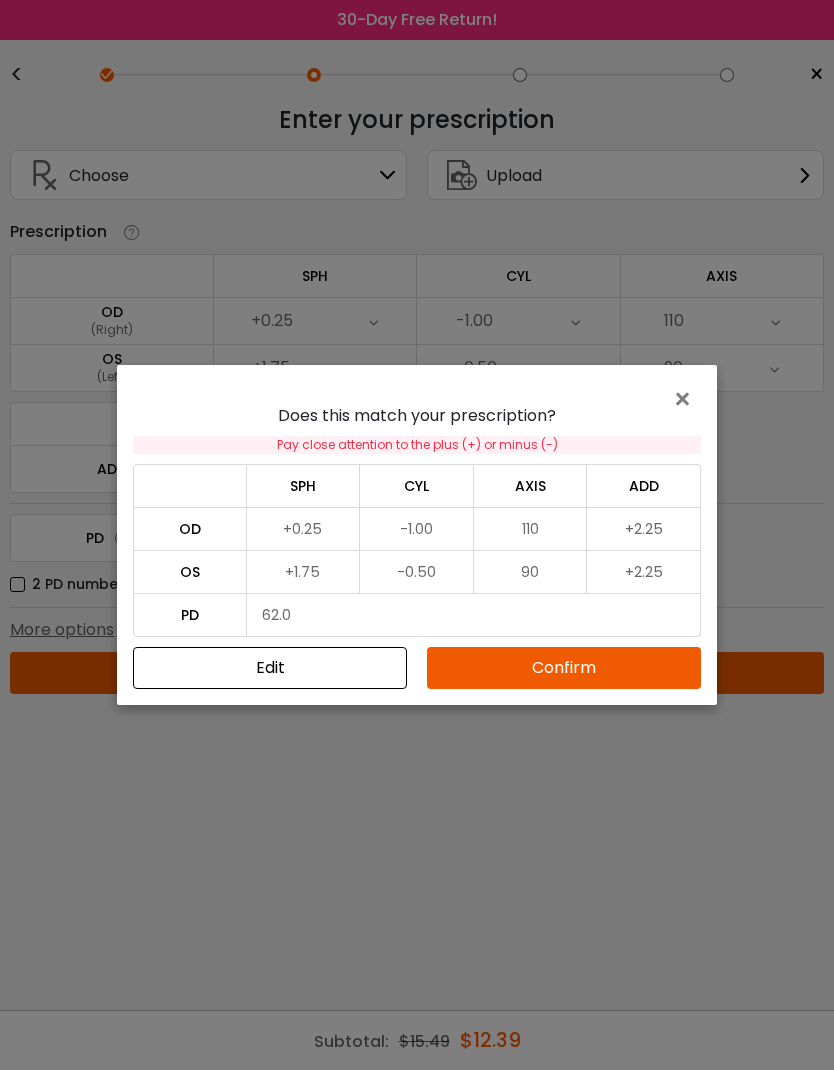 click on "Confirm" at bounding box center (564, 668) 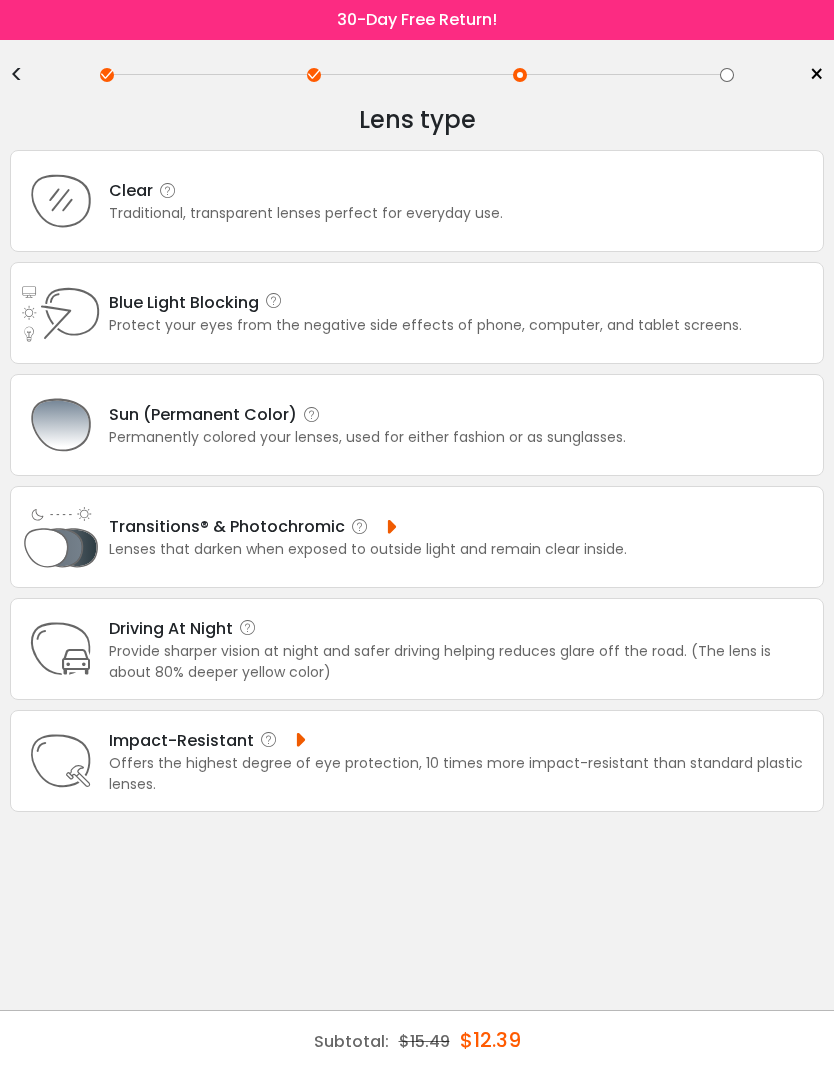 click on "Traditional, transparent lenses perfect for everyday use." at bounding box center [306, 213] 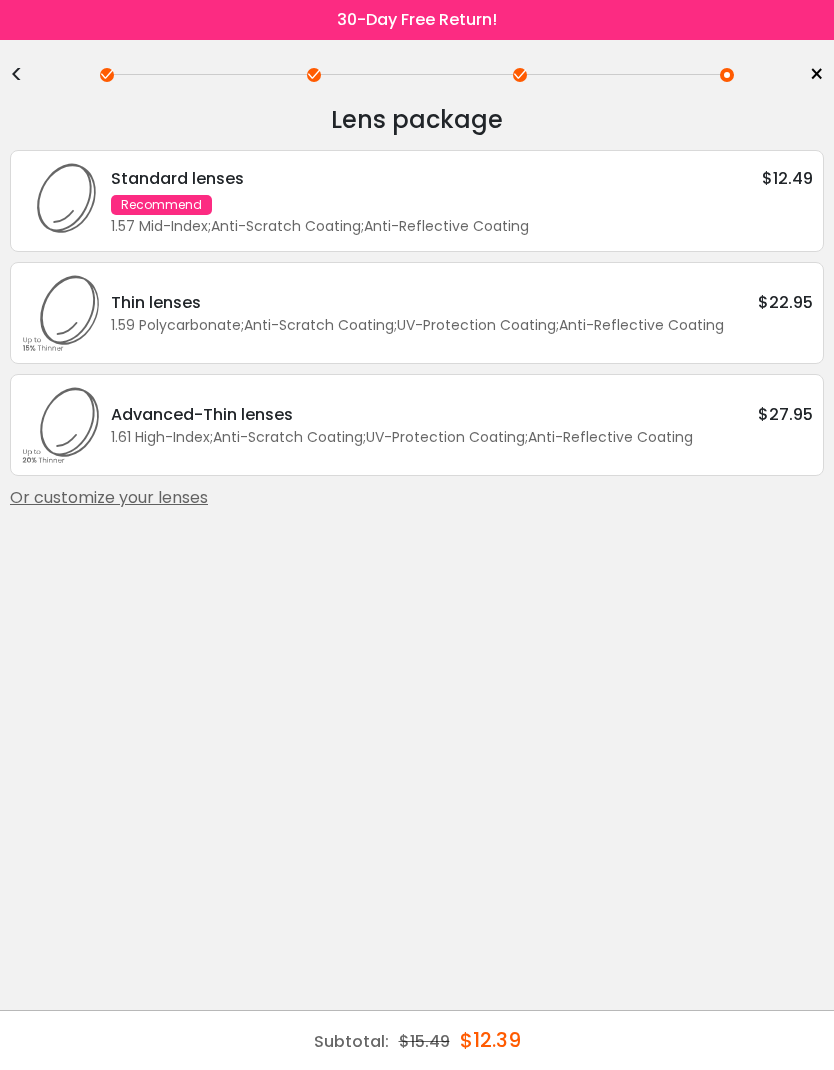 click on "1.57 Mid-Index ;
Anti-Scratch Coating ;
Anti-Reflective Coating ;" at bounding box center (462, 226) 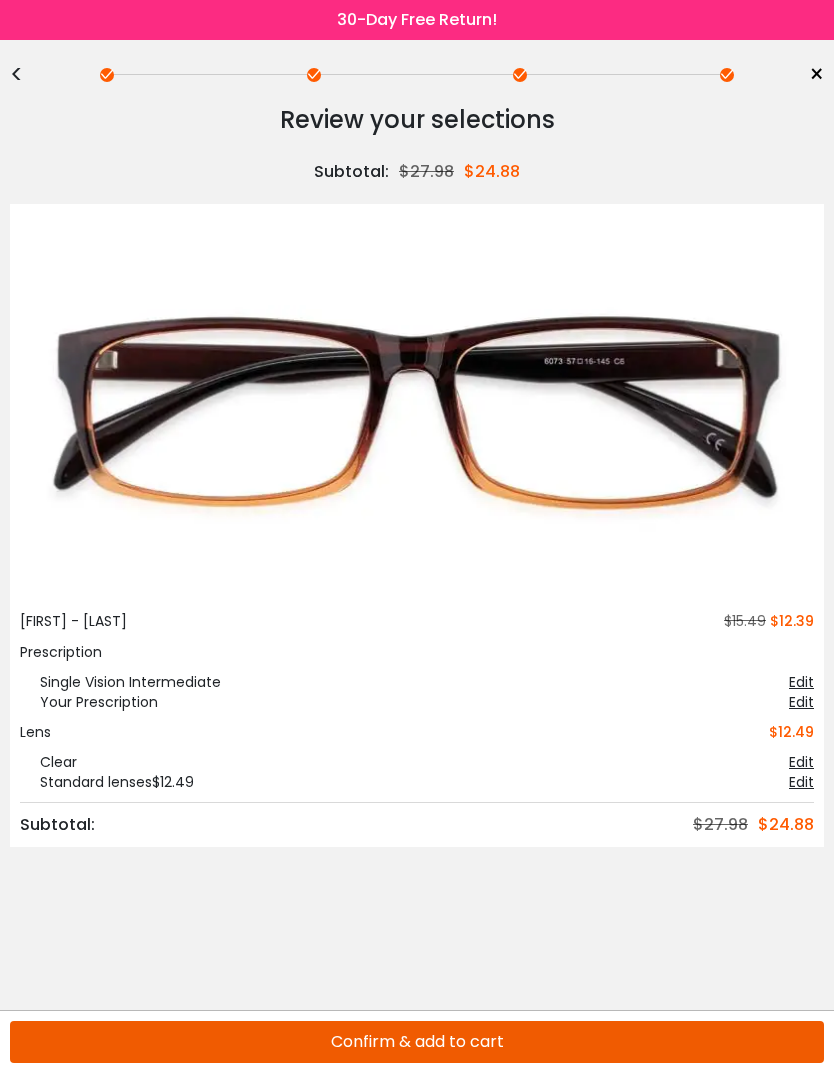 click on "Confirm & add to cart" at bounding box center [417, 1042] 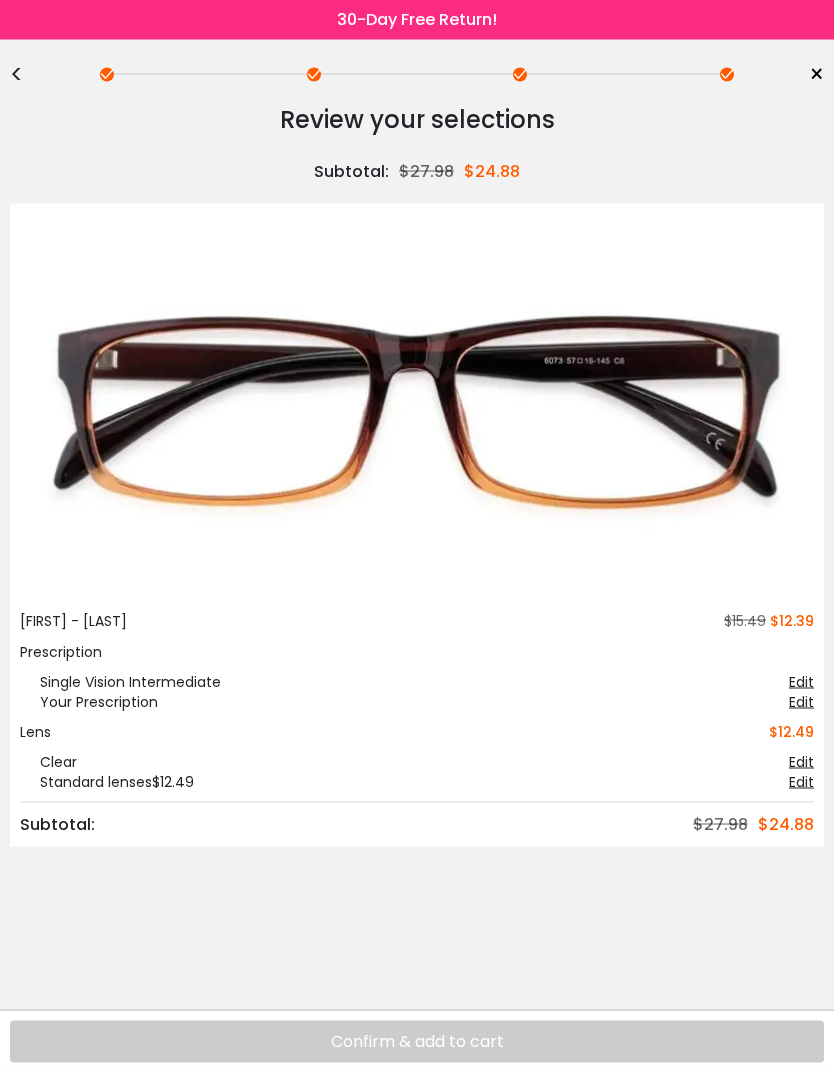 scroll, scrollTop: 0, scrollLeft: 0, axis: both 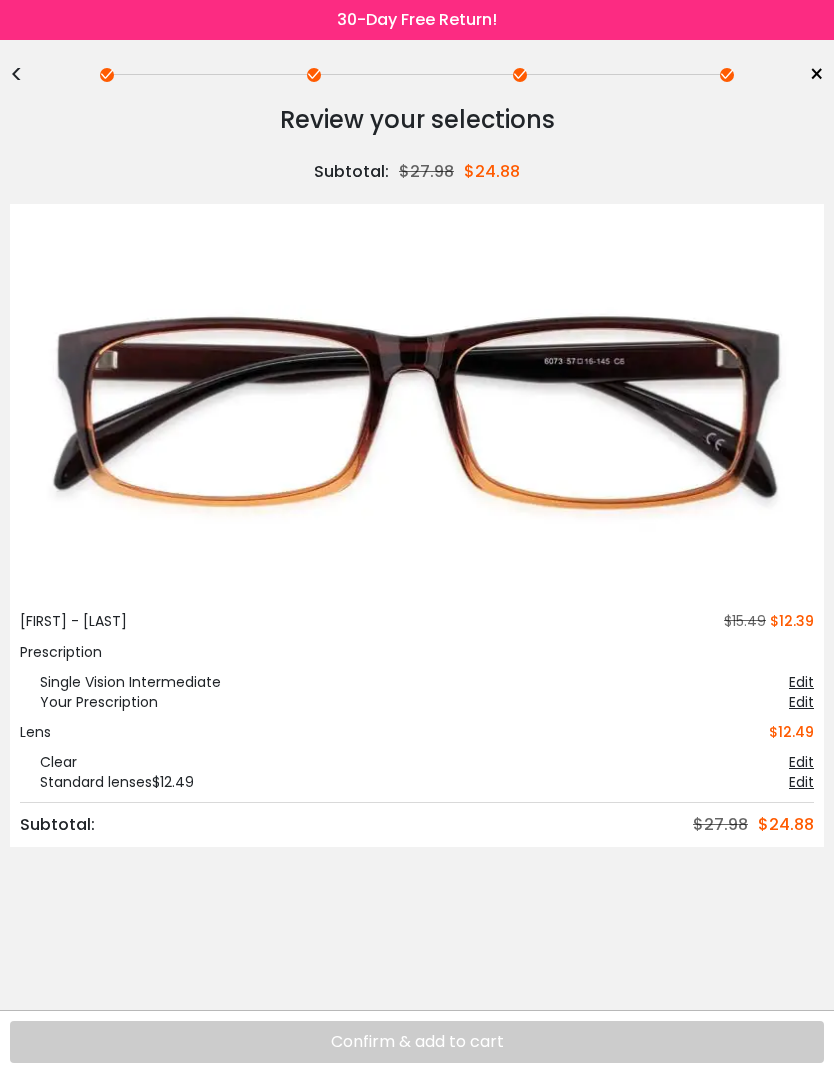 click on "<" at bounding box center (25, 75) 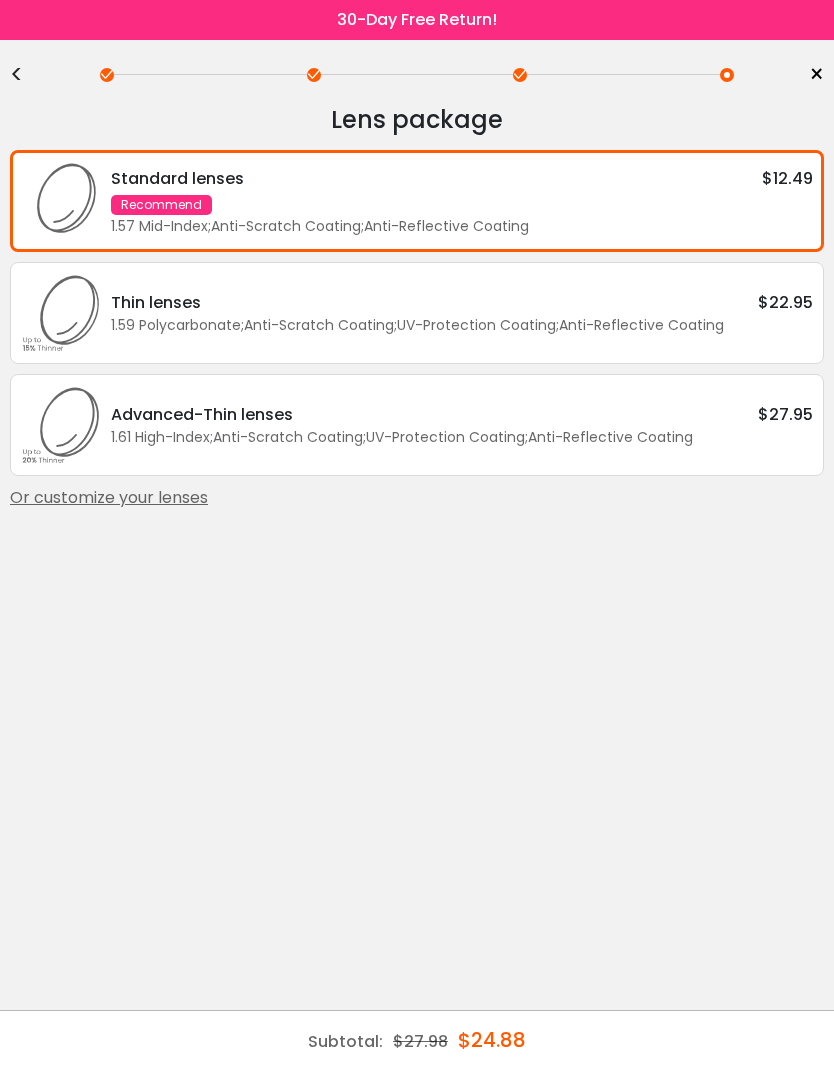 click on "<" at bounding box center (25, 75) 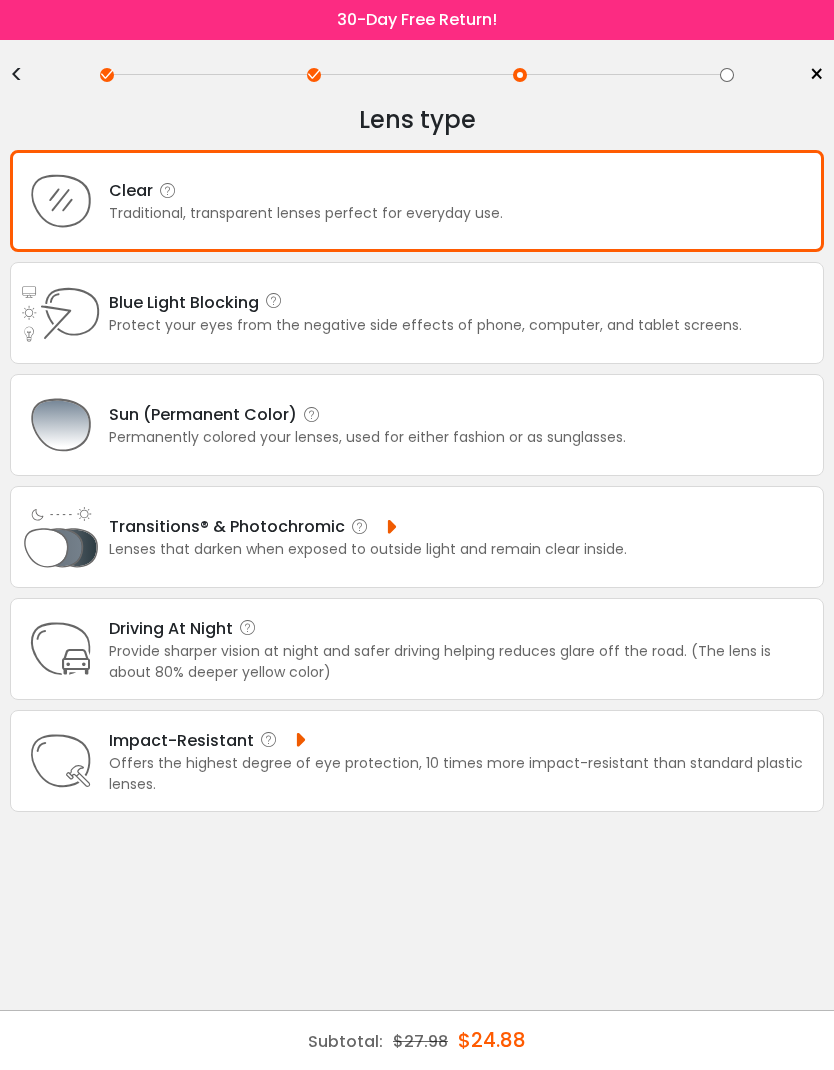 click on "<" at bounding box center (25, 75) 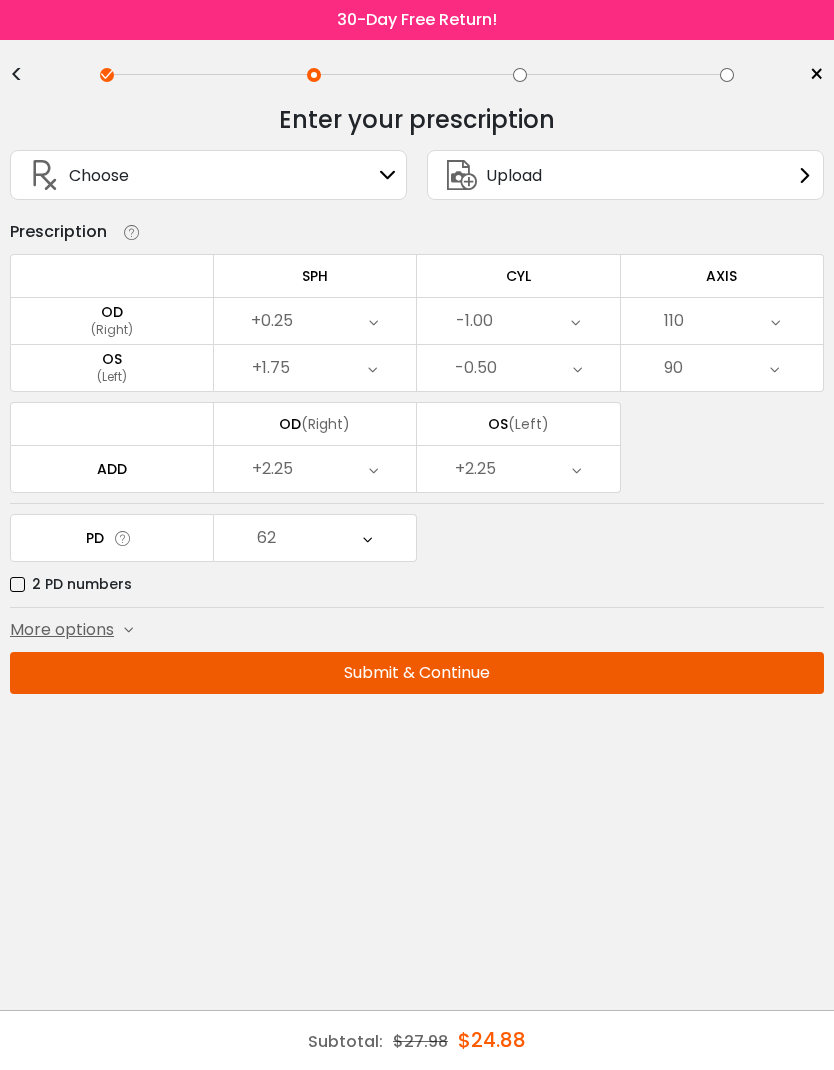 click on "<" at bounding box center (25, 75) 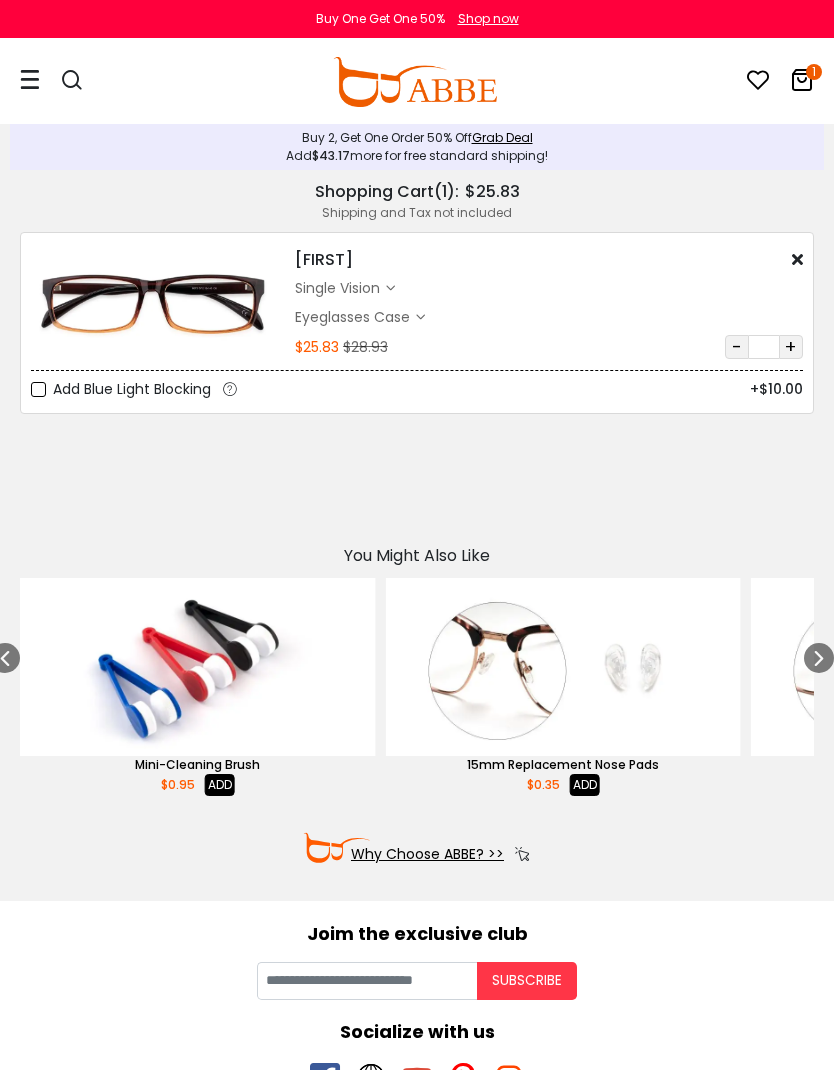 scroll, scrollTop: 0, scrollLeft: 0, axis: both 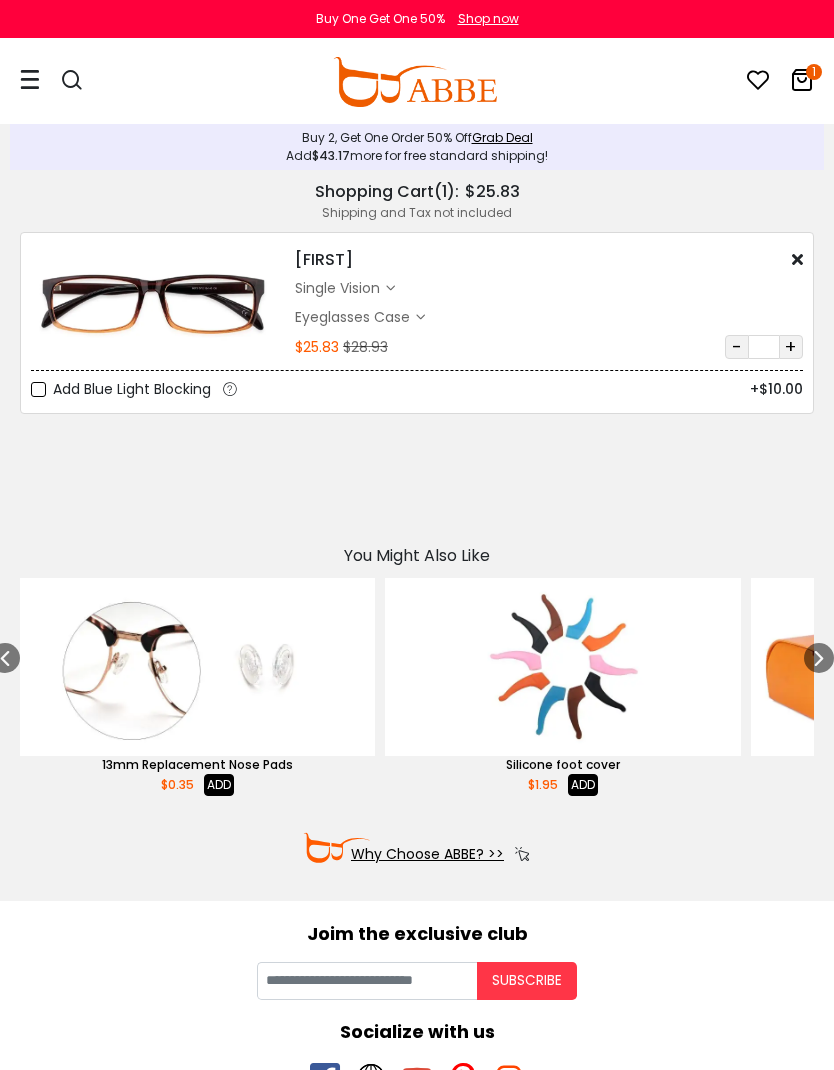 click at bounding box center [153, 304] 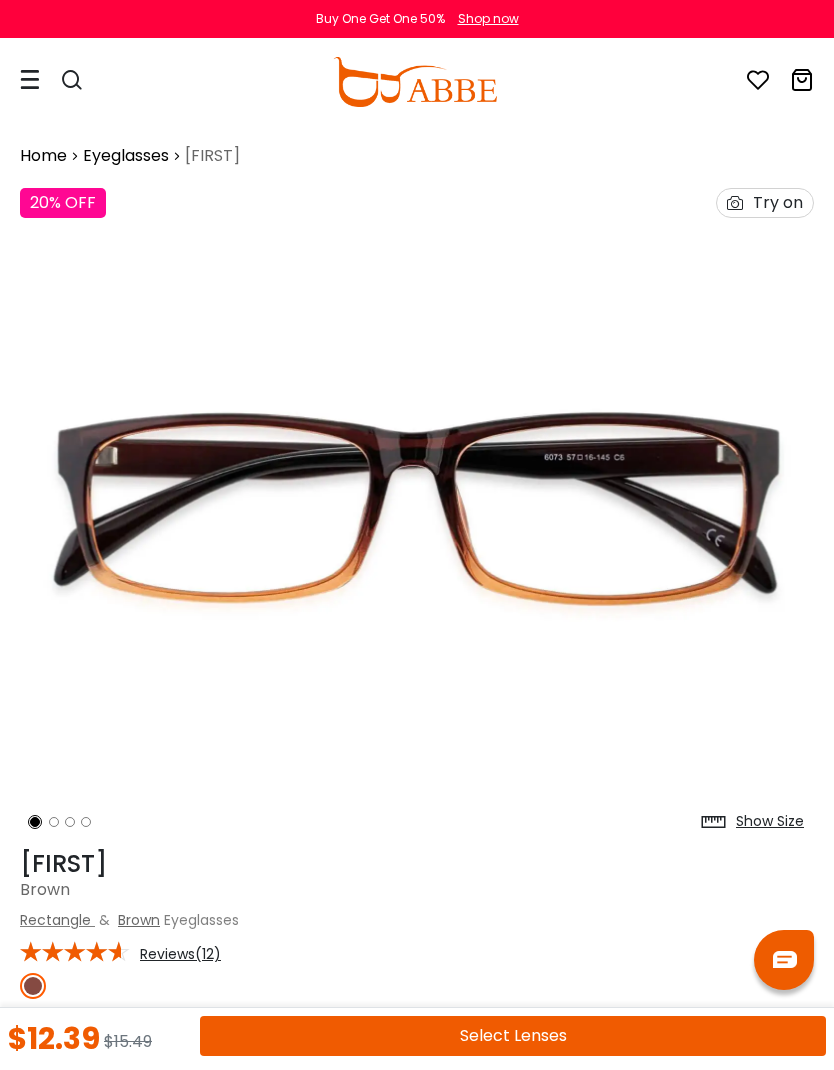 scroll, scrollTop: 581, scrollLeft: 0, axis: vertical 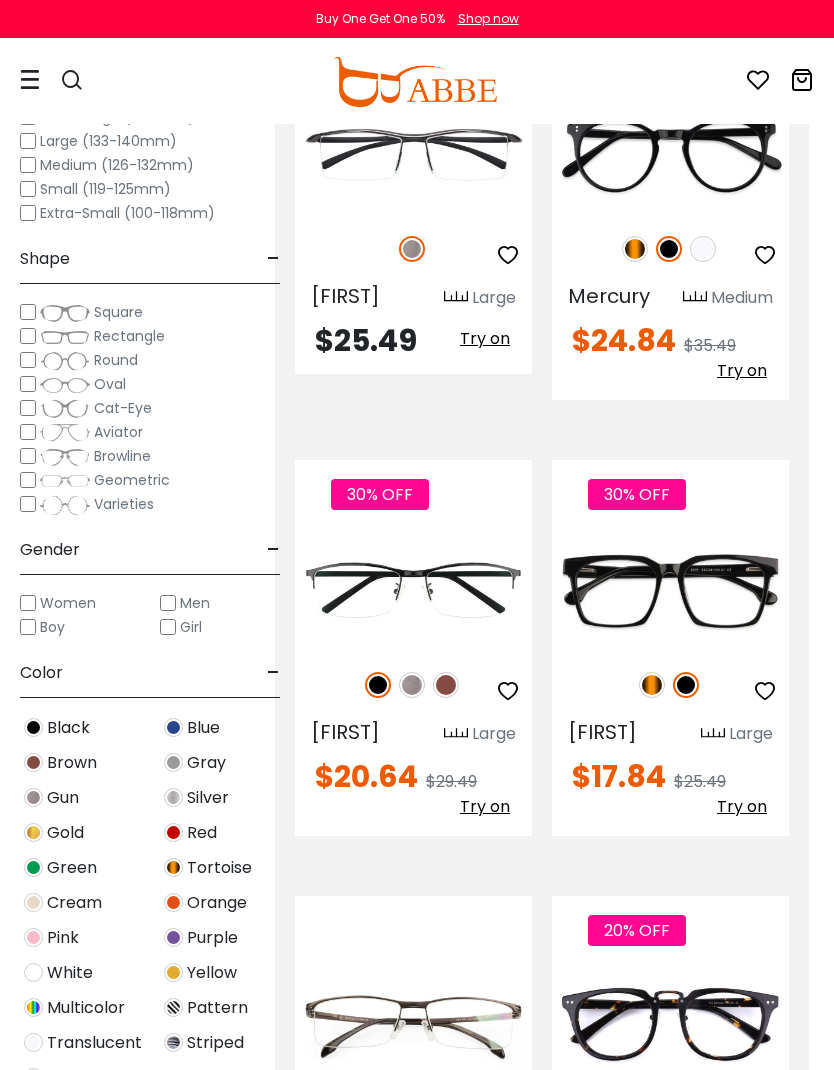 click on "Clear All (1)
Size
-
Extra-Large (141+mm)
Large (133-140mm)
Medium (126-132mm)
Small (119-125mm)
- -" at bounding box center (150, 520) 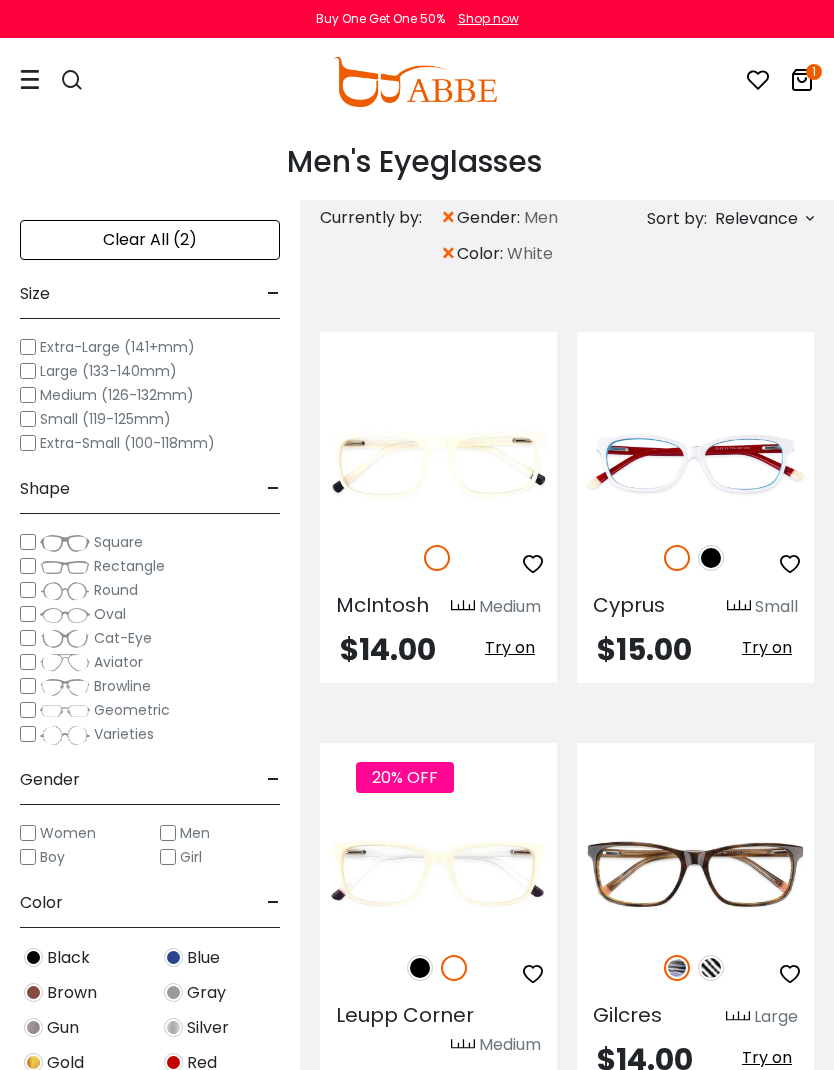 scroll, scrollTop: 0, scrollLeft: 0, axis: both 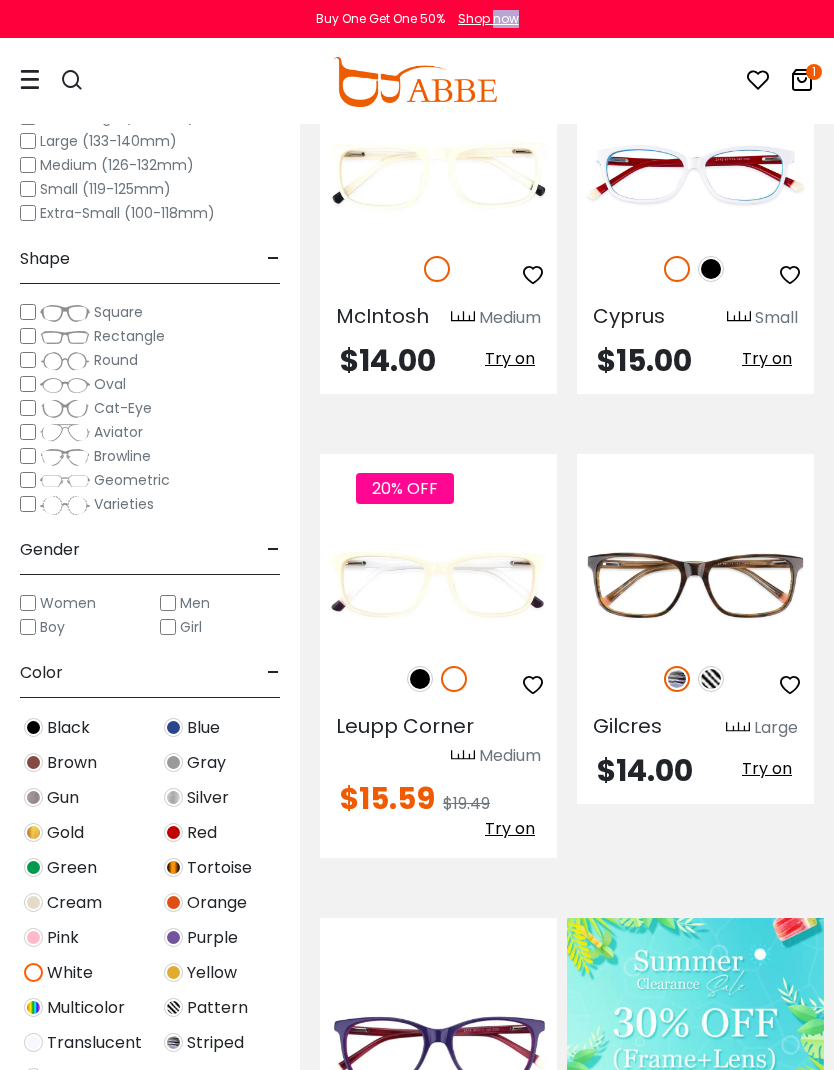 click on "Currently by:
×
gender:
Men
×
color:
White" at bounding box center (567, 2470) 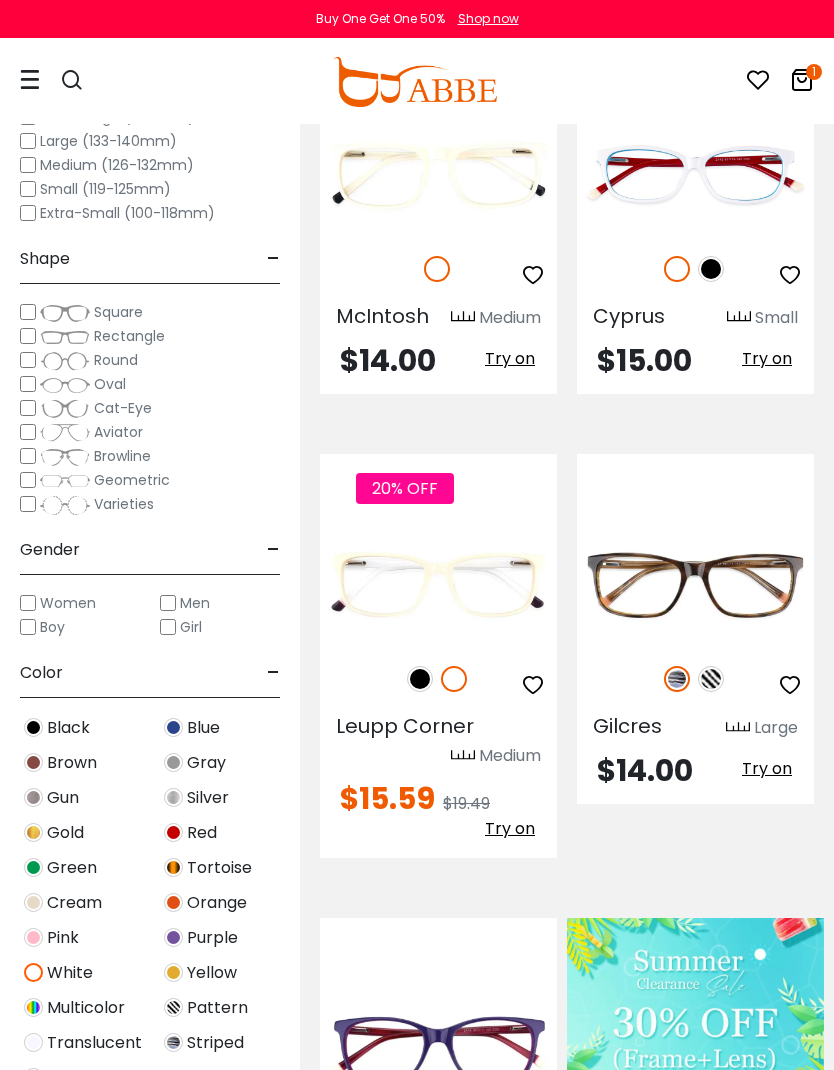 click at bounding box center (173, 832) 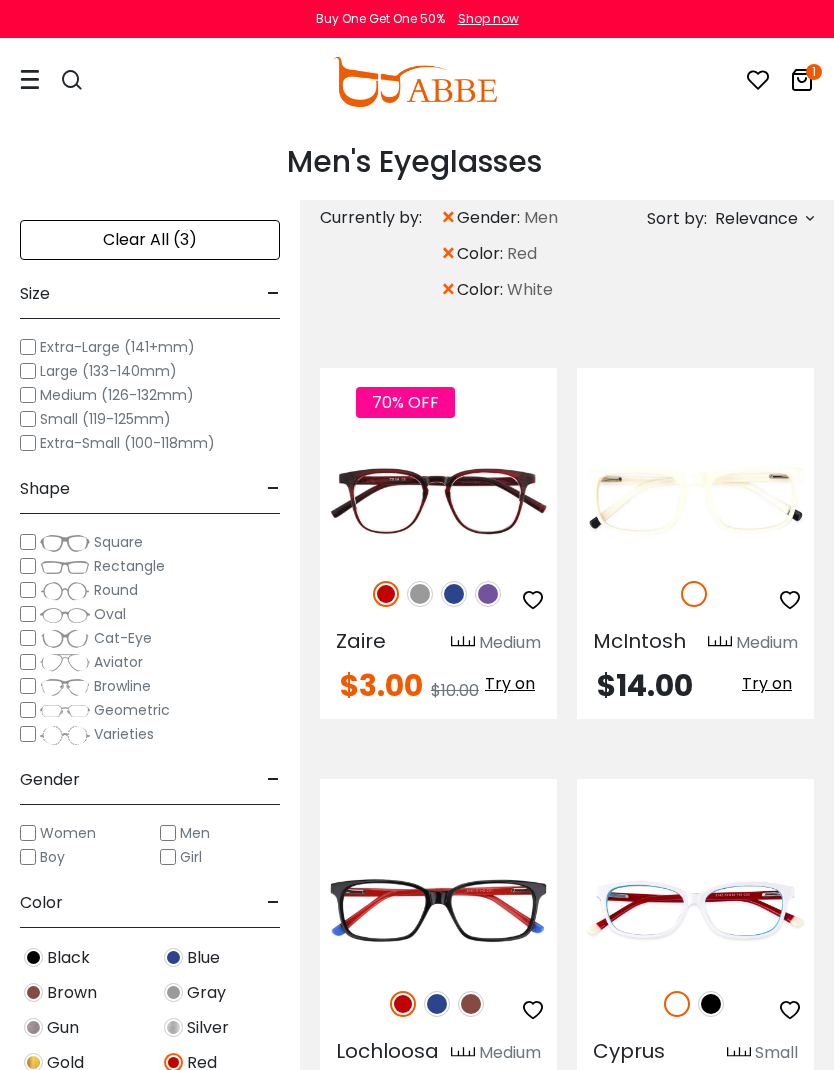 scroll, scrollTop: 0, scrollLeft: 0, axis: both 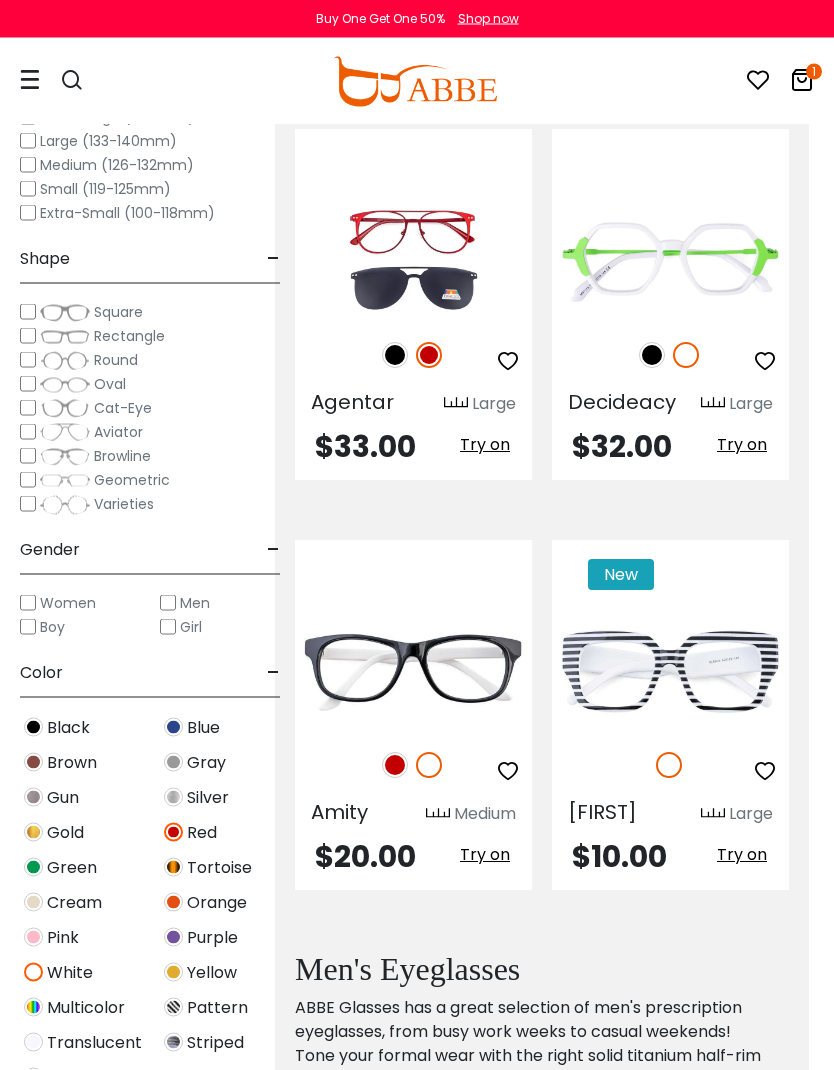 click at bounding box center [413, 766] 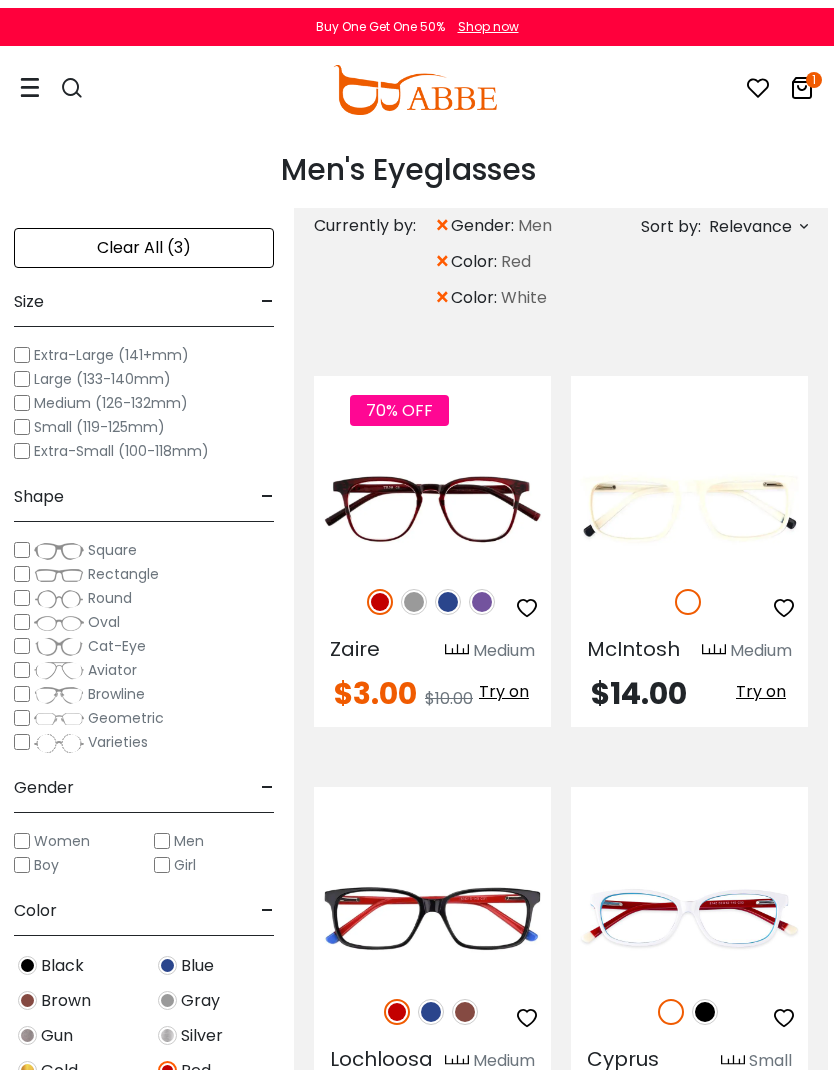 scroll, scrollTop: 0, scrollLeft: 0, axis: both 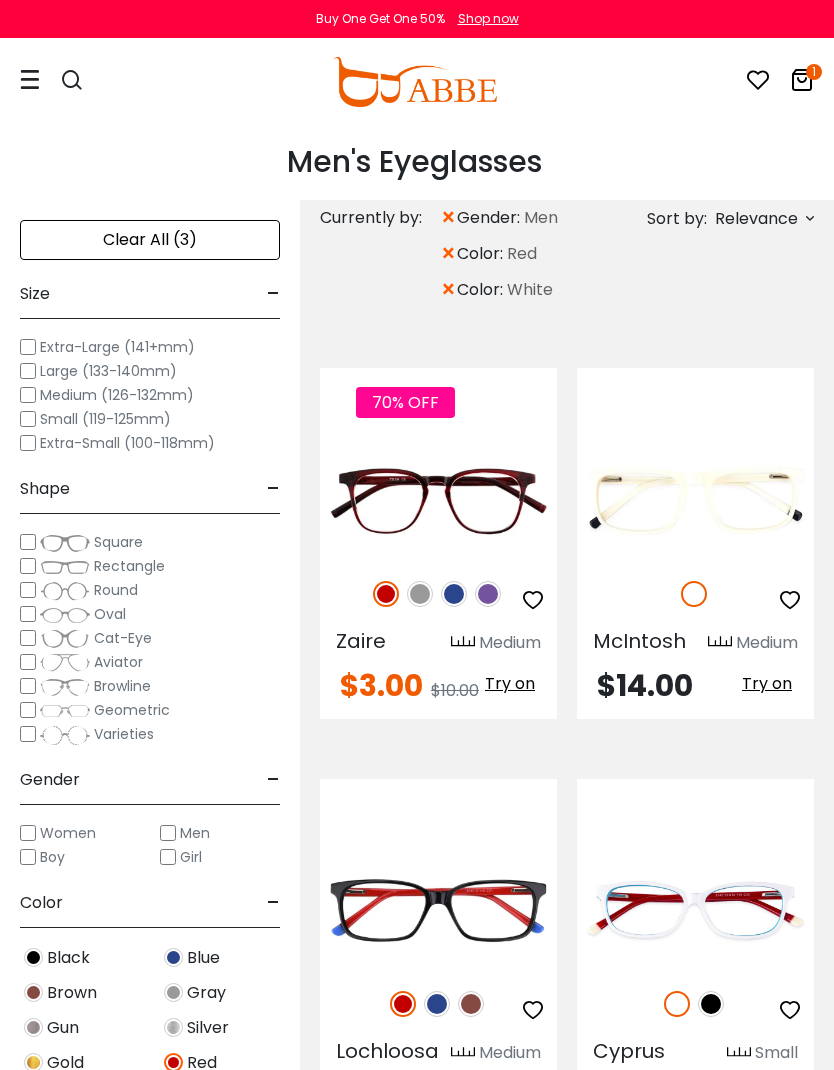 click at bounding box center [386, 594] 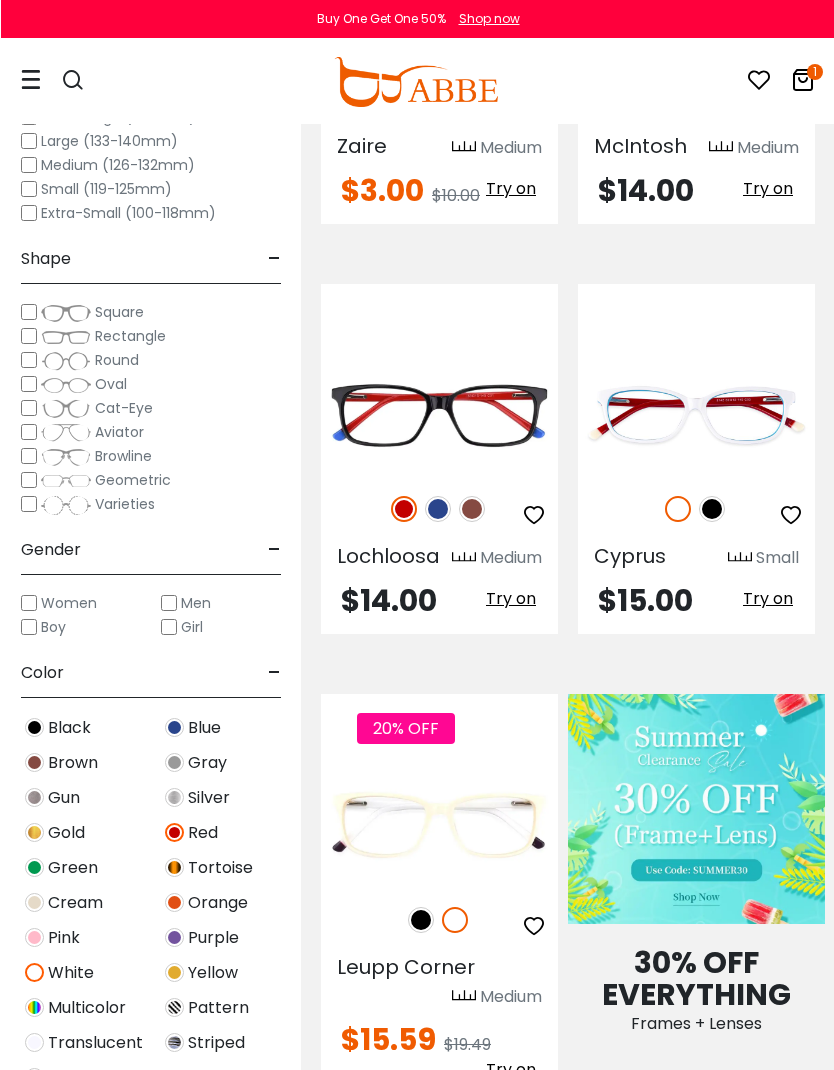 scroll, scrollTop: 495, scrollLeft: 2, axis: both 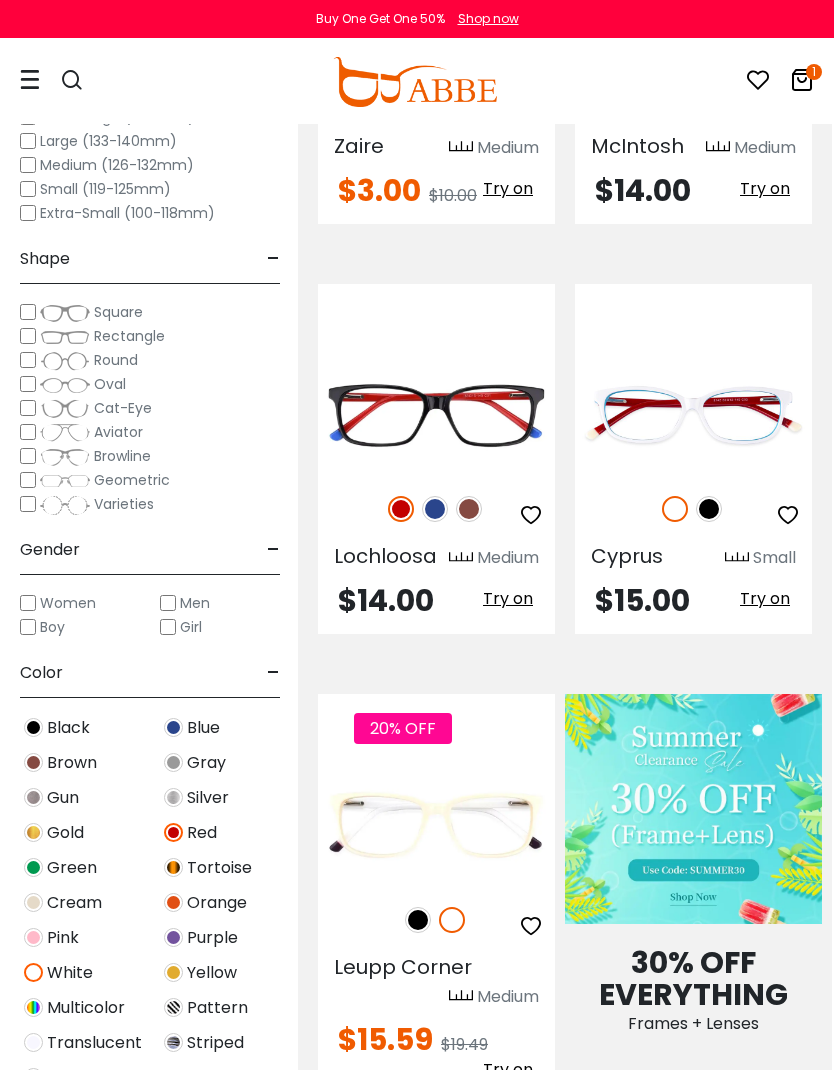 click at bounding box center (0, 0) 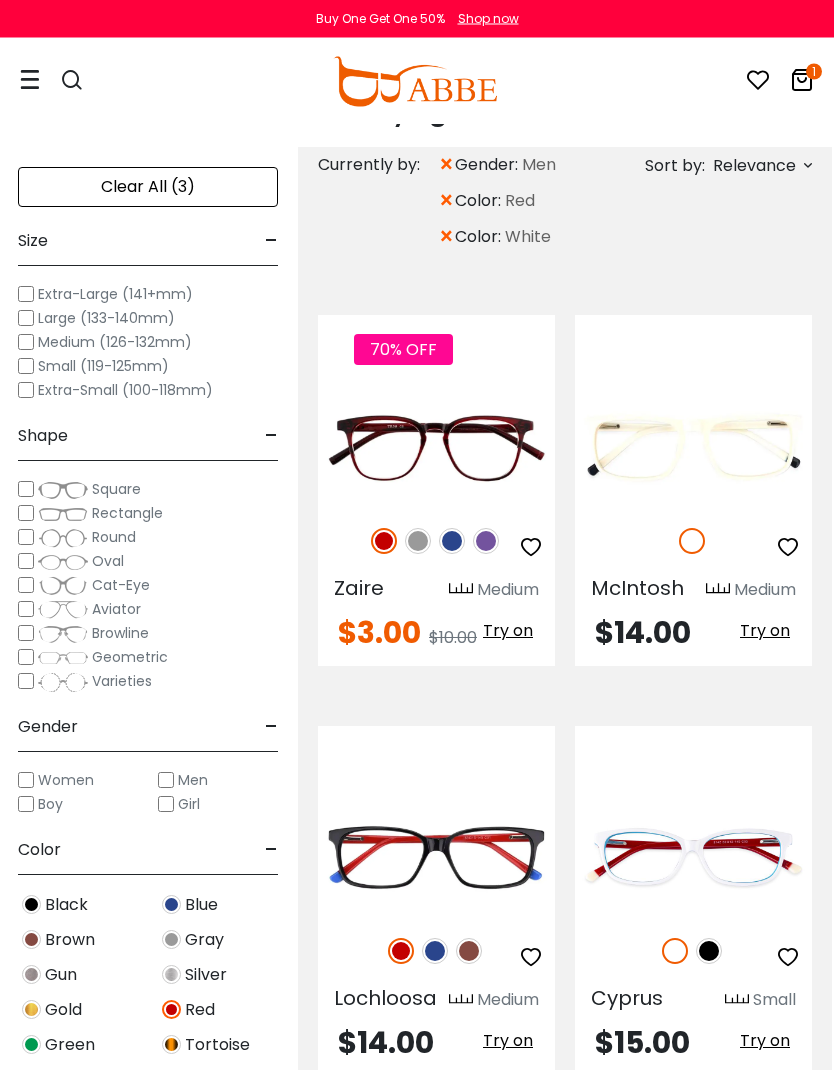 scroll, scrollTop: 0, scrollLeft: 2, axis: horizontal 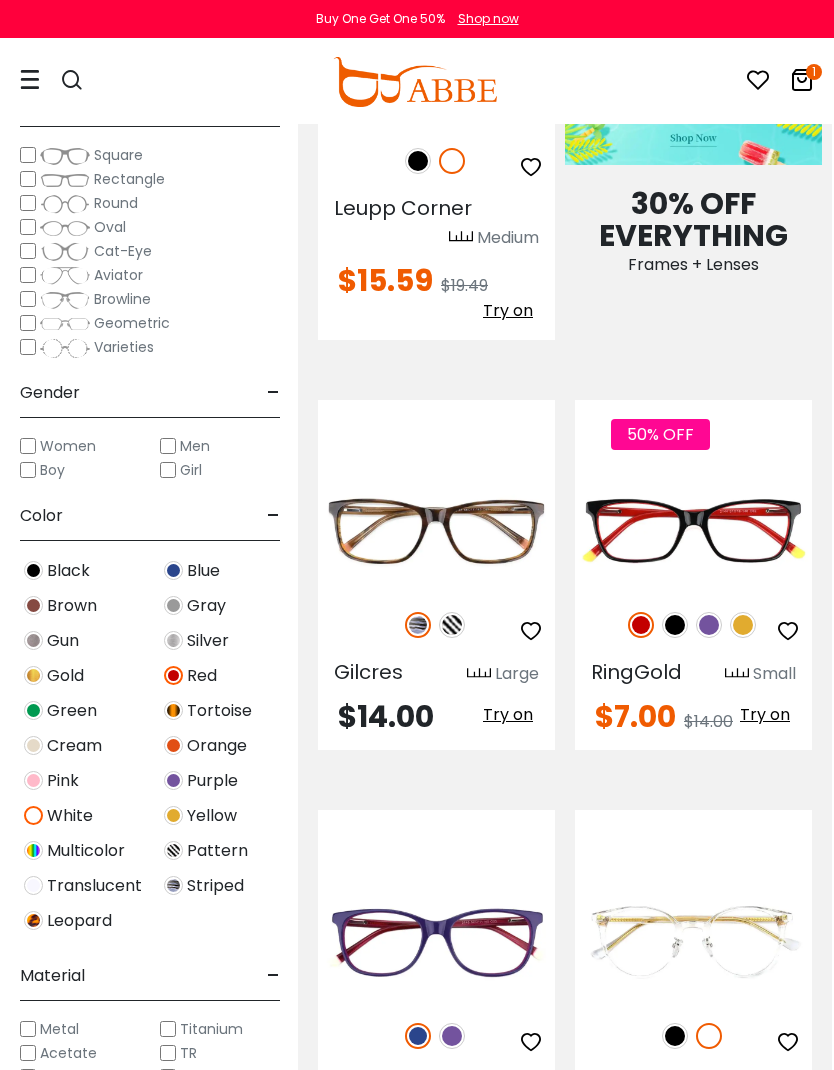 click at bounding box center (0, 0) 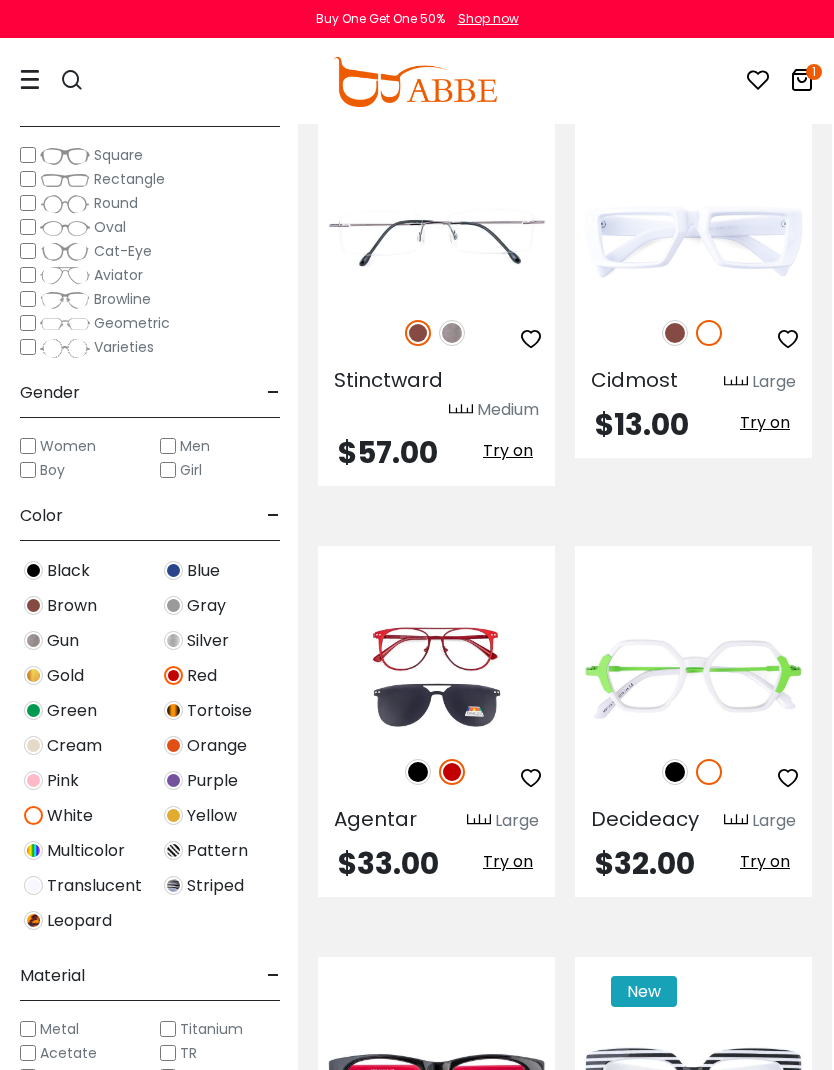 scroll, scrollTop: 4006, scrollLeft: 2, axis: both 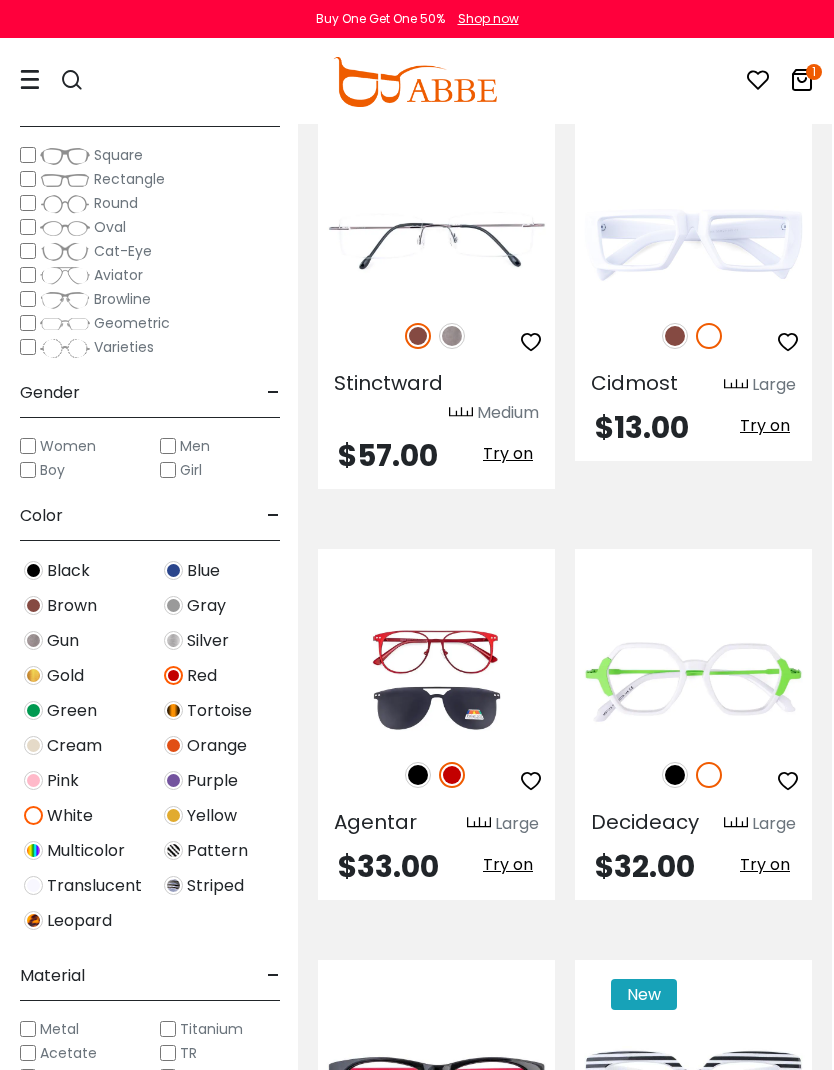 click on "Brown" at bounding box center (72, 606) 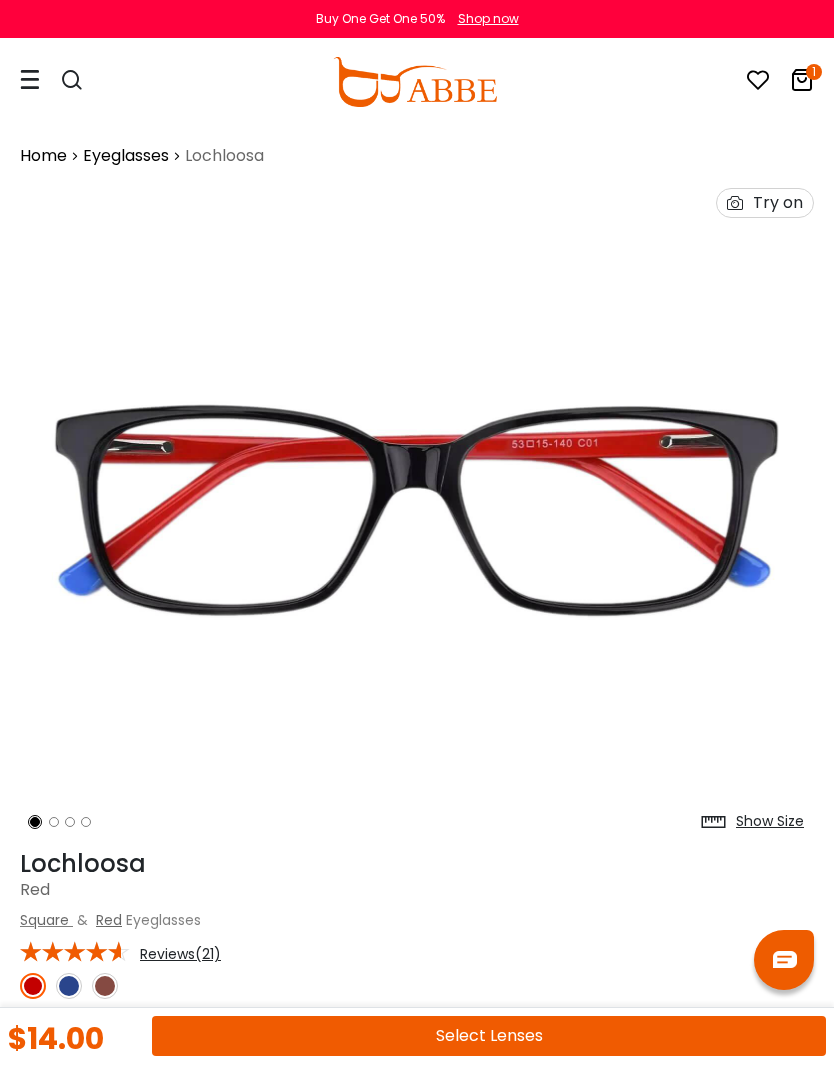 scroll, scrollTop: 0, scrollLeft: 0, axis: both 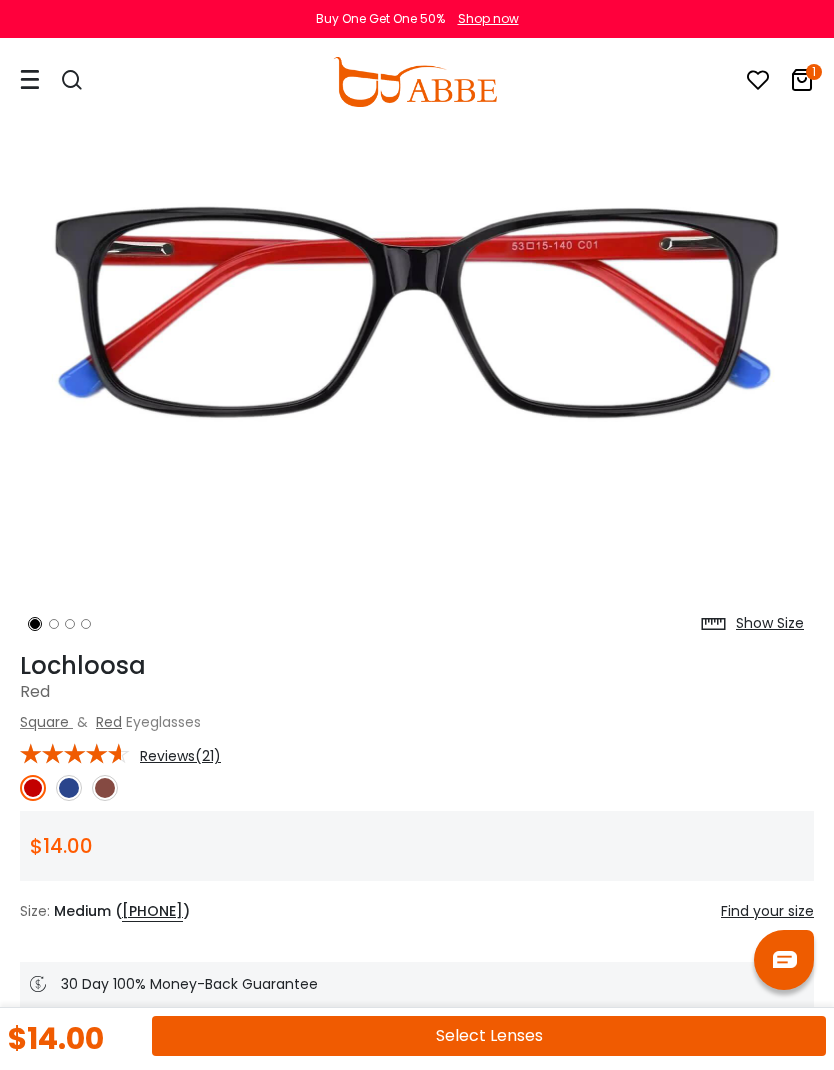 click at bounding box center (69, 788) 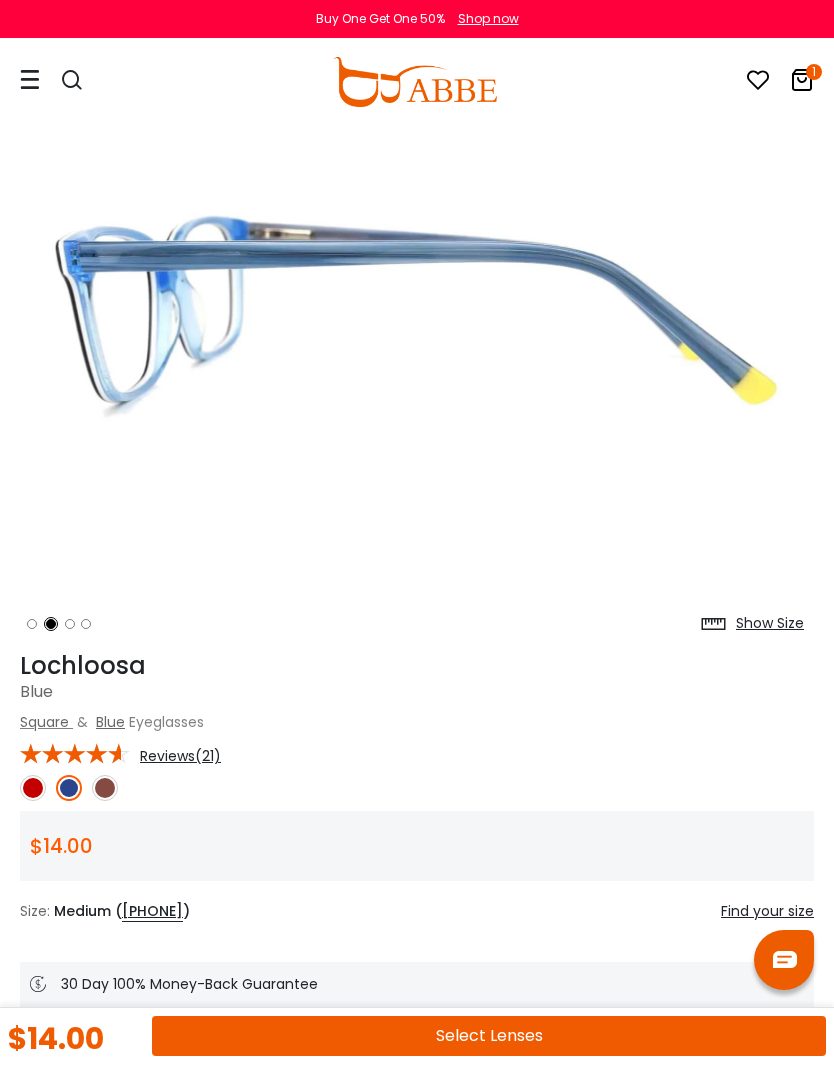 scroll, scrollTop: 193, scrollLeft: 0, axis: vertical 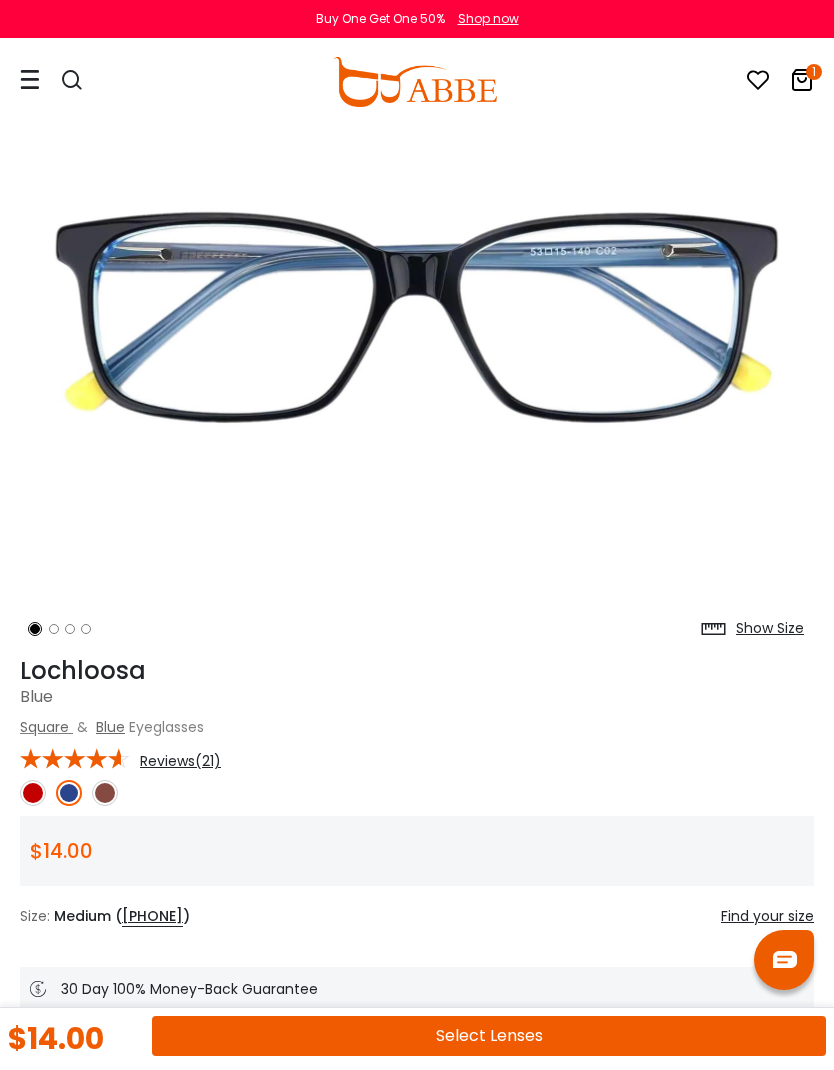 click at bounding box center [105, 793] 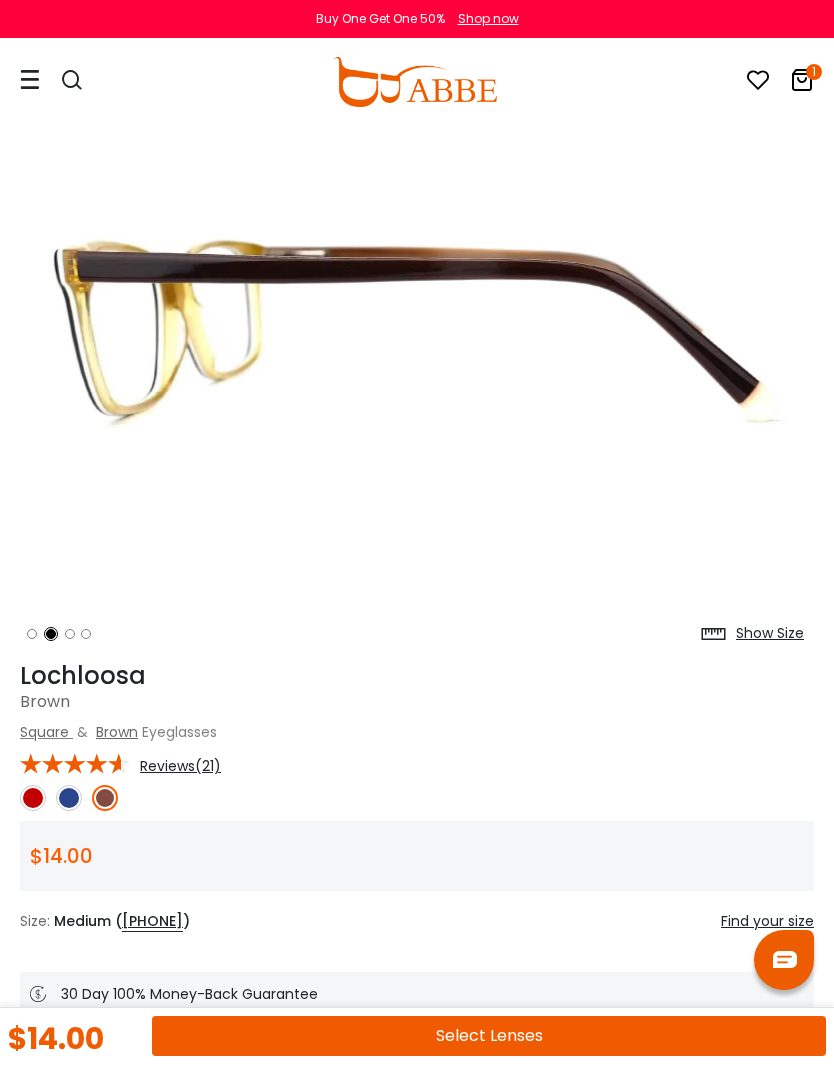 scroll, scrollTop: 183, scrollLeft: 0, axis: vertical 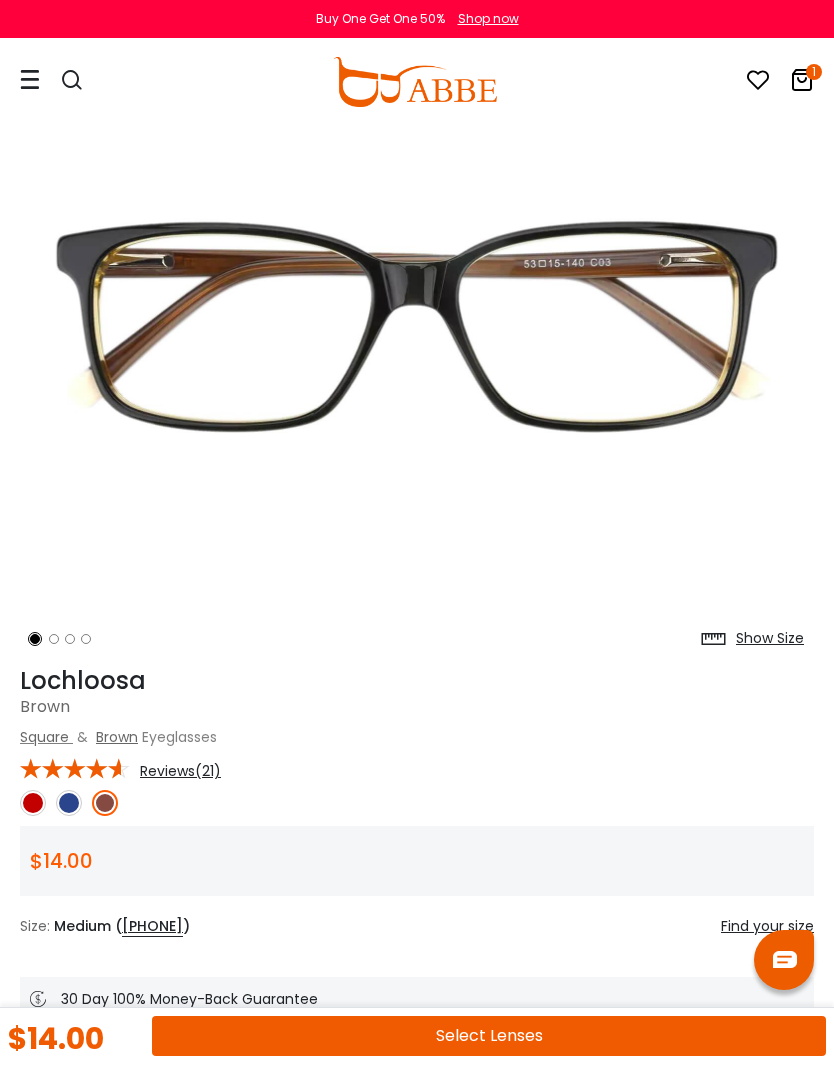 click at bounding box center (69, 803) 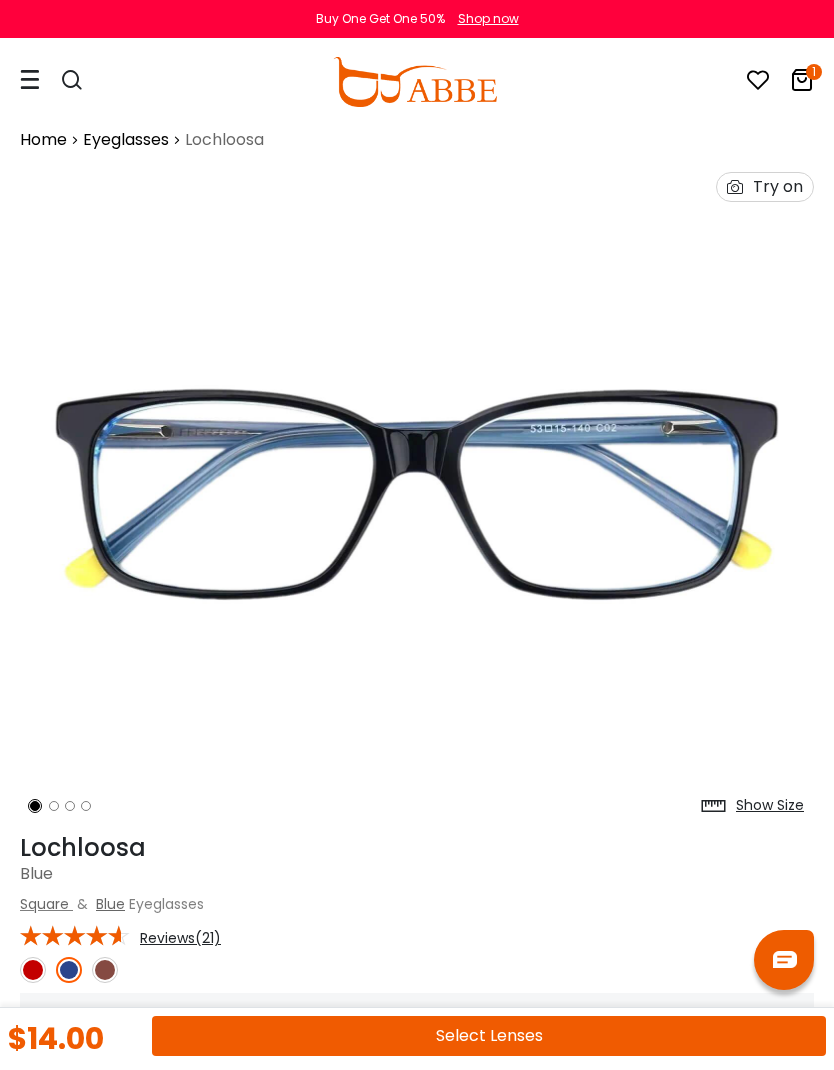 scroll, scrollTop: 0, scrollLeft: 0, axis: both 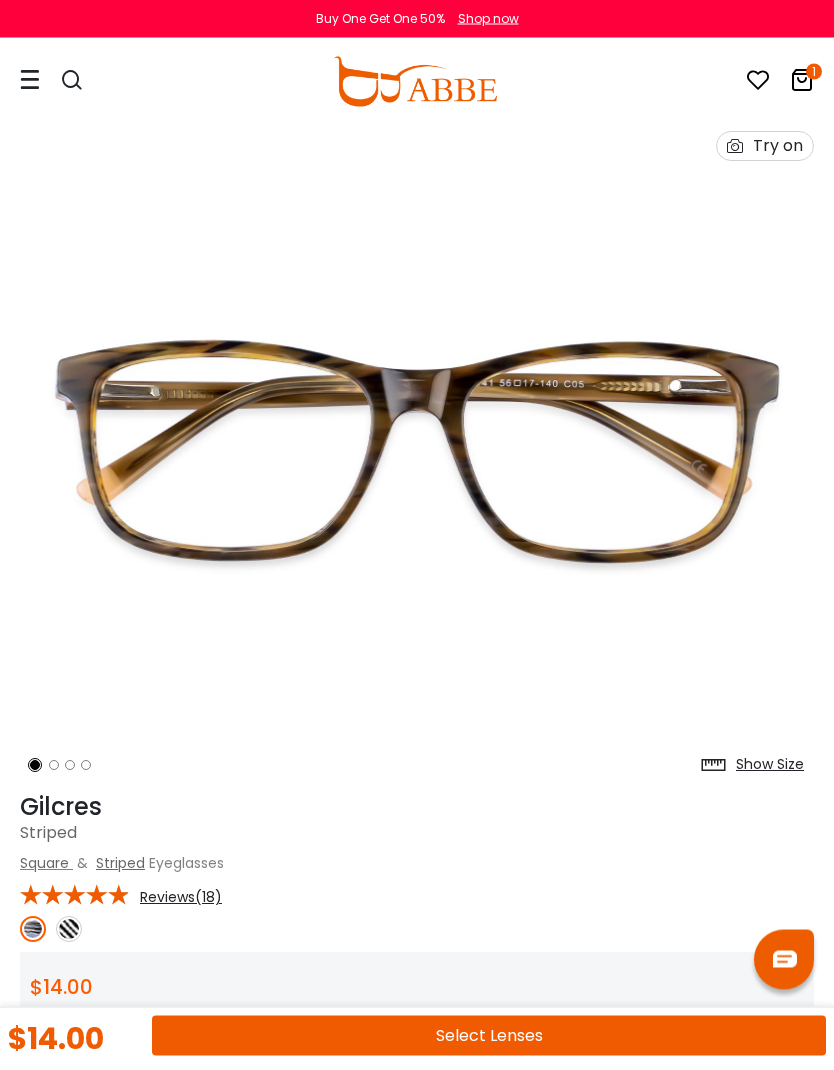 click at bounding box center [69, 930] 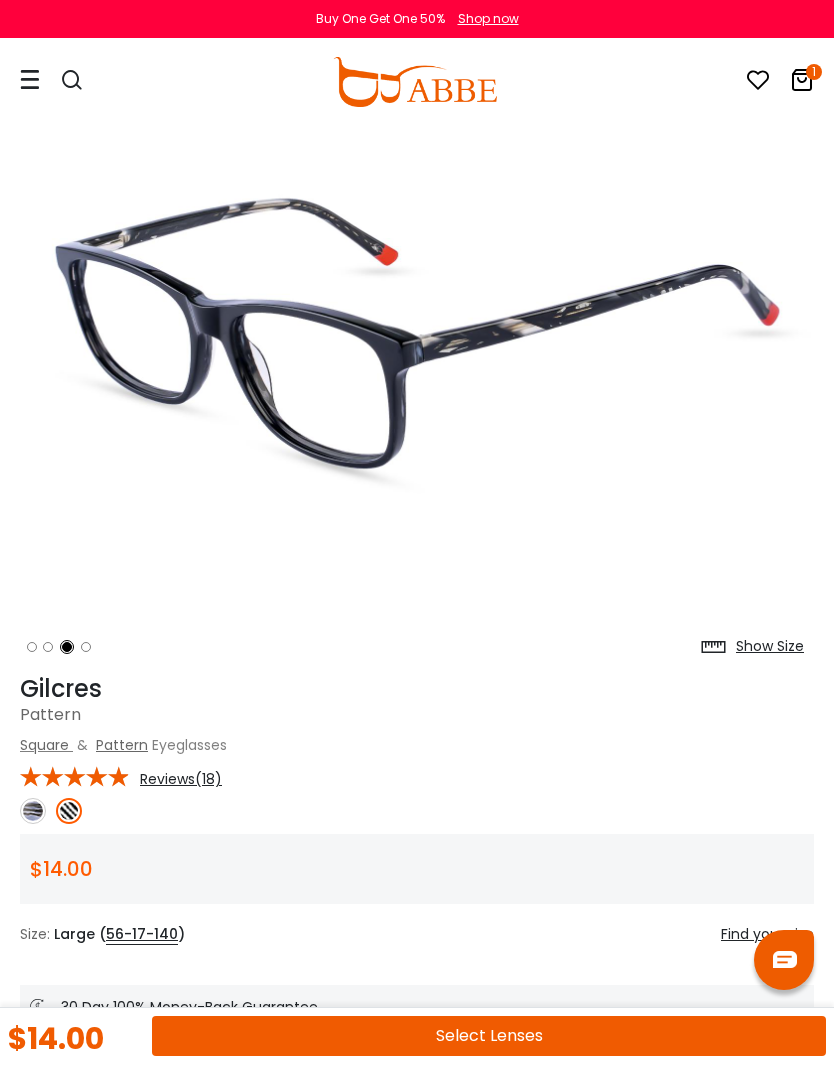 scroll, scrollTop: 174, scrollLeft: 0, axis: vertical 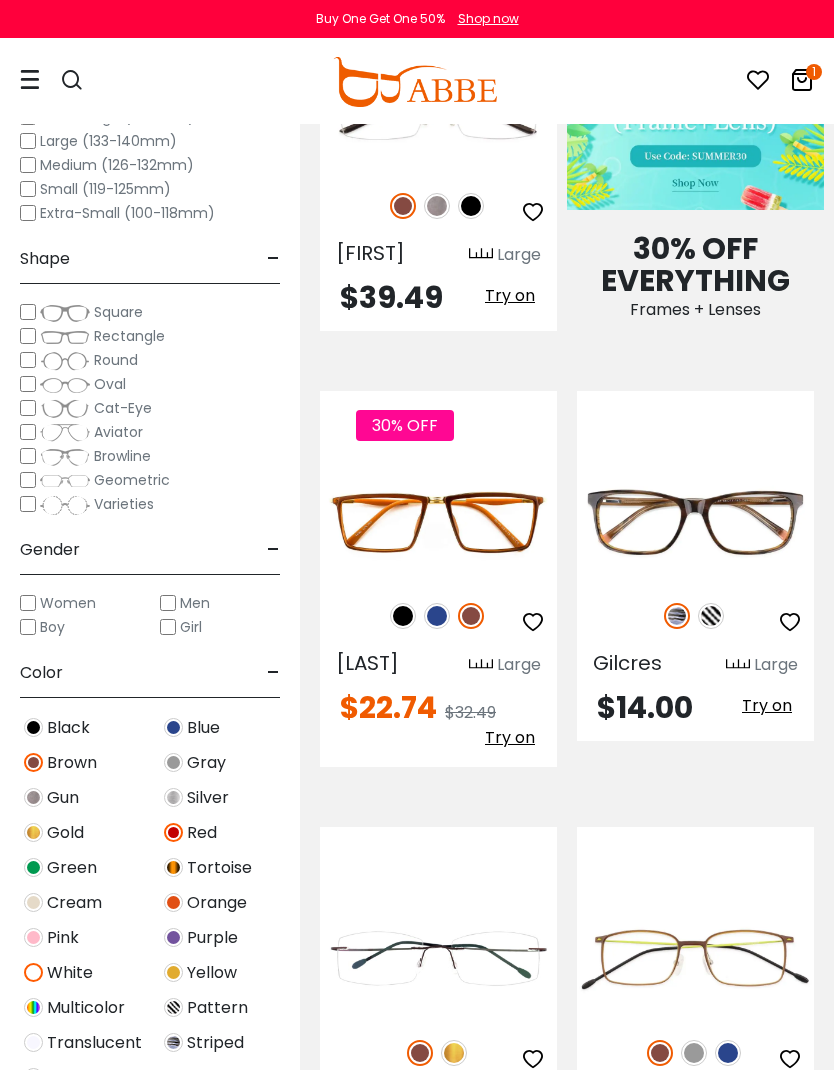 click at bounding box center [0, 0] 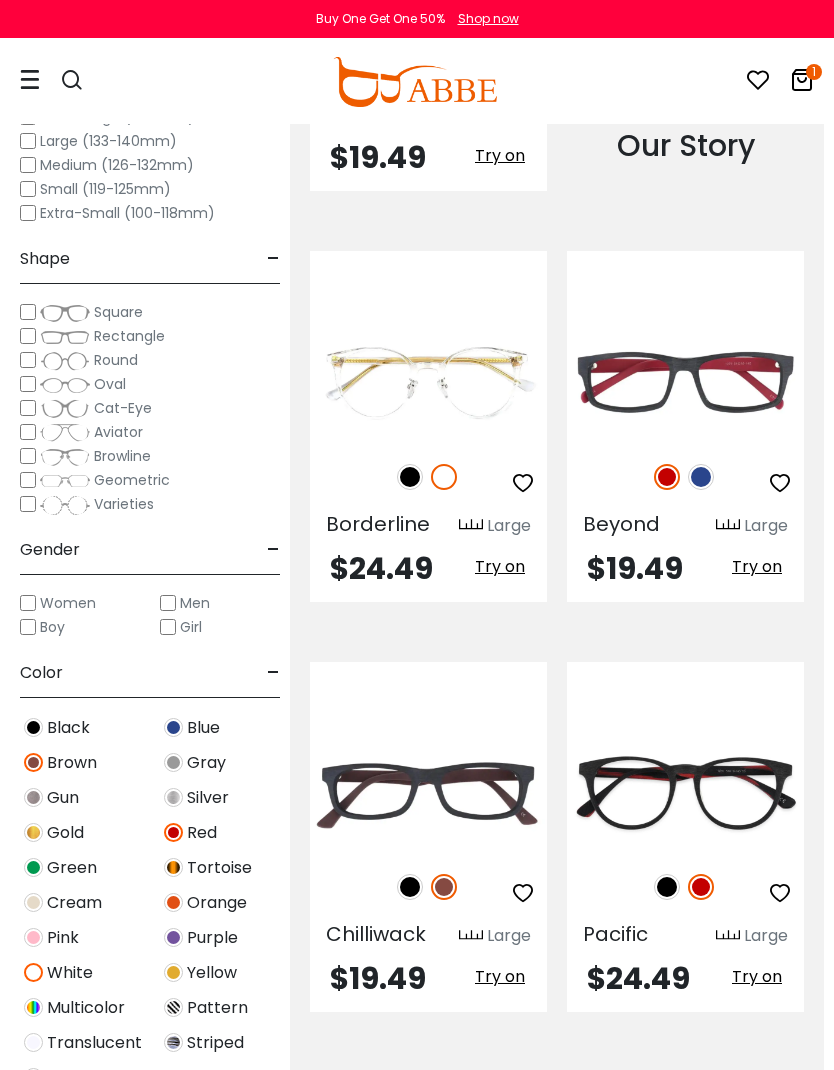 scroll, scrollTop: 2768, scrollLeft: 10, axis: both 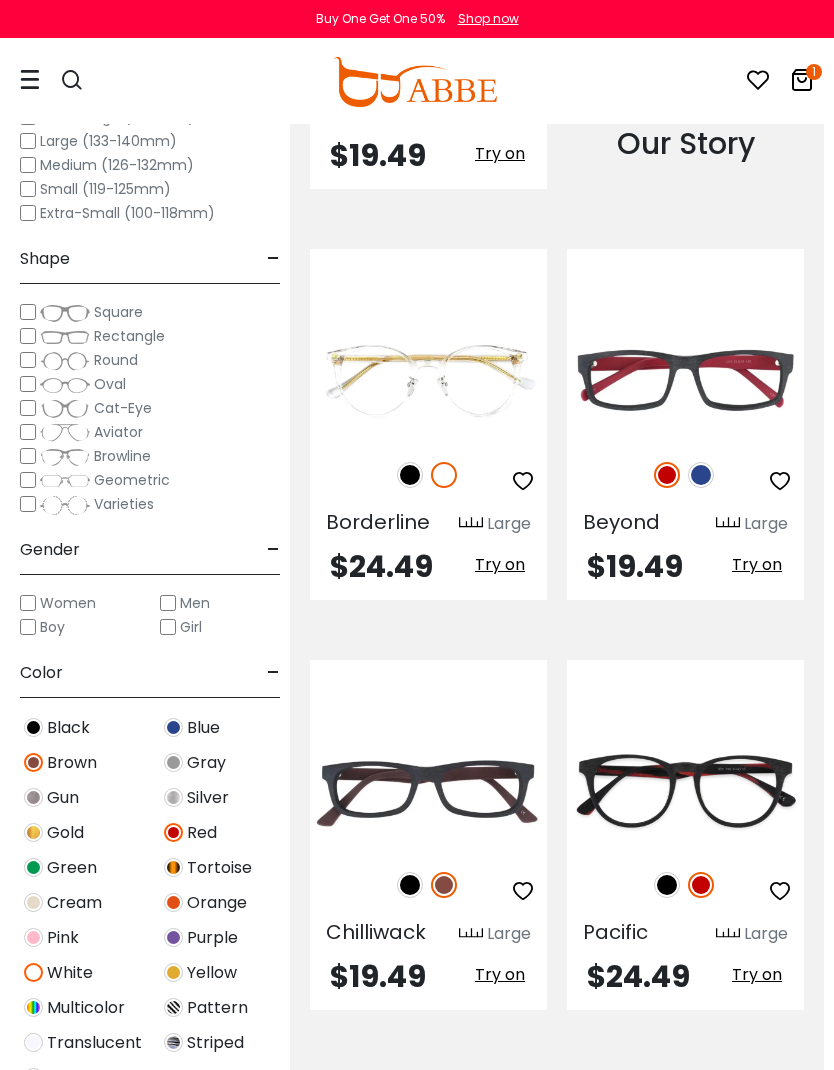 click at bounding box center (0, 0) 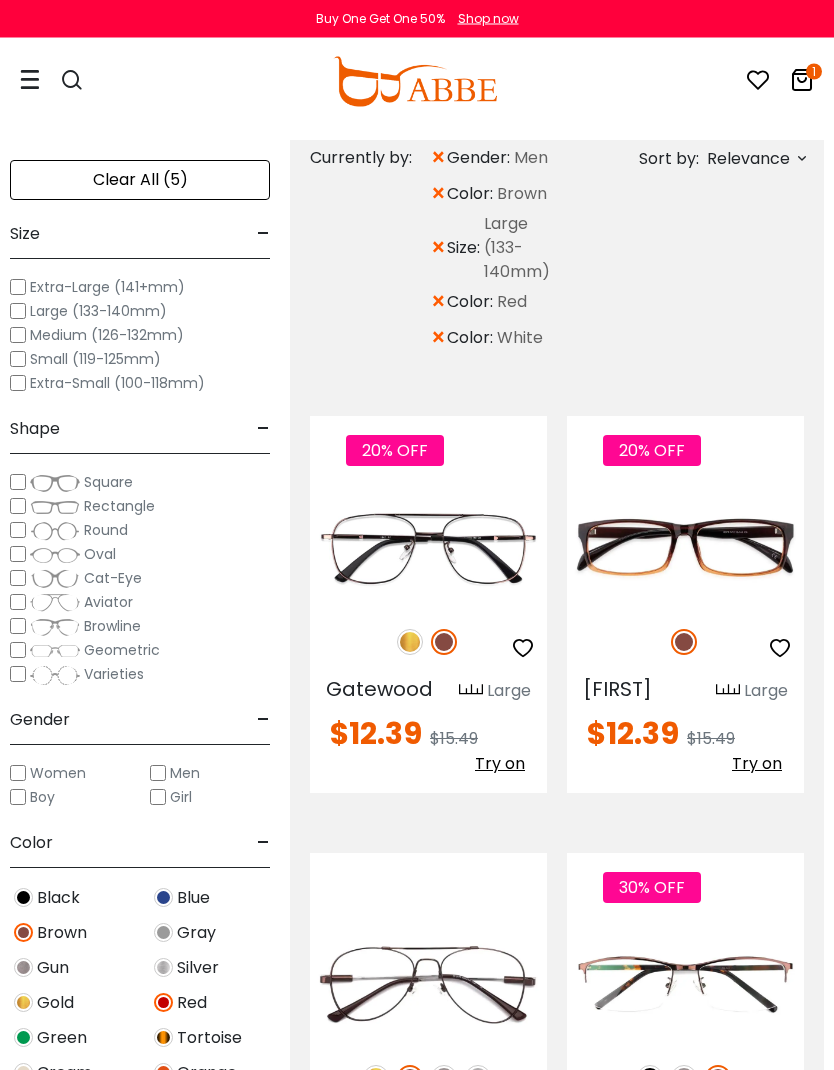 scroll, scrollTop: 0, scrollLeft: 10, axis: horizontal 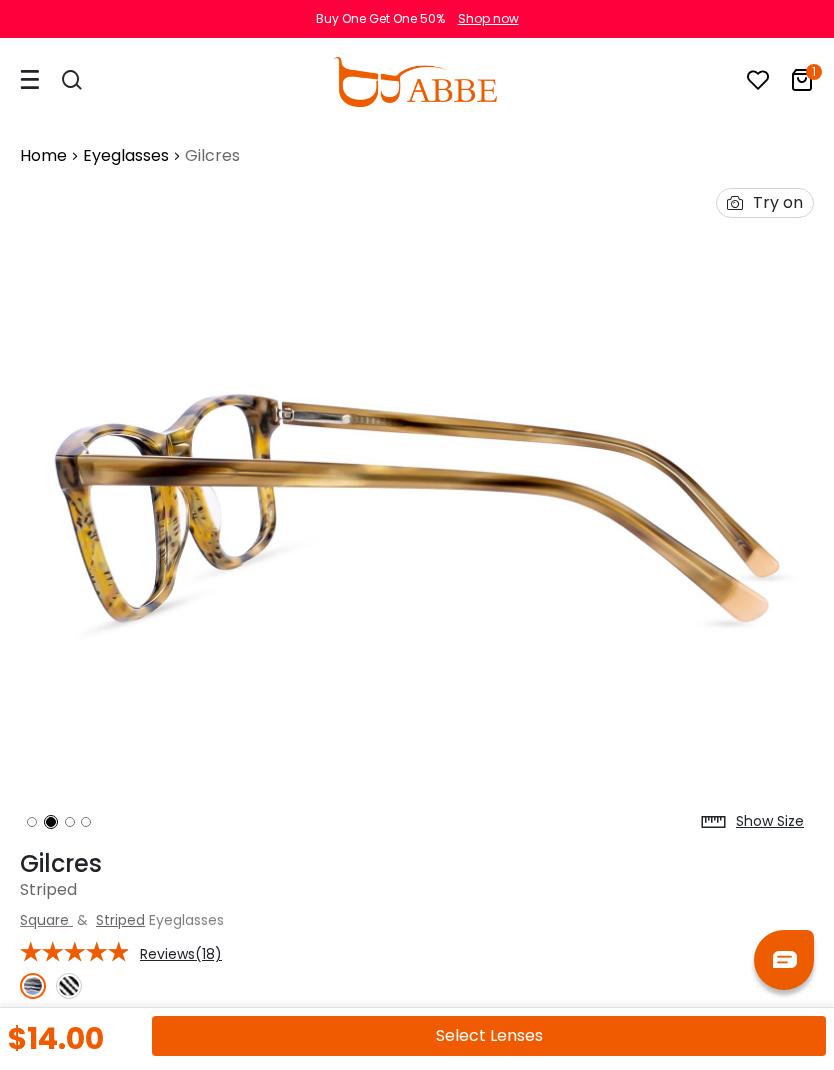 click at bounding box center [90, 822] 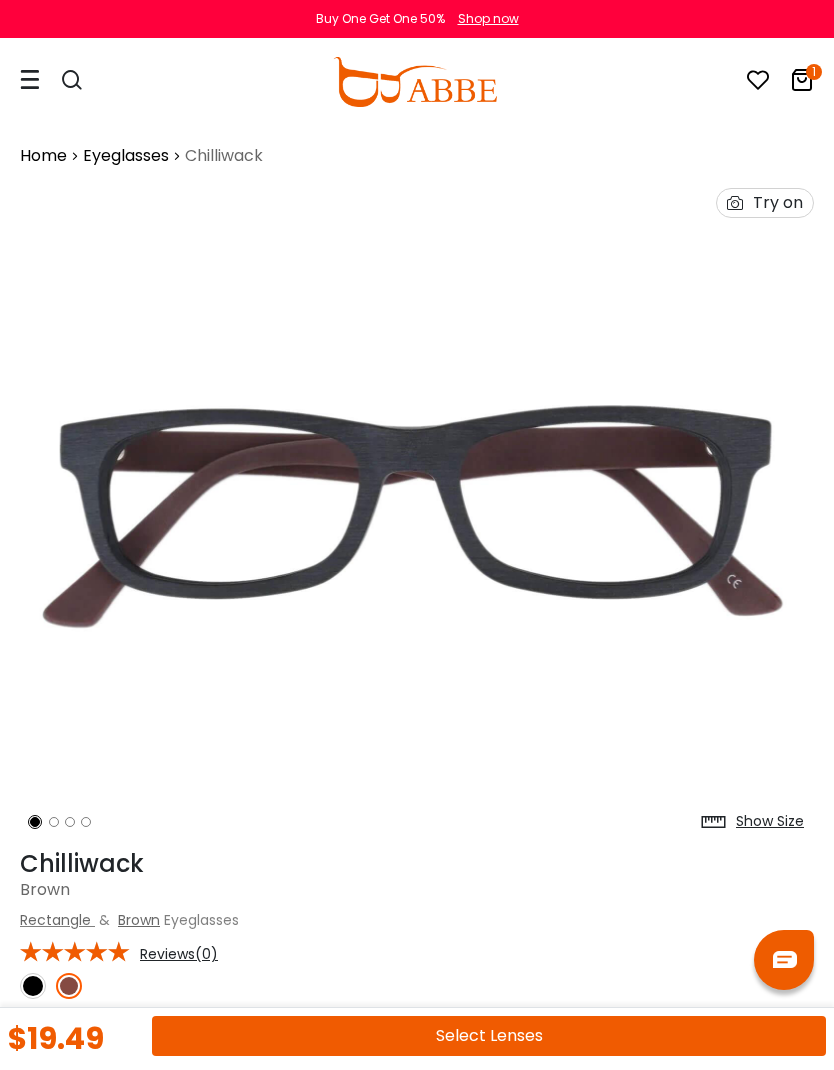 scroll, scrollTop: 0, scrollLeft: 0, axis: both 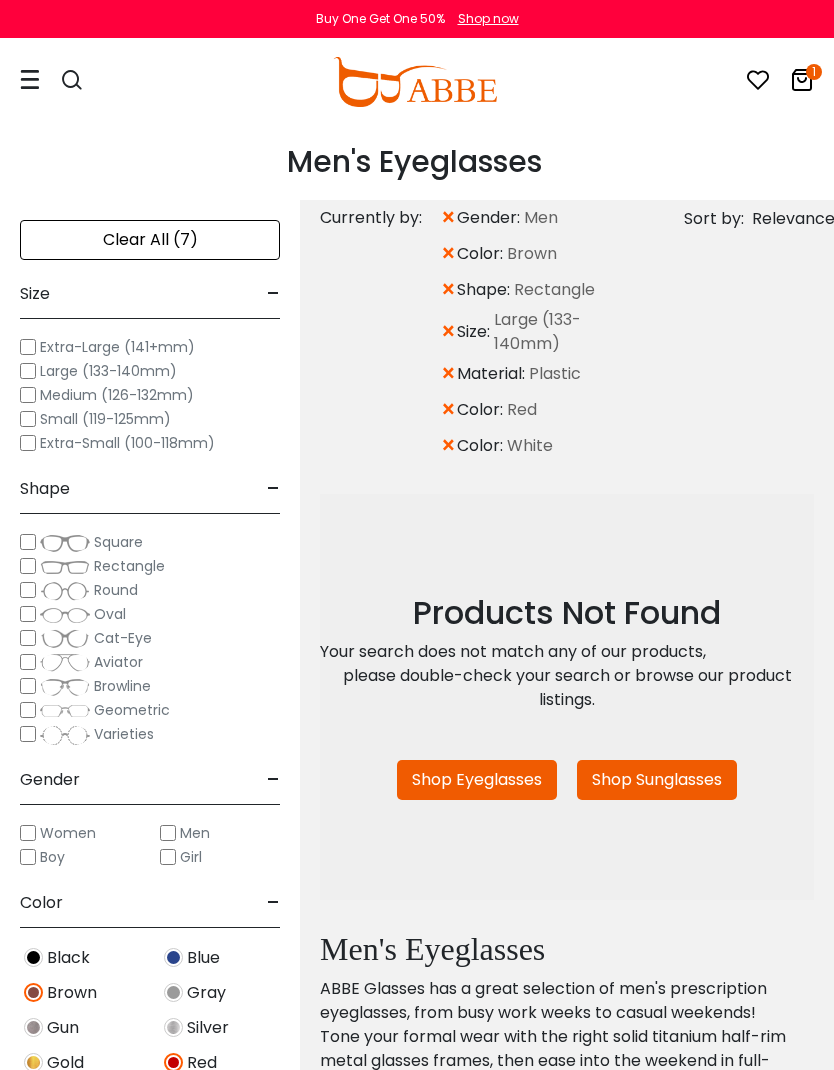 click on "Square" at bounding box center [150, 542] 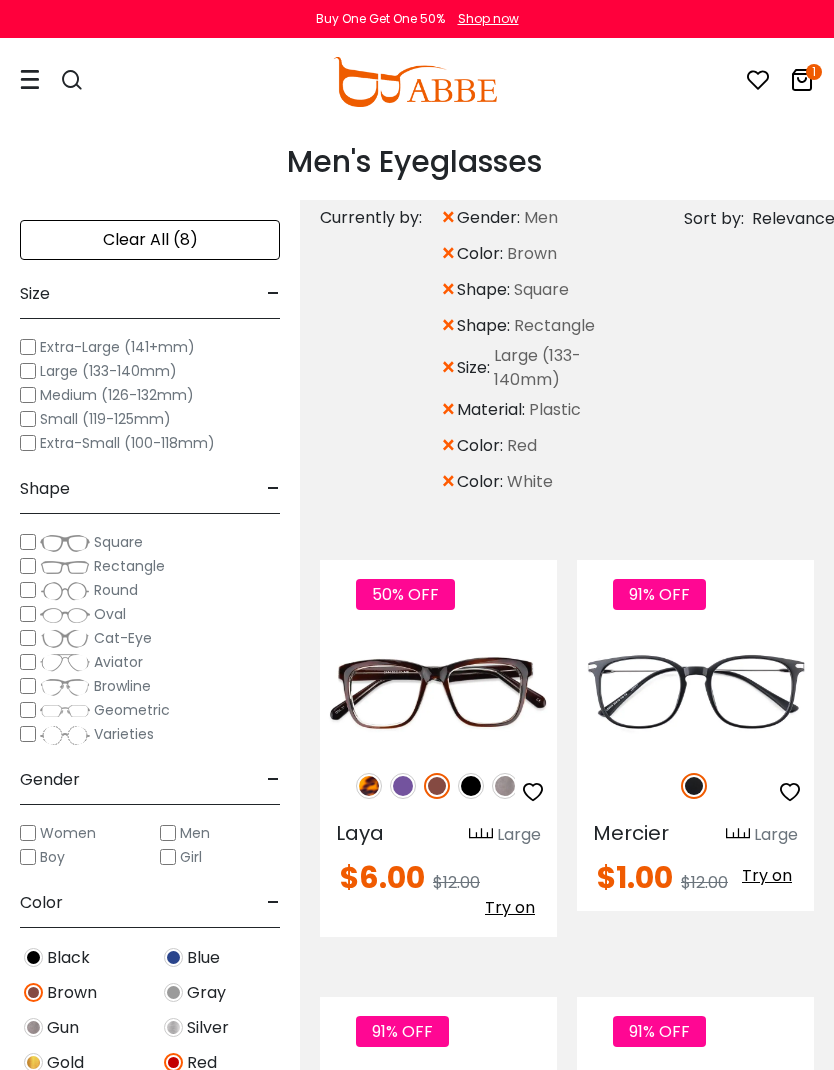 scroll, scrollTop: 0, scrollLeft: 0, axis: both 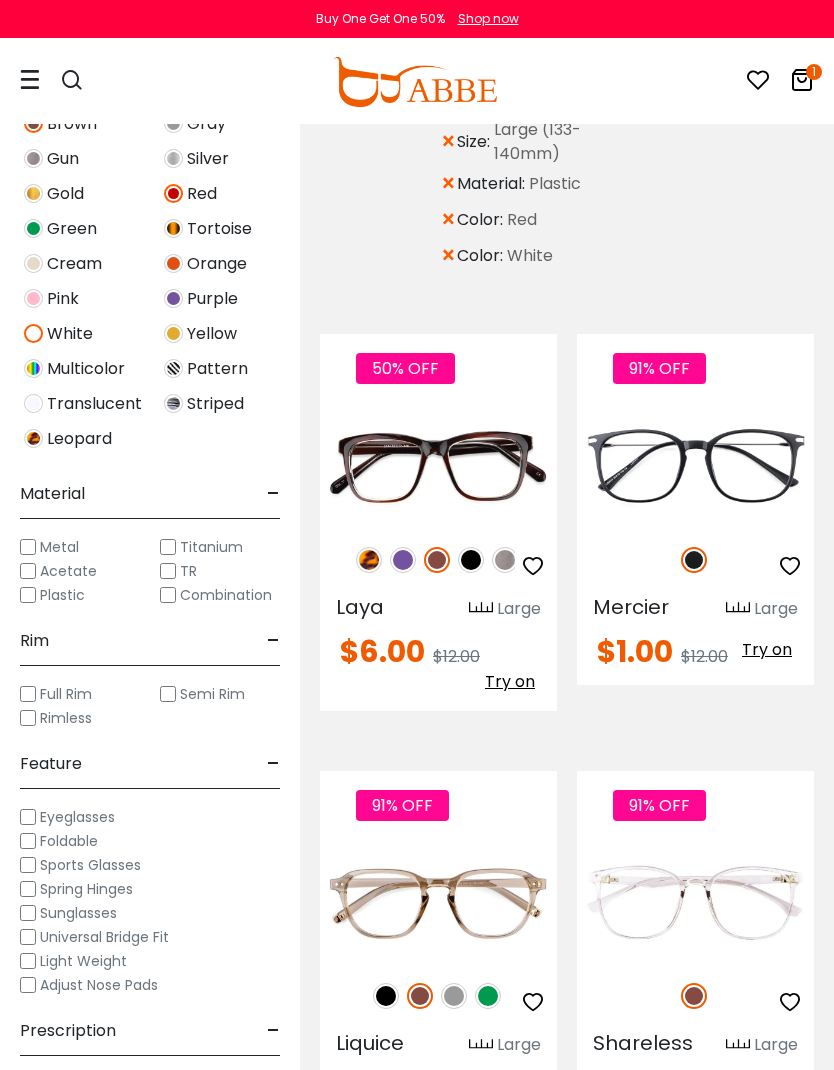 click at bounding box center (0, 0) 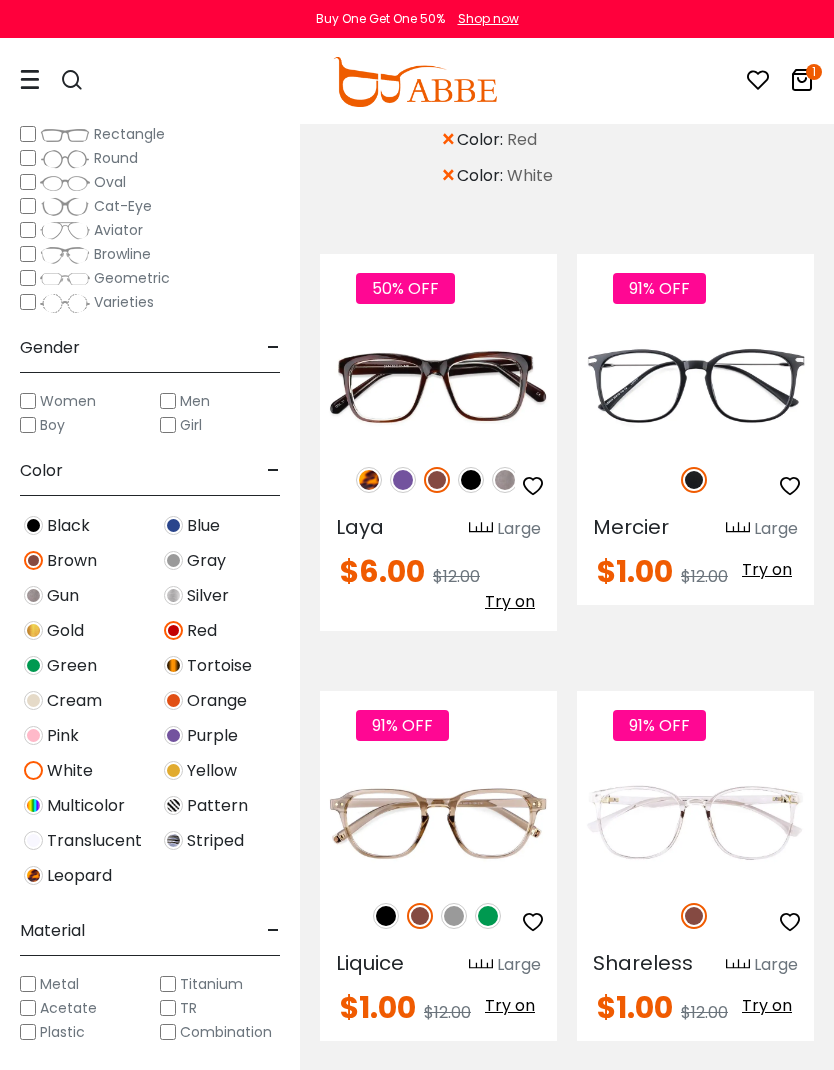 scroll, scrollTop: 200, scrollLeft: 0, axis: vertical 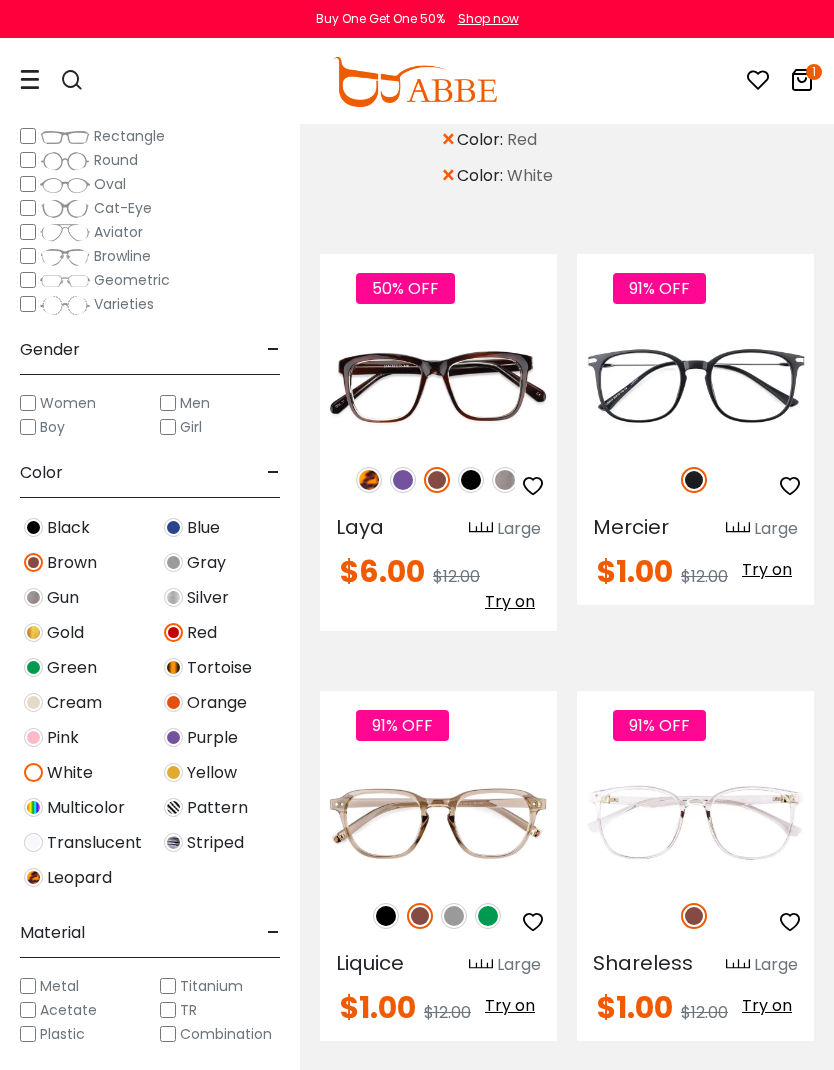 click on "Black" at bounding box center (80, 527) 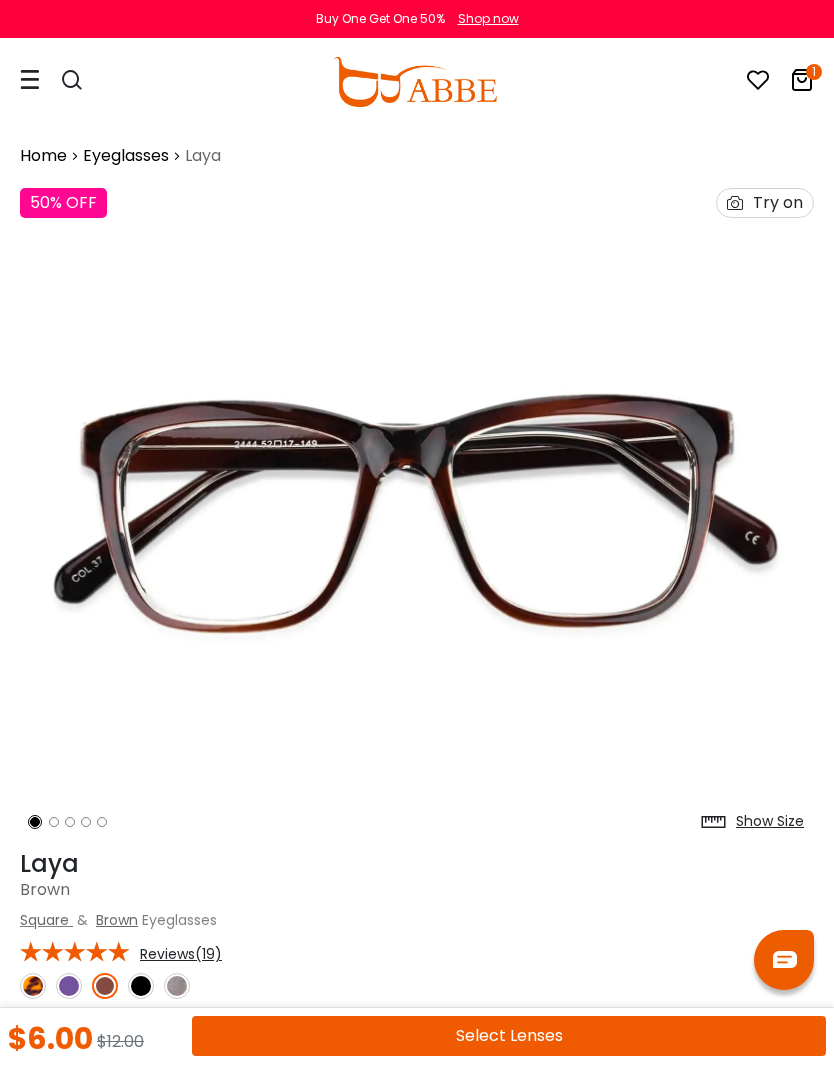 scroll, scrollTop: 0, scrollLeft: 0, axis: both 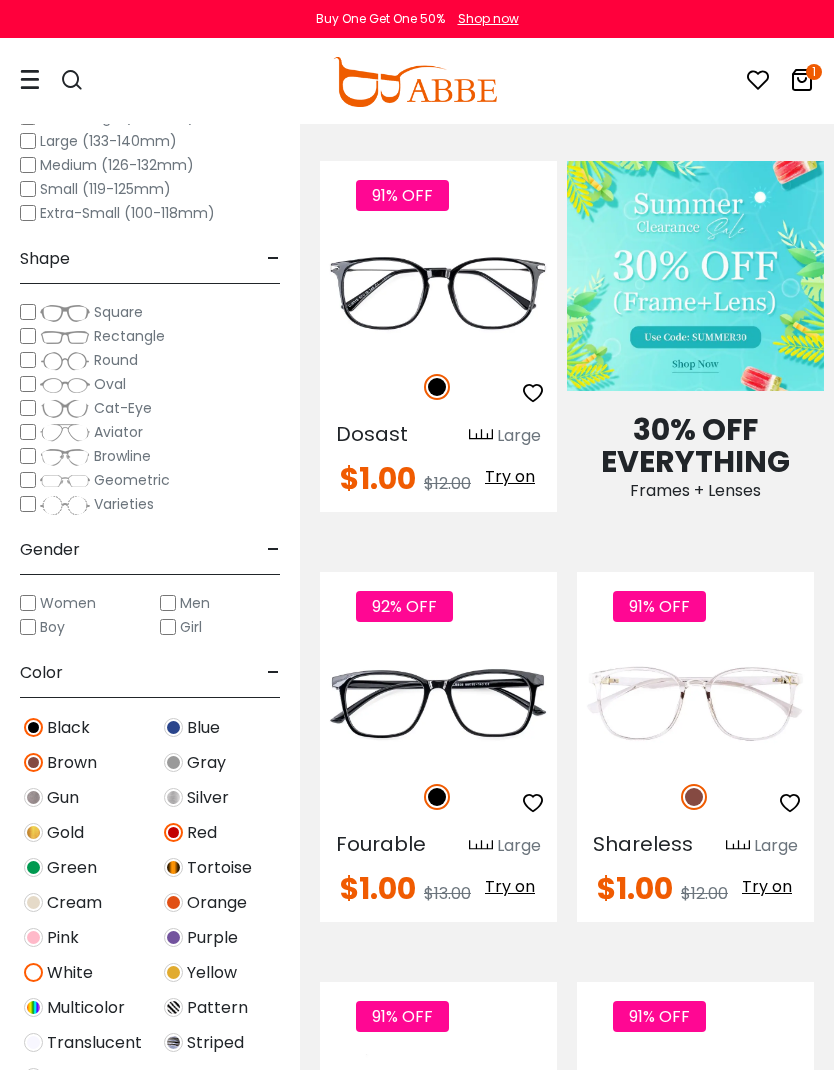 click at bounding box center (0, 0) 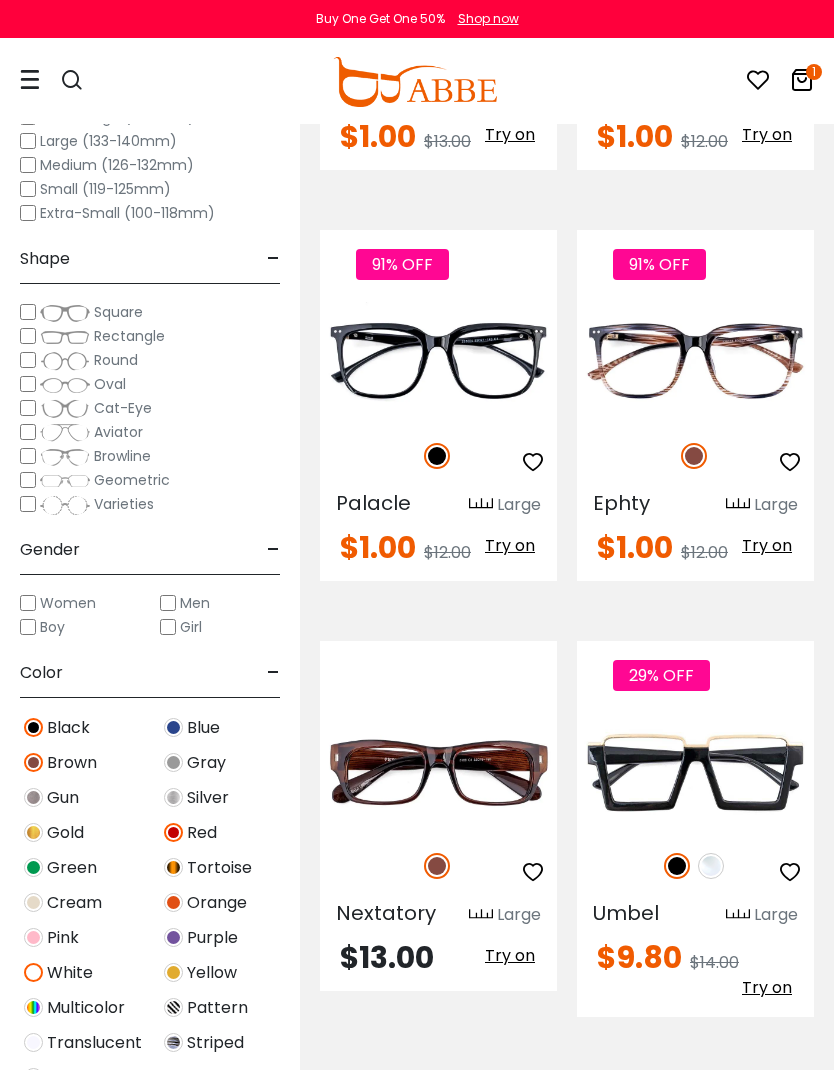 scroll, scrollTop: 2041, scrollLeft: 0, axis: vertical 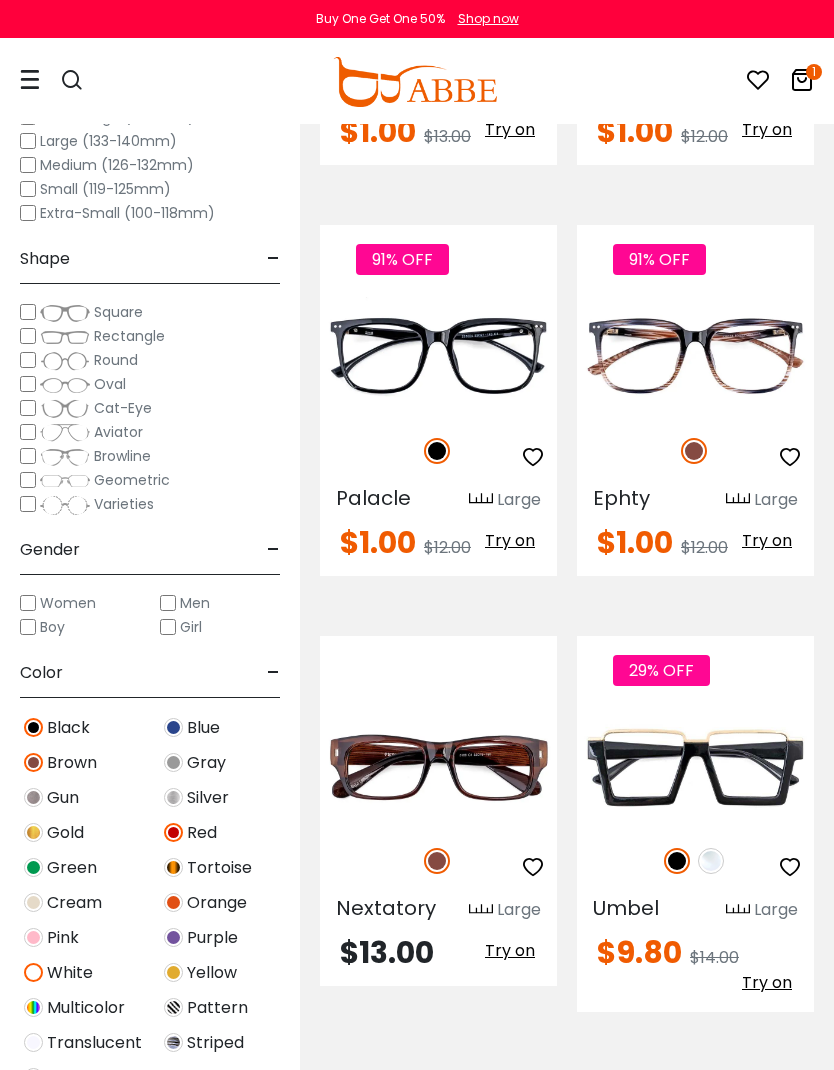 click at bounding box center [0, 0] 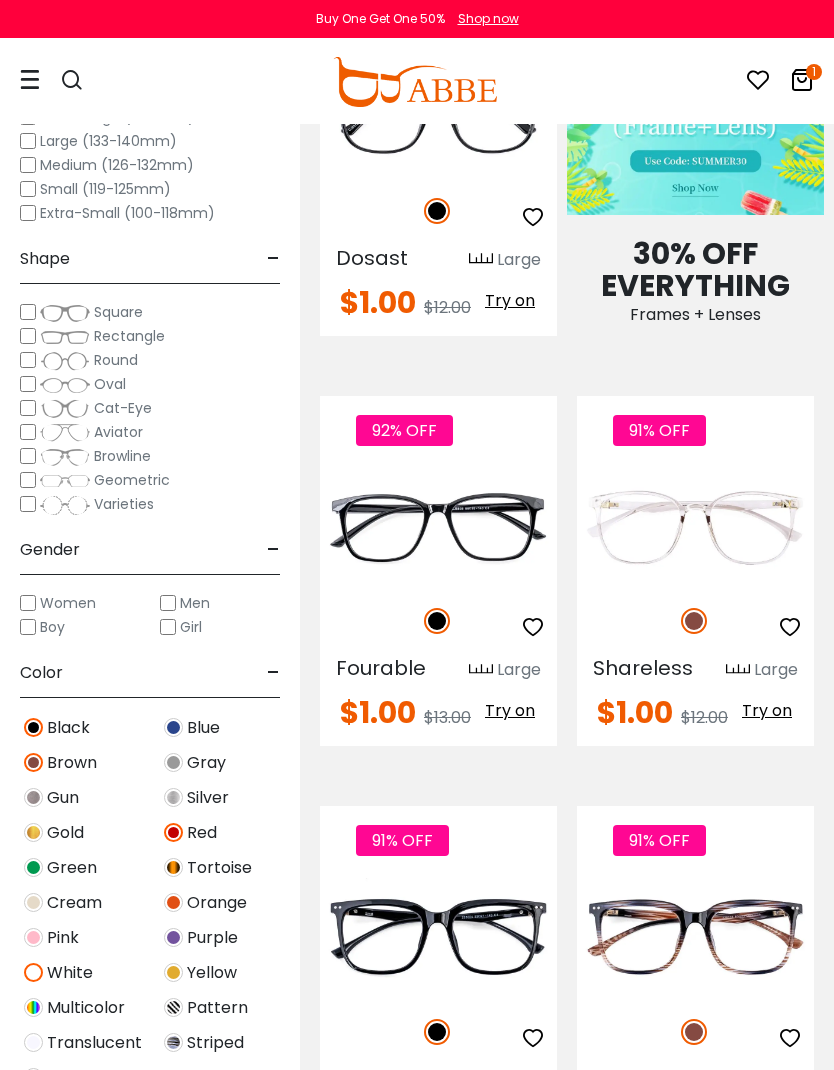 scroll, scrollTop: 1457, scrollLeft: 0, axis: vertical 